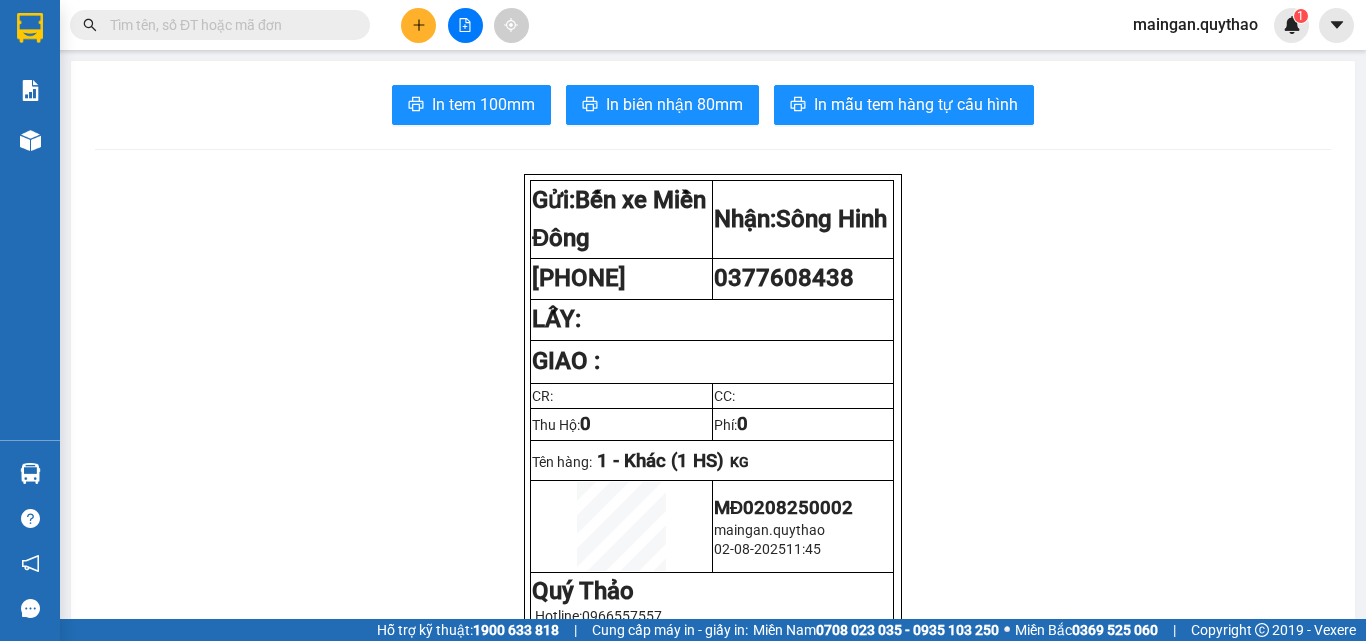 scroll, scrollTop: 0, scrollLeft: 0, axis: both 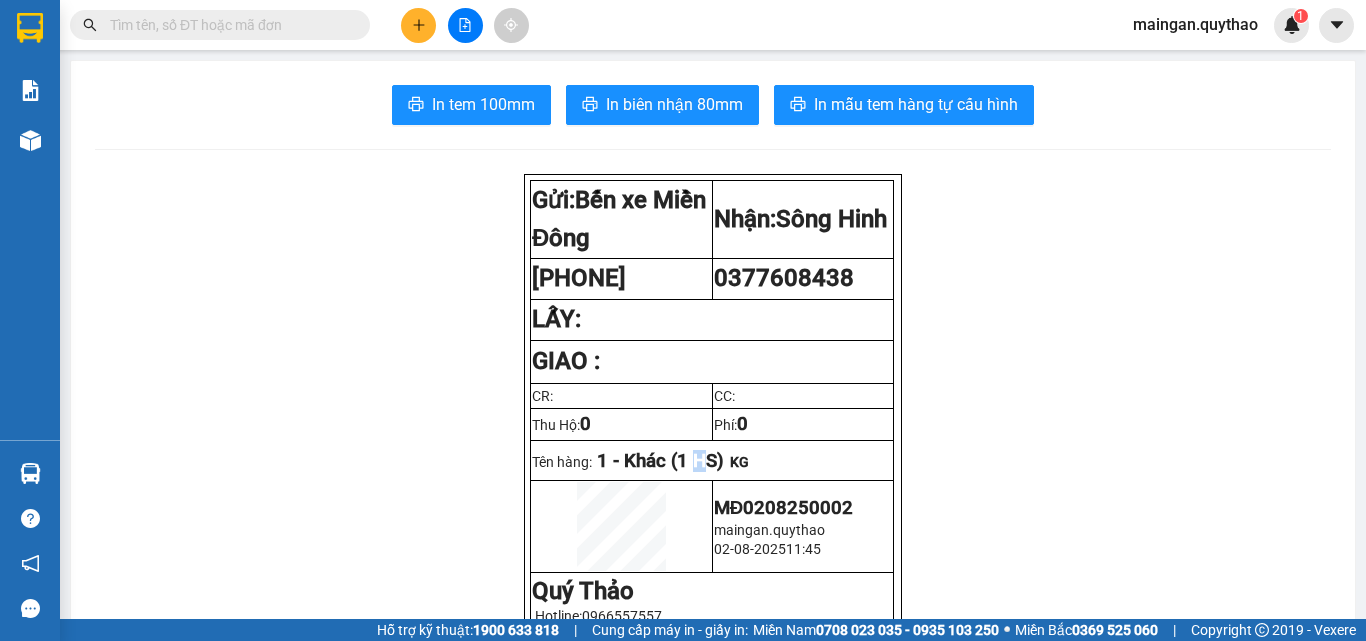 click on "1 - Khác (1 HS)" at bounding box center (660, 461) 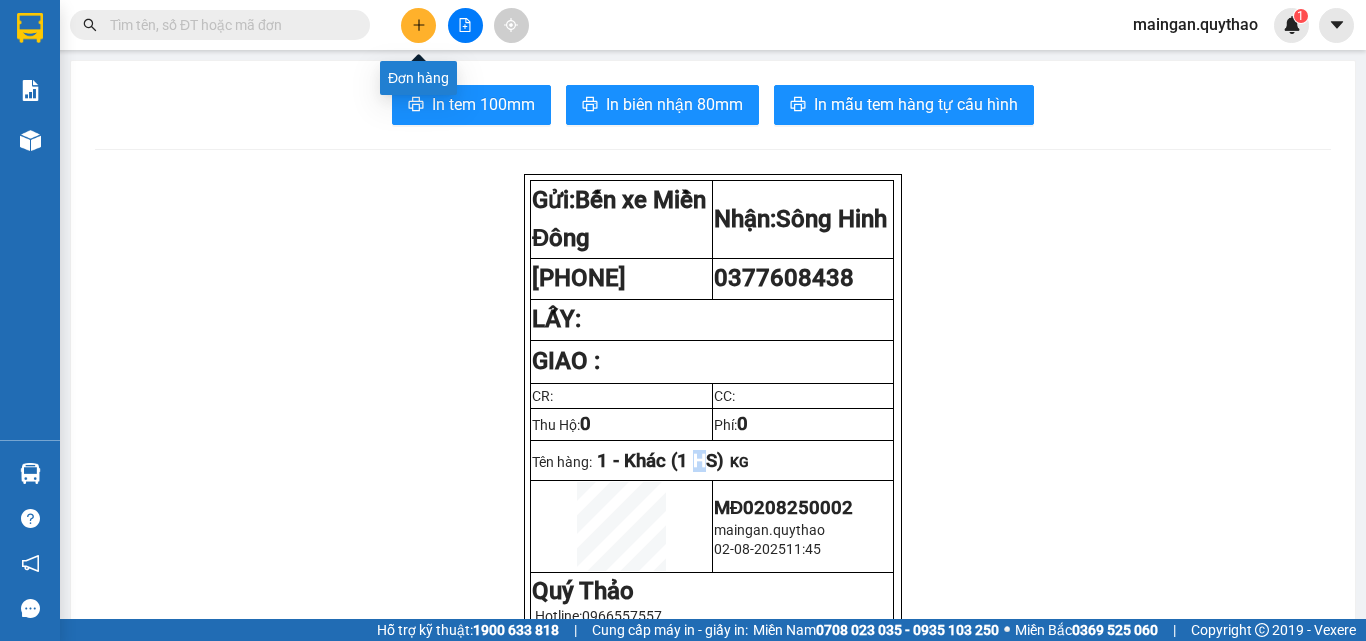click at bounding box center (418, 25) 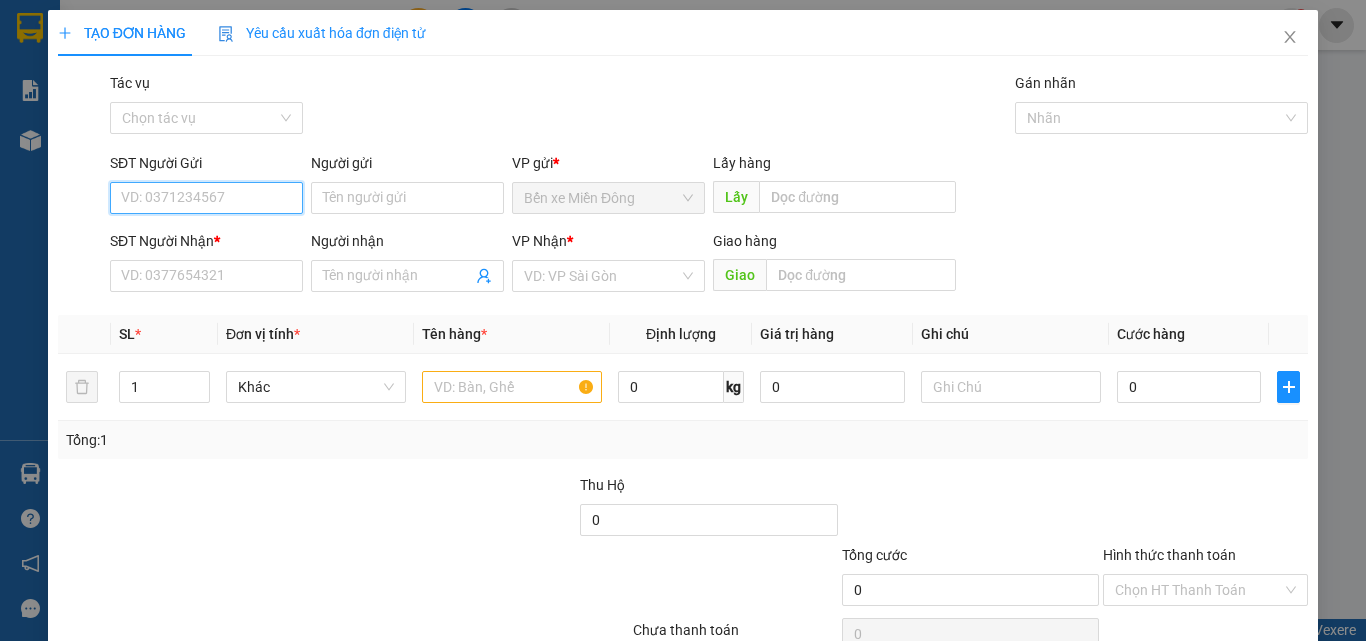 click on "SĐT Người Gửi" at bounding box center [206, 198] 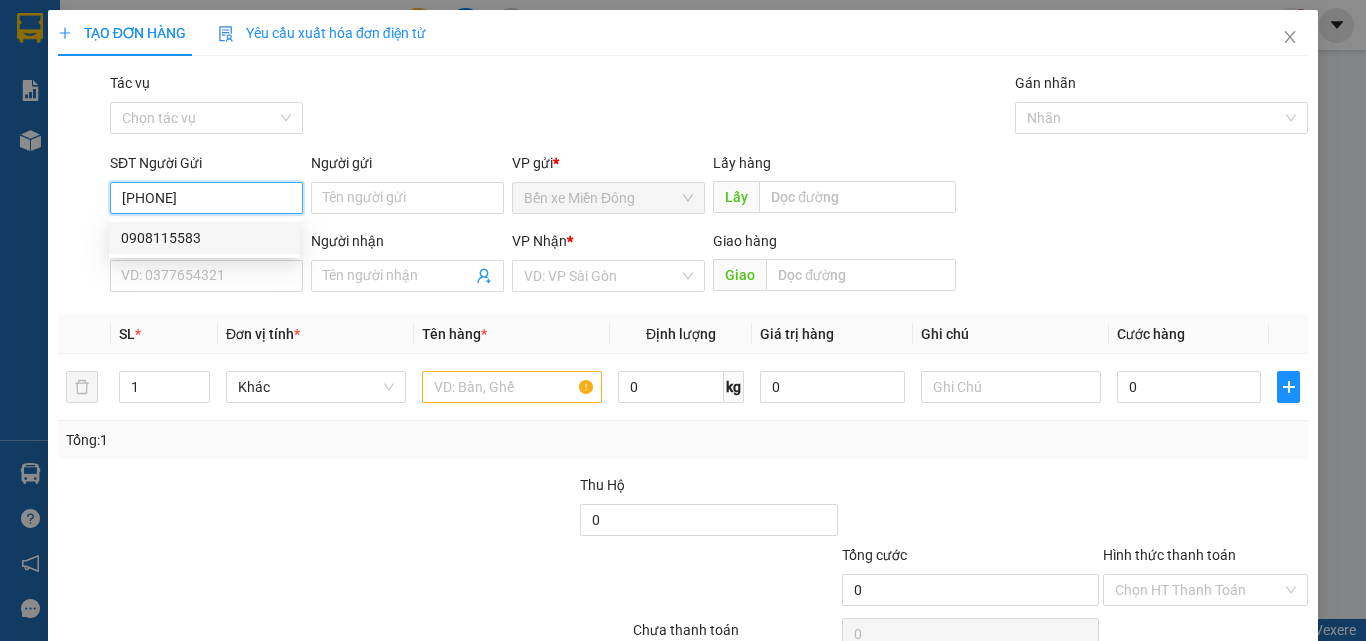 click on "0908115583" at bounding box center [204, 238] 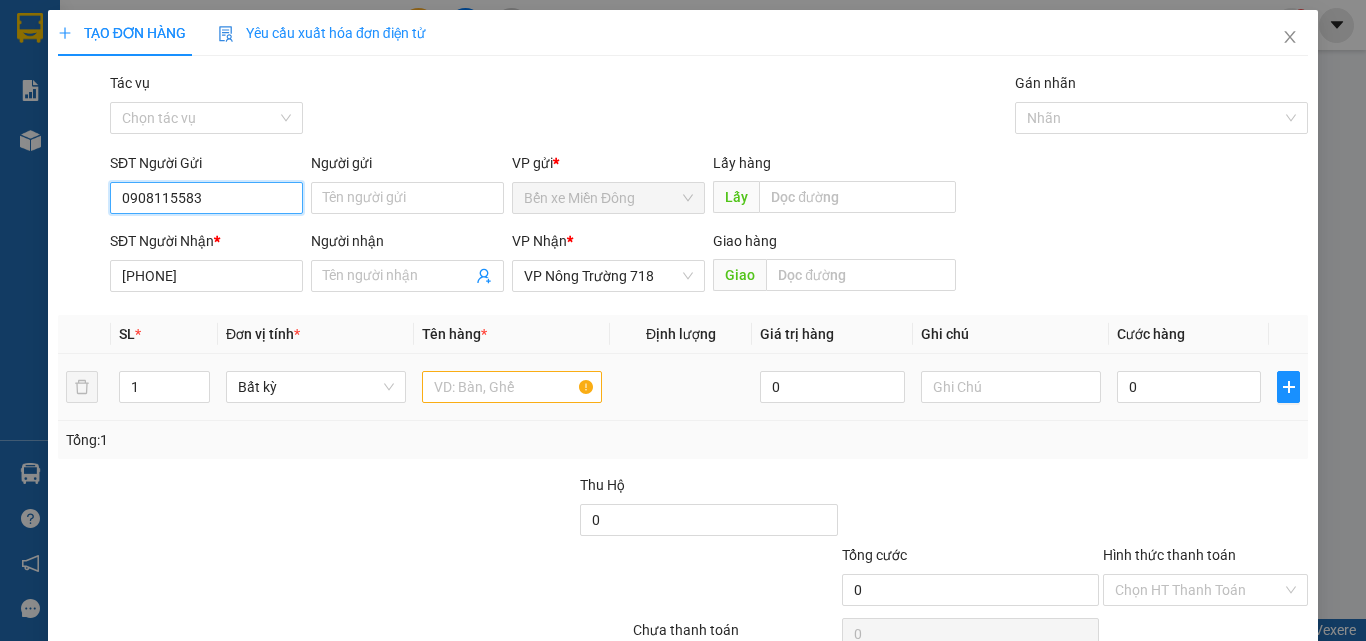 type on "0908115583" 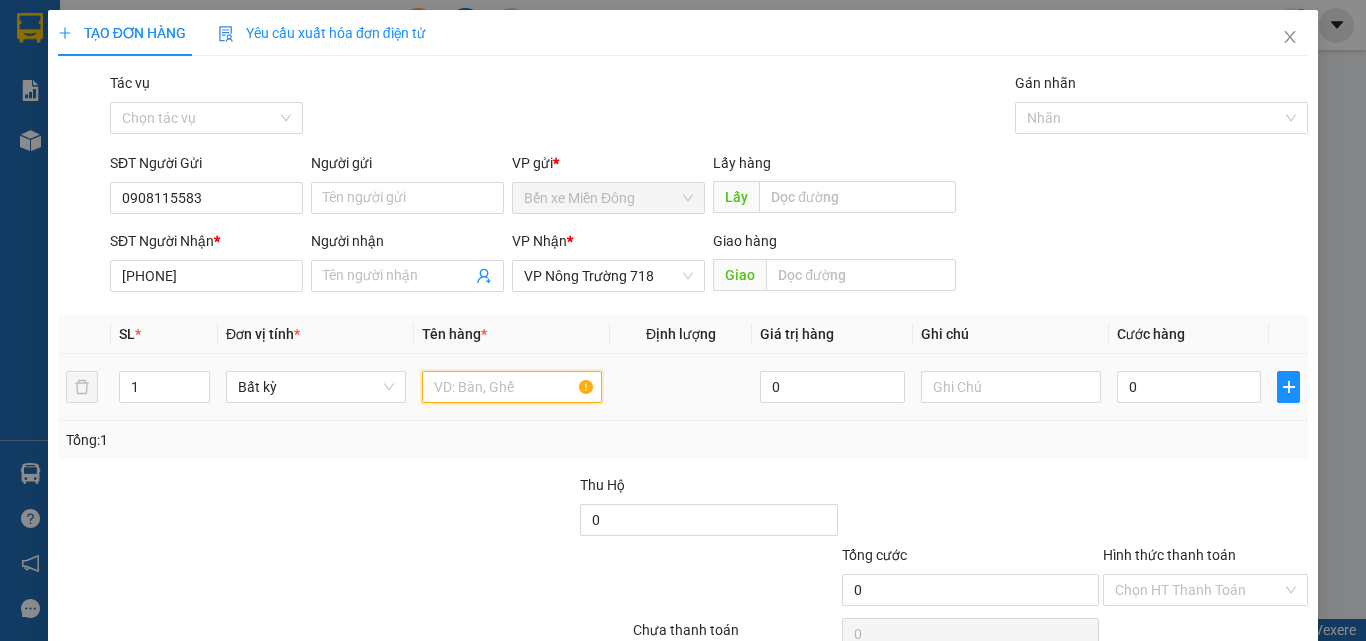 click at bounding box center (512, 387) 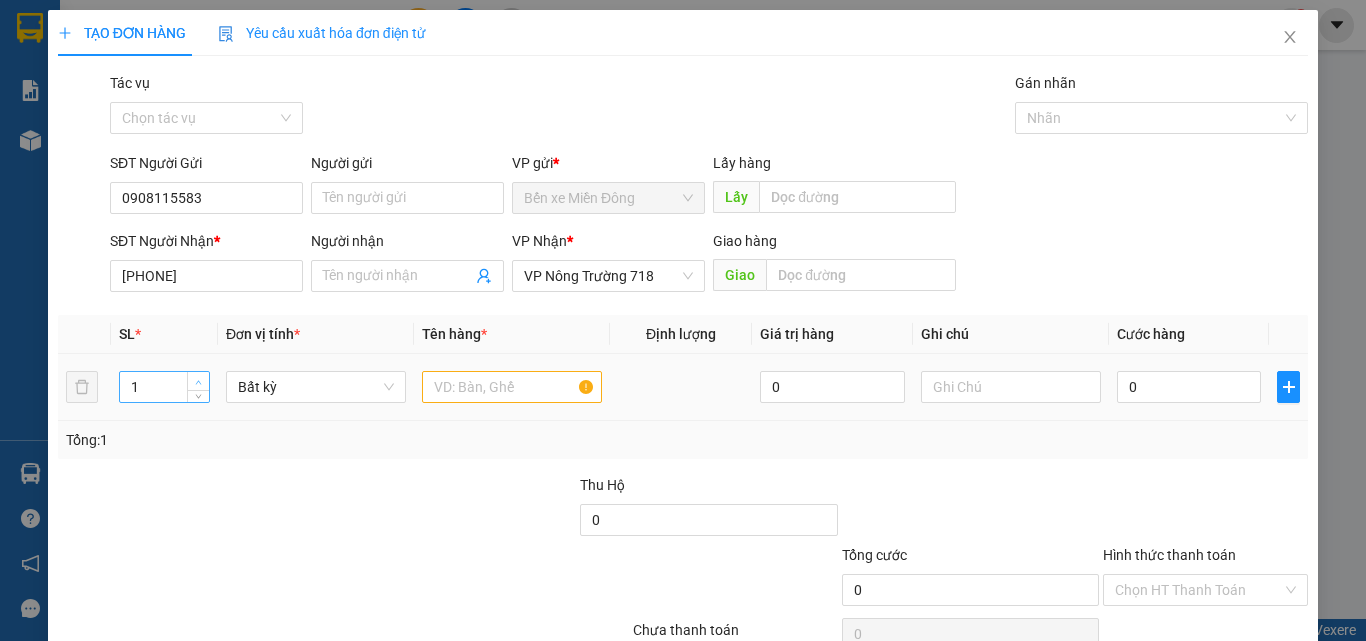 type on "2" 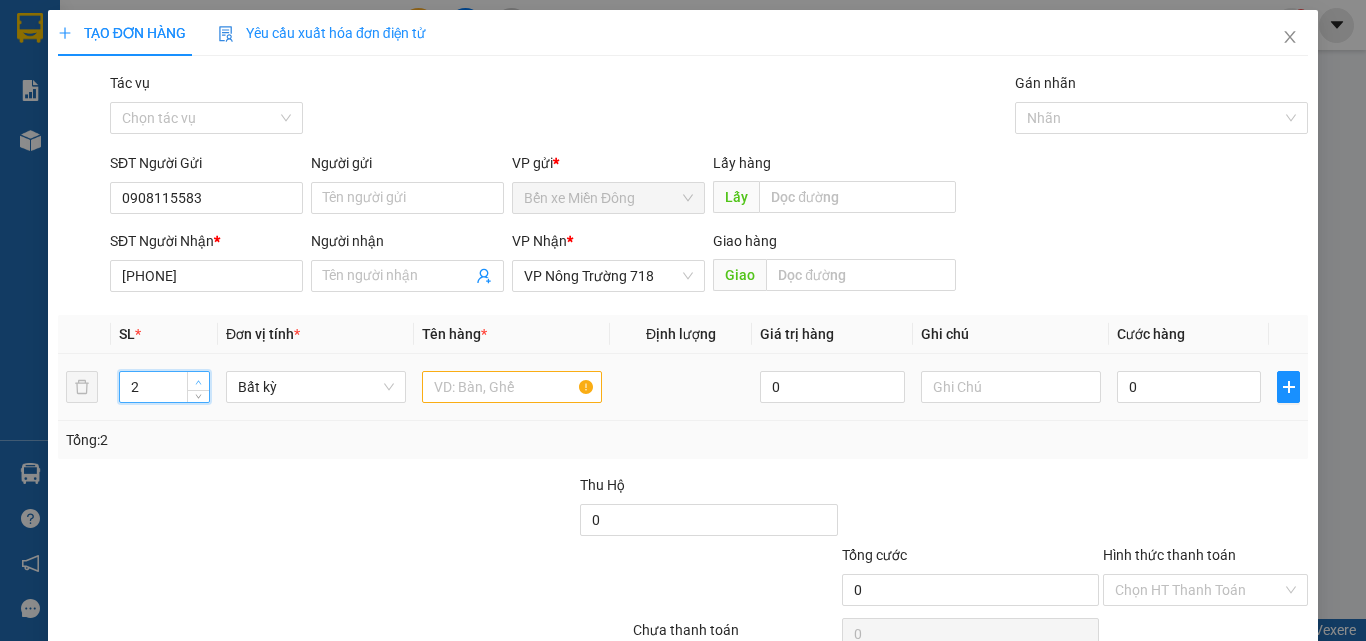 click 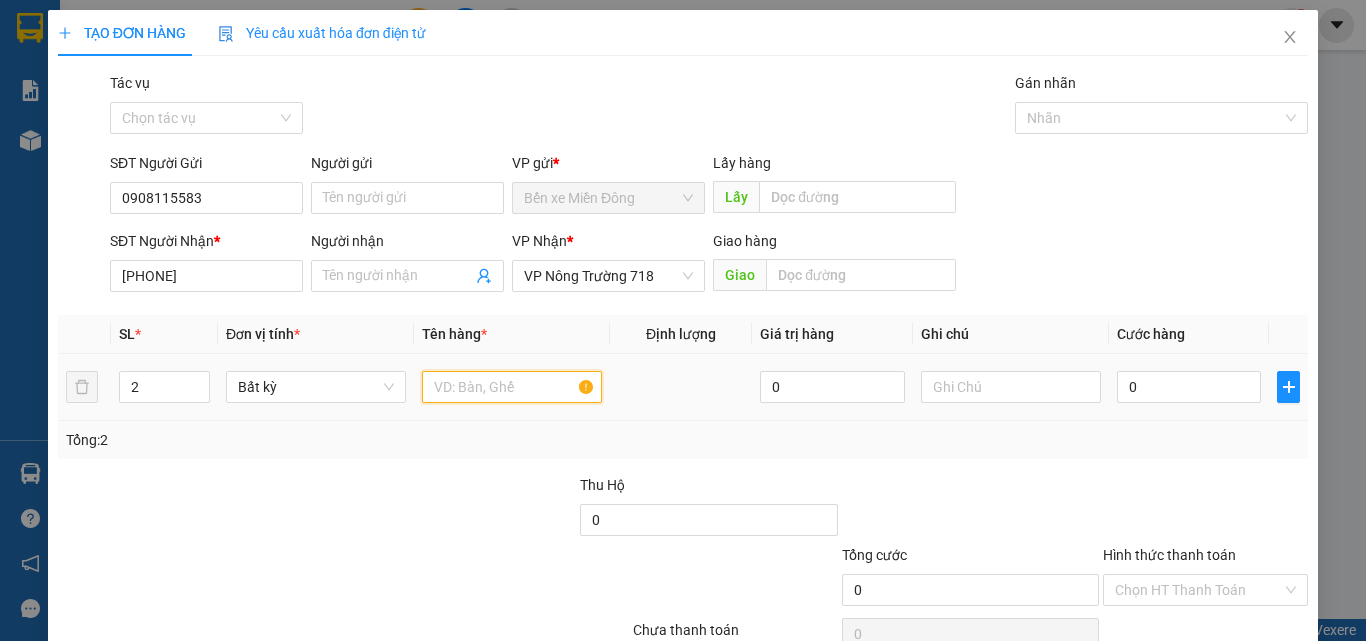 click at bounding box center (512, 387) 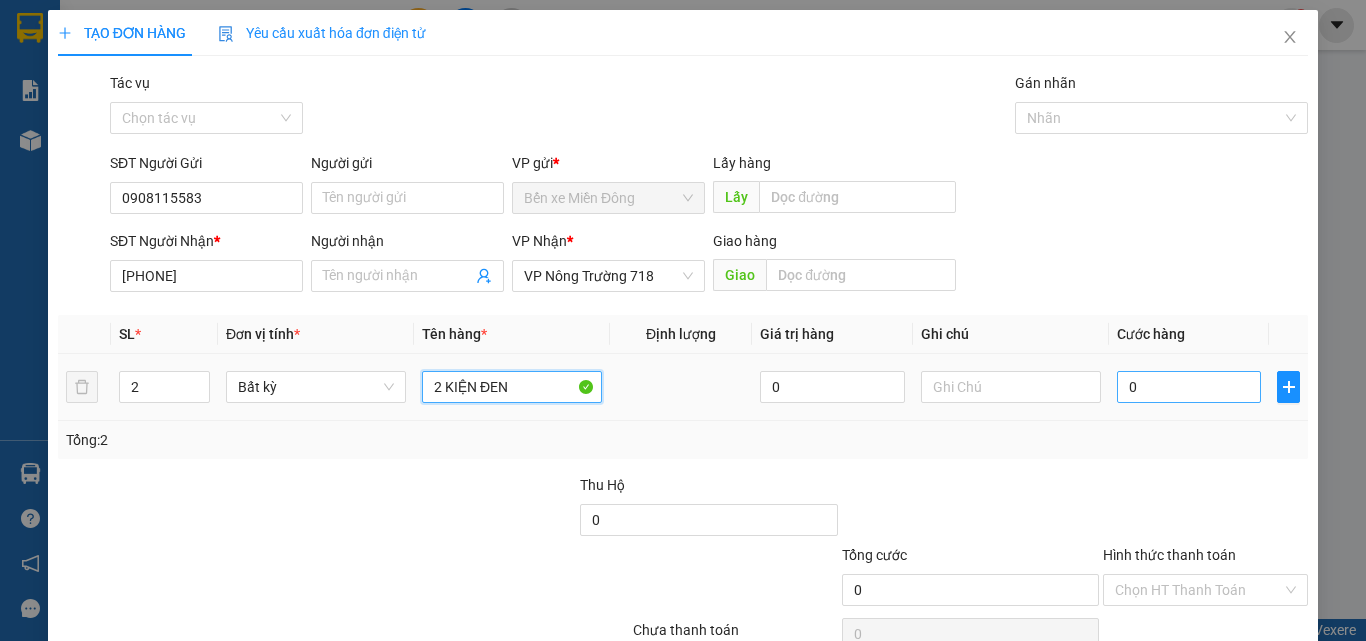 type on "2 KIỆN ĐEN" 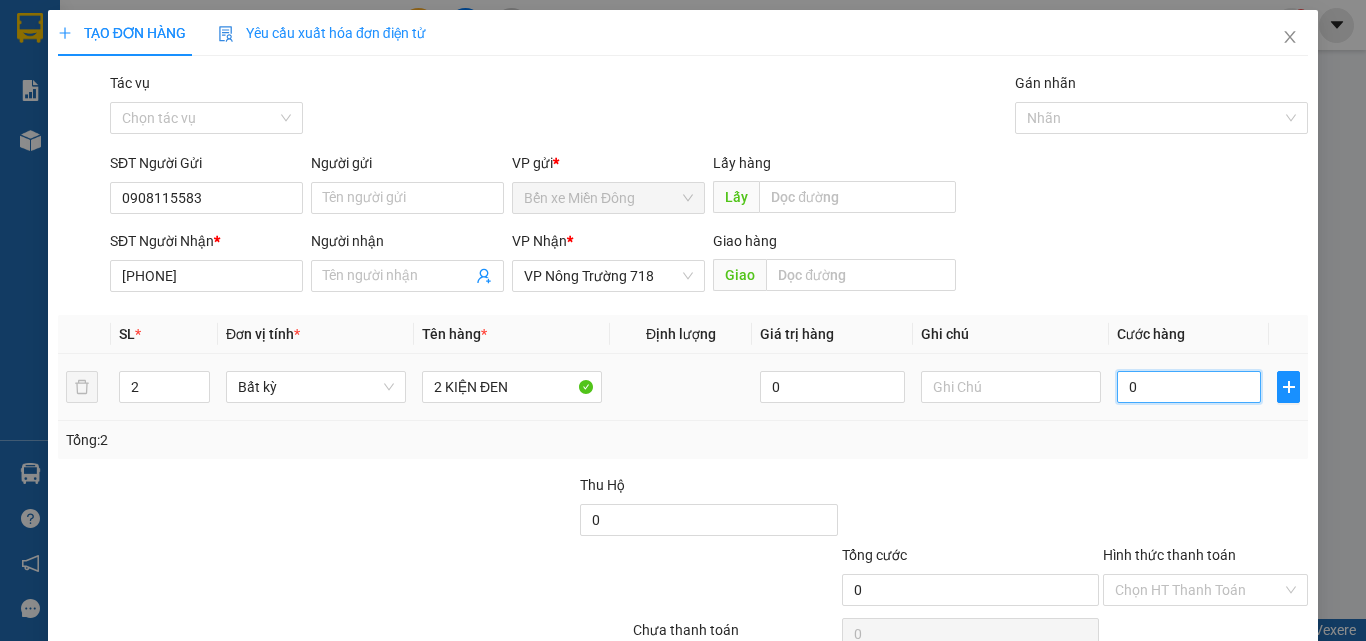 click on "0" at bounding box center (1189, 387) 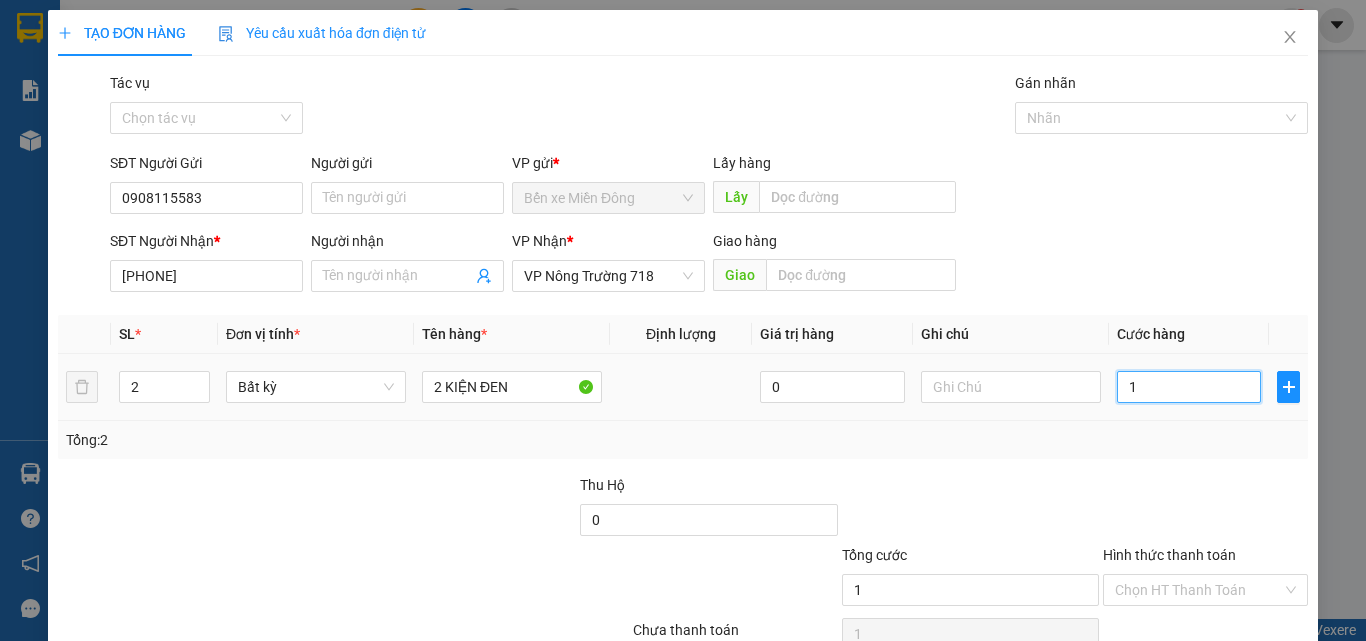 type on "10" 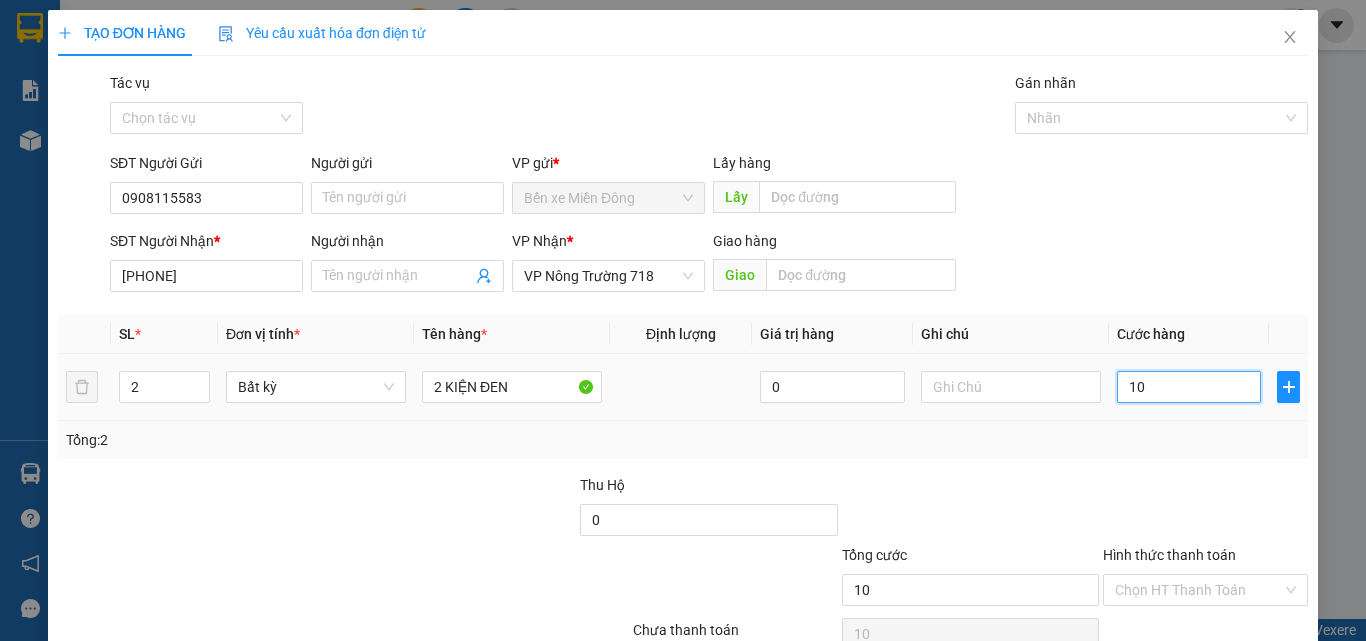type on "100" 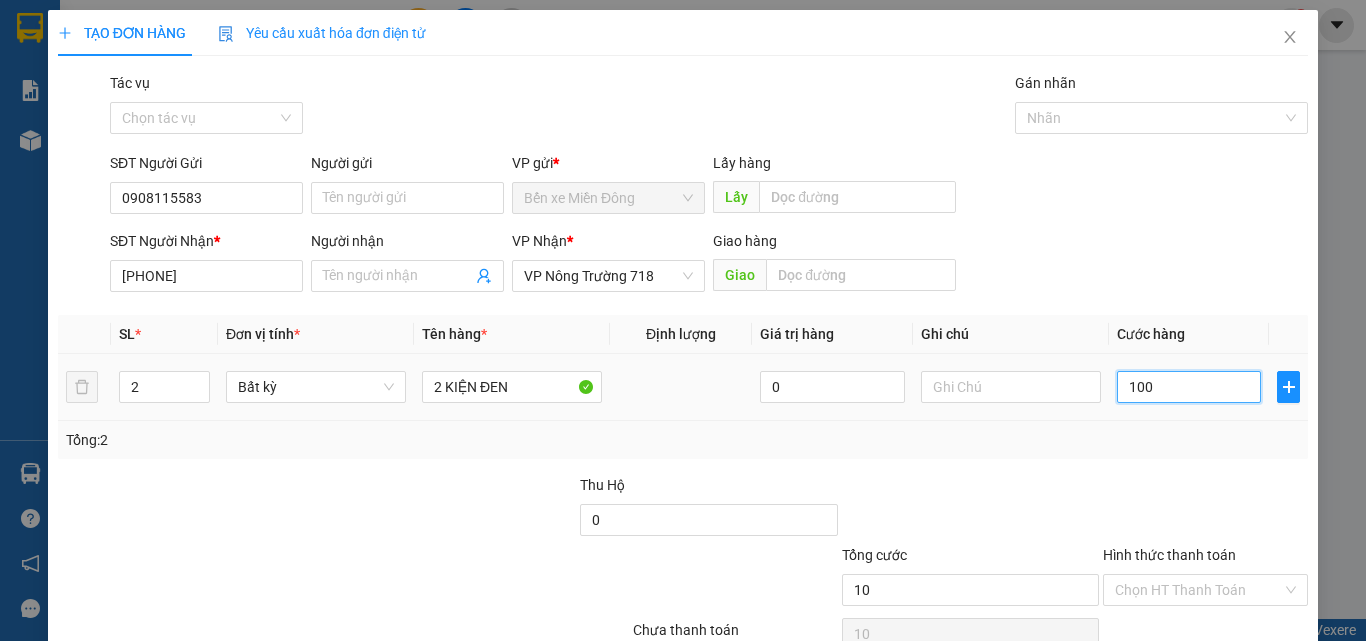 type on "100" 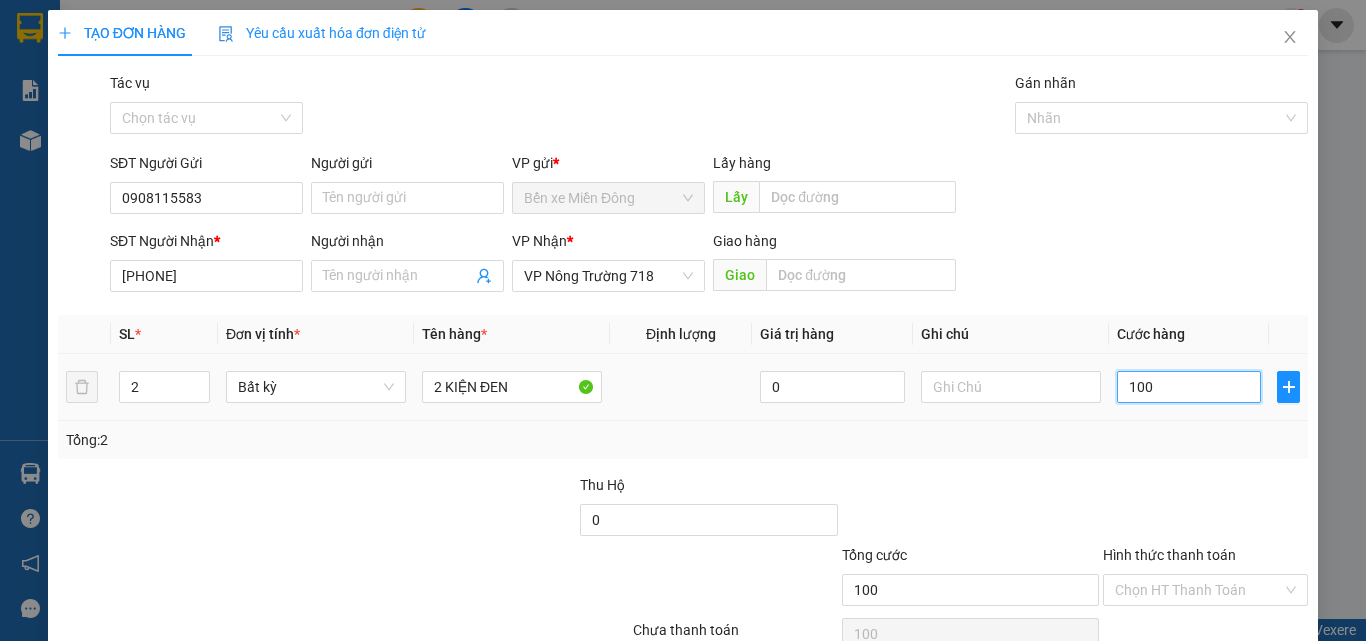 type on "1.000" 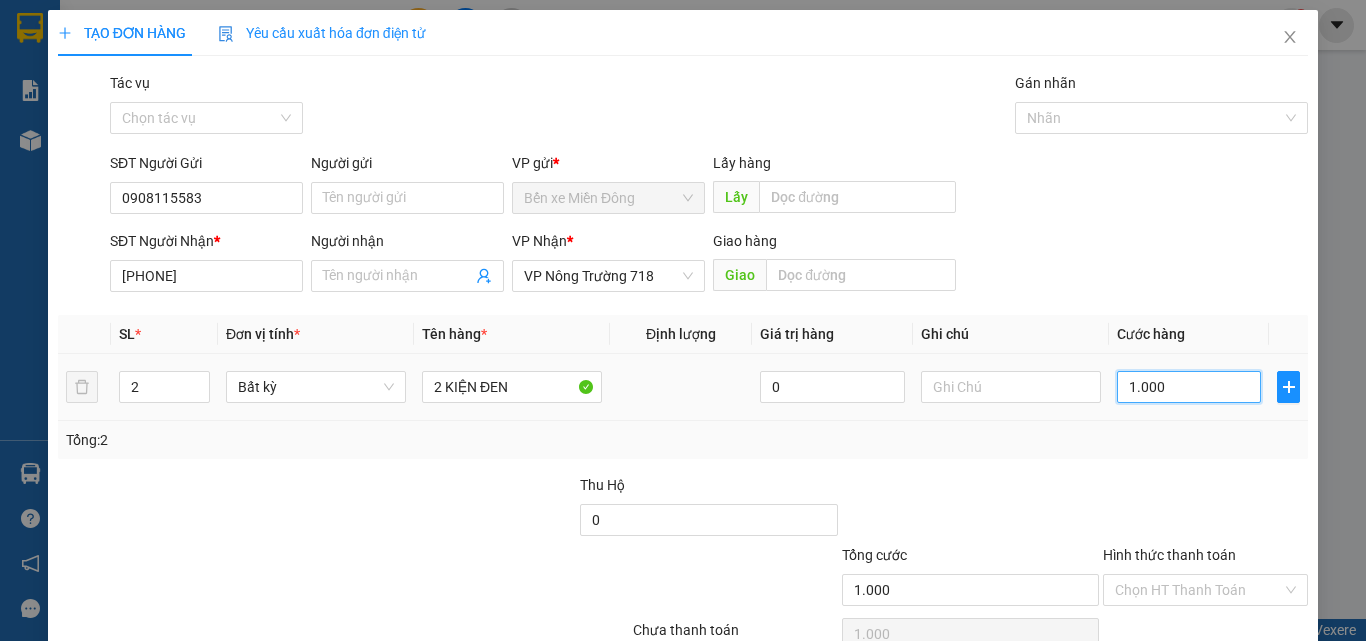 type on "10.000" 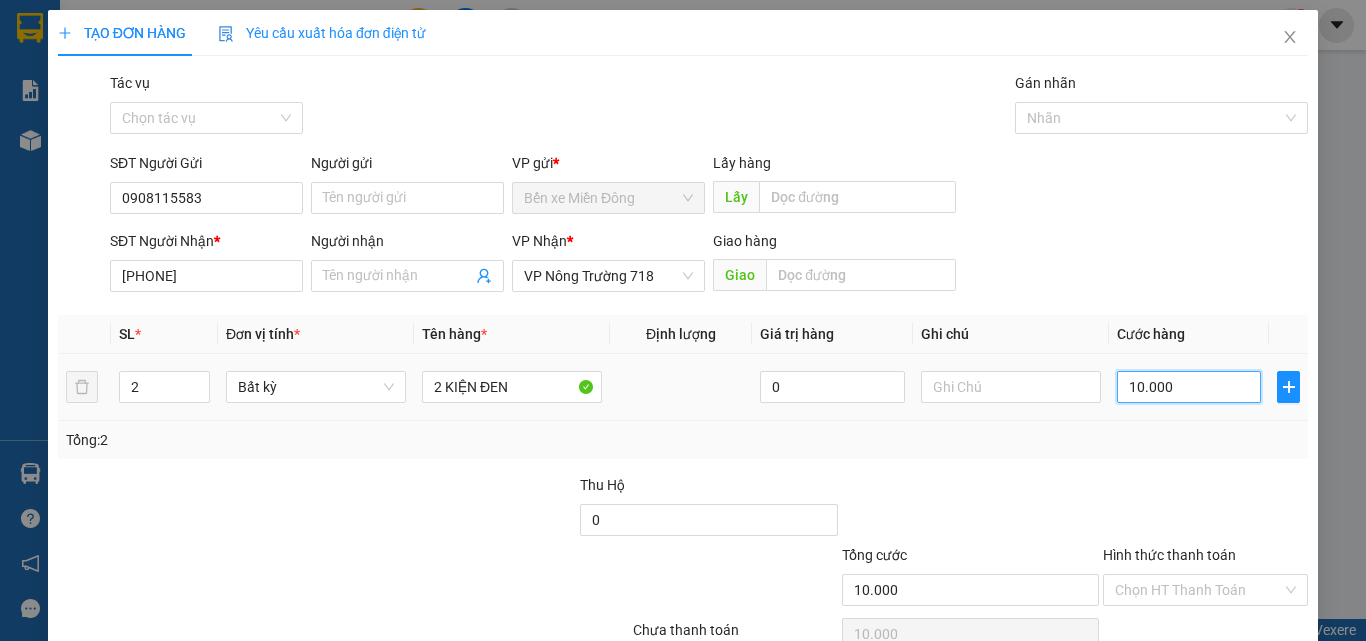 type on "100.000" 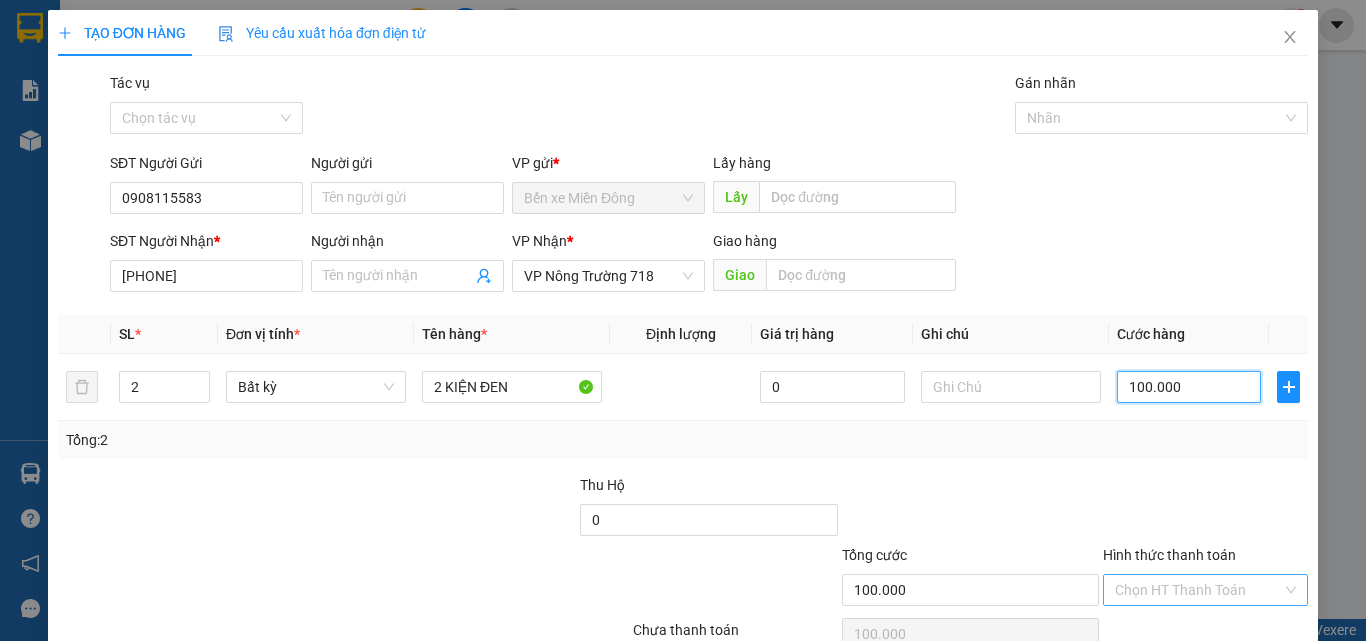 type on "100.000" 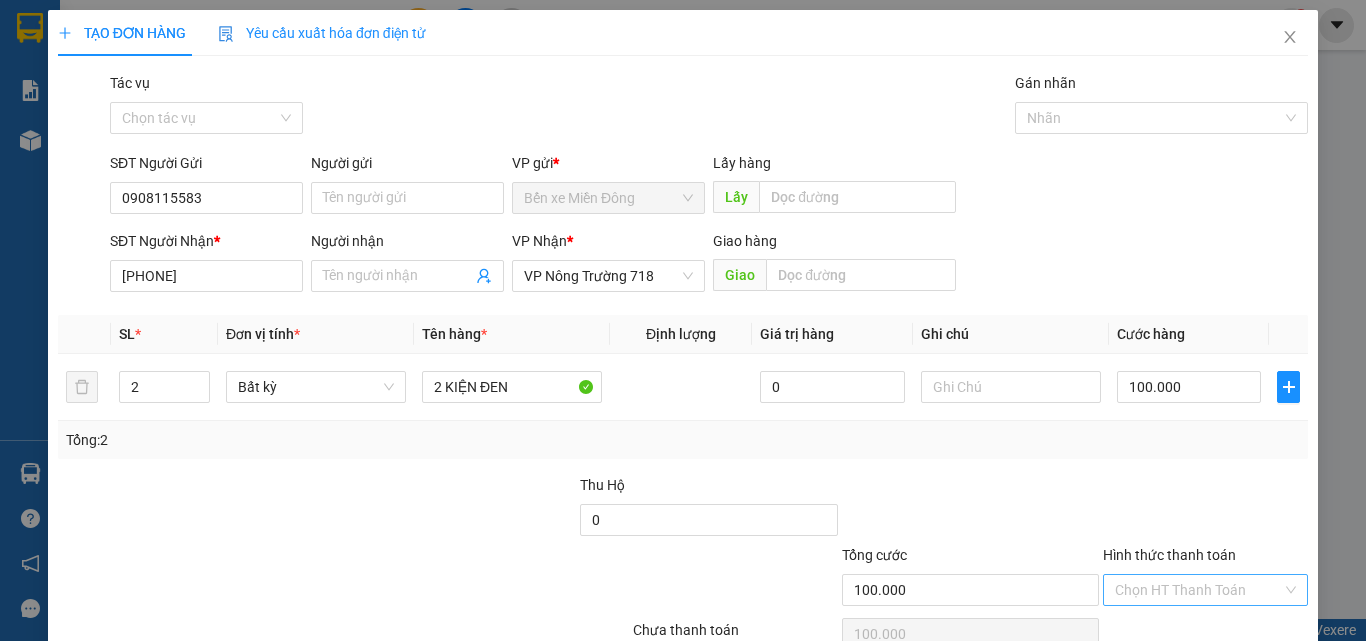 click on "Hình thức thanh toán" at bounding box center [1198, 590] 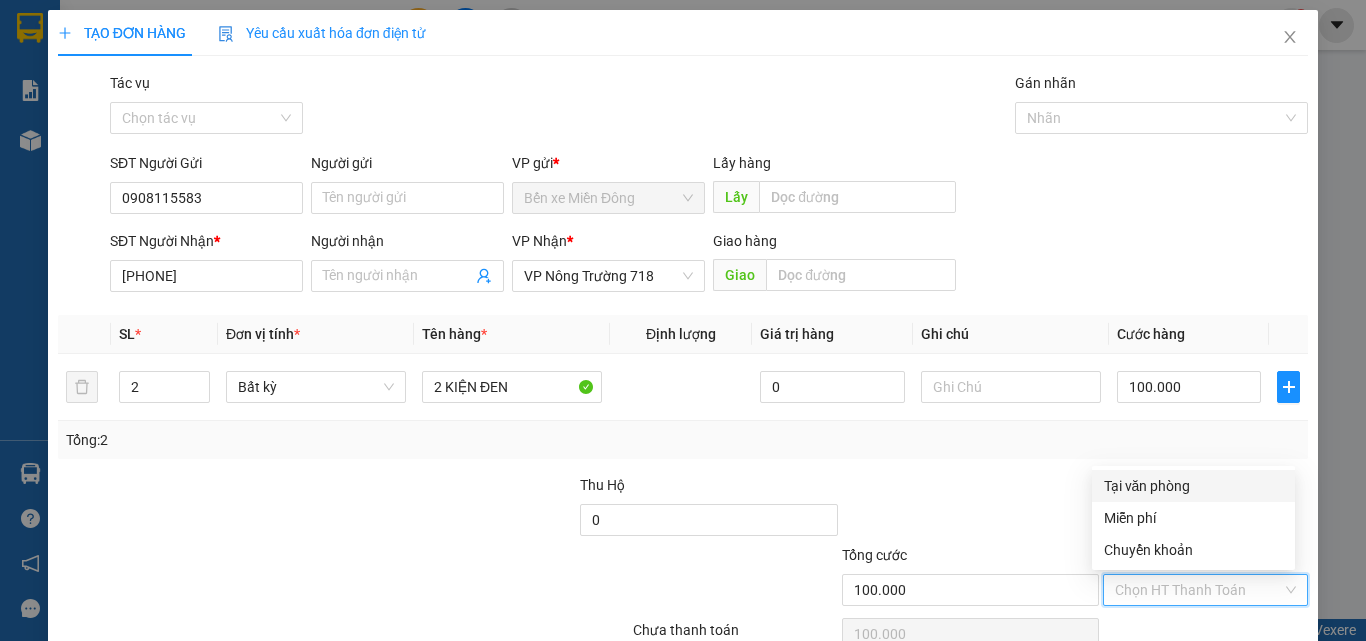 click on "Tại văn phòng" at bounding box center [1193, 486] 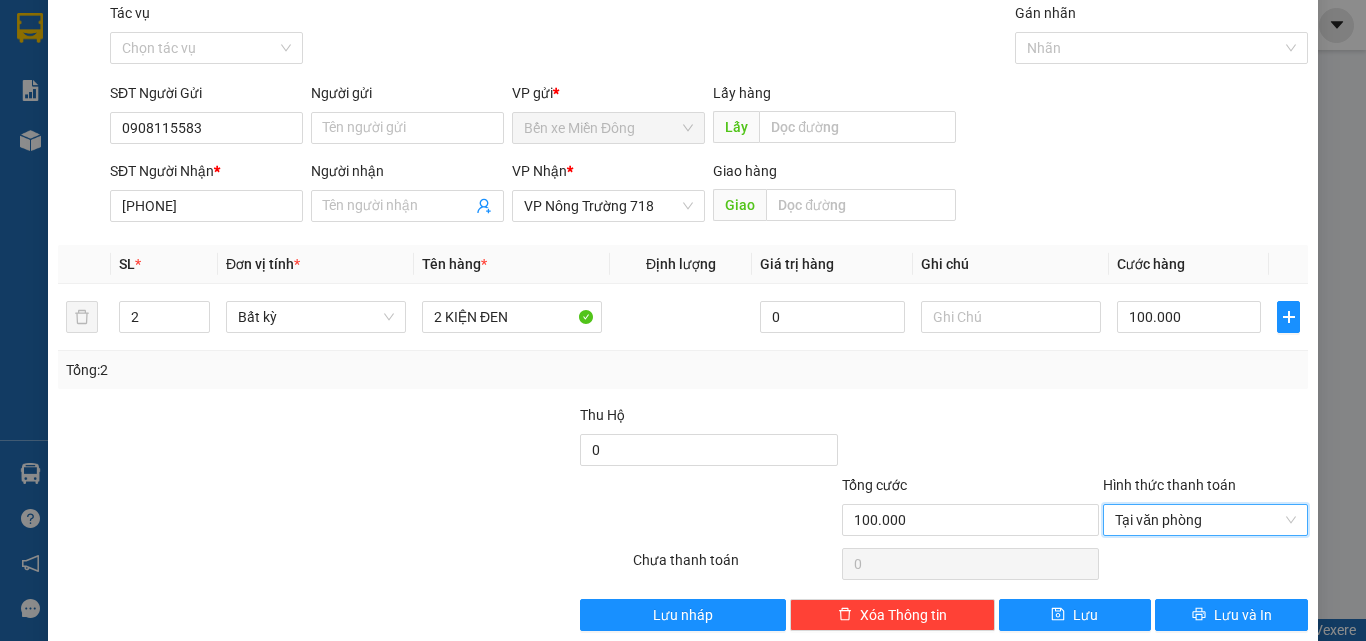 scroll, scrollTop: 99, scrollLeft: 0, axis: vertical 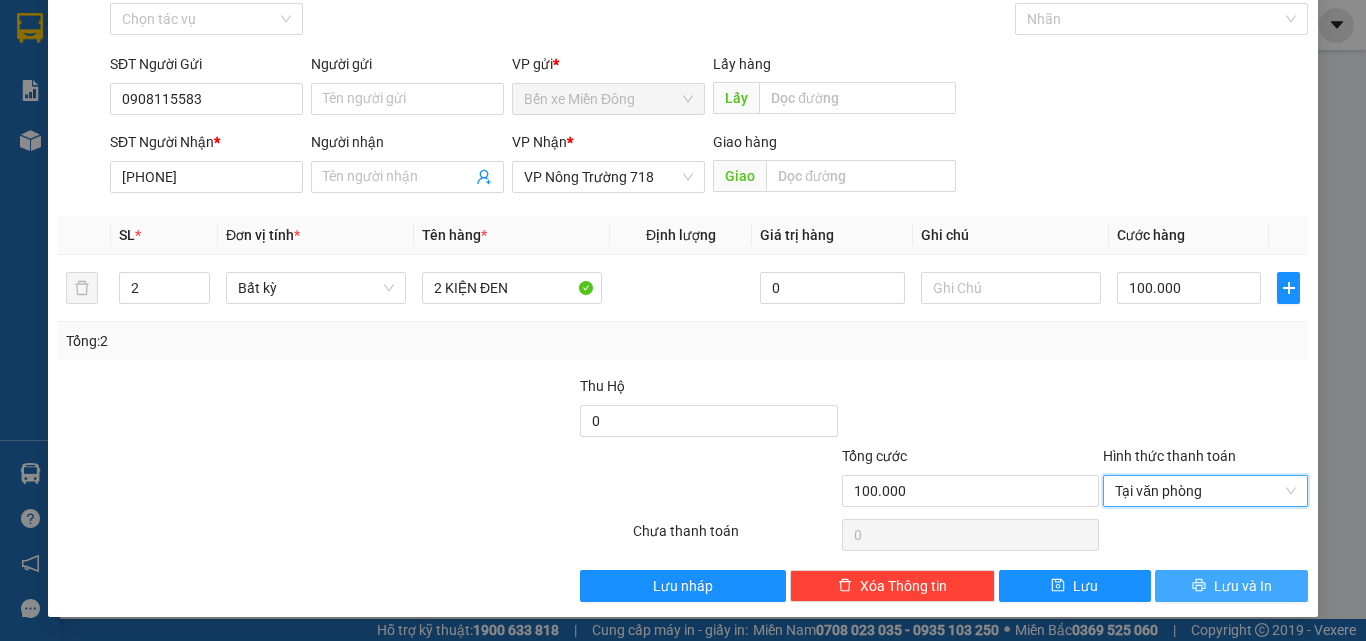click on "Lưu và In" at bounding box center (1231, 586) 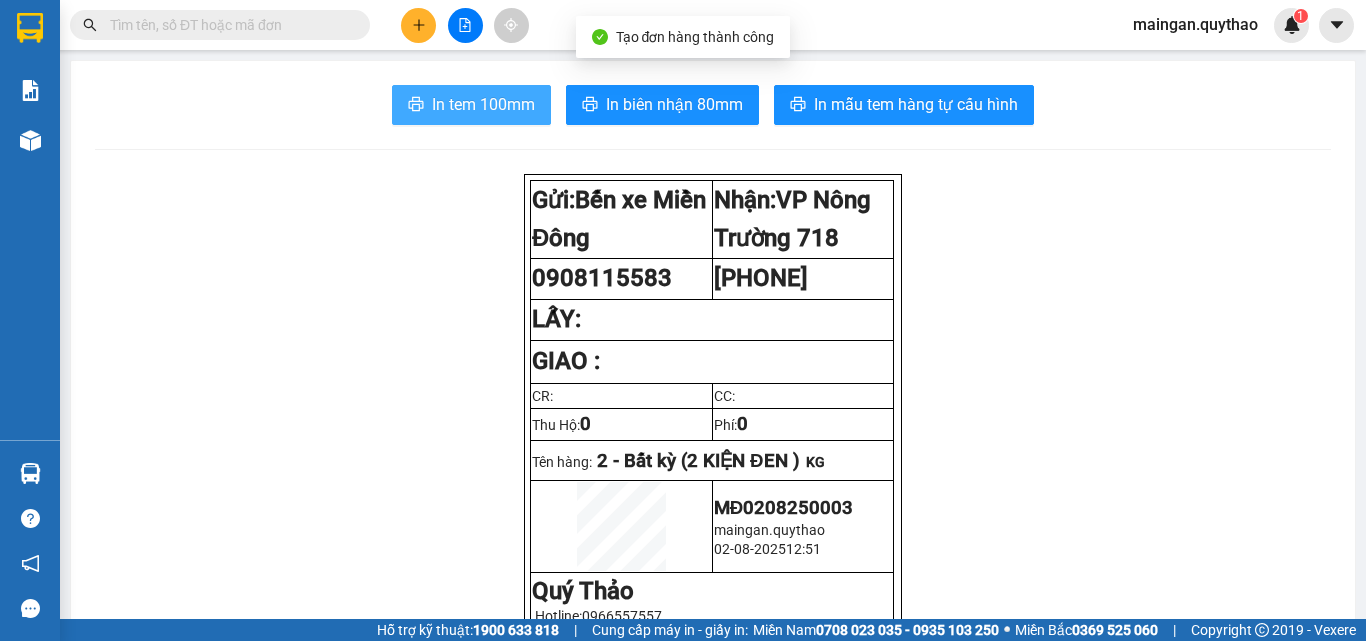 click on "In tem 100mm" at bounding box center (483, 104) 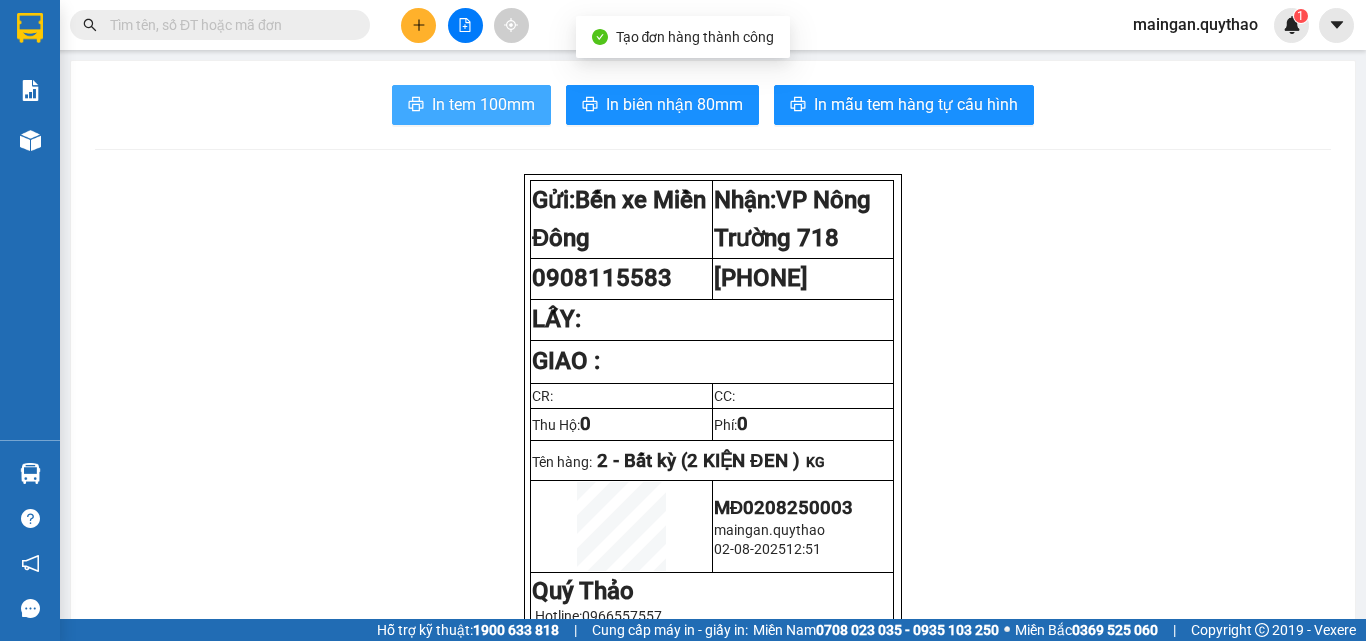 scroll, scrollTop: 0, scrollLeft: 0, axis: both 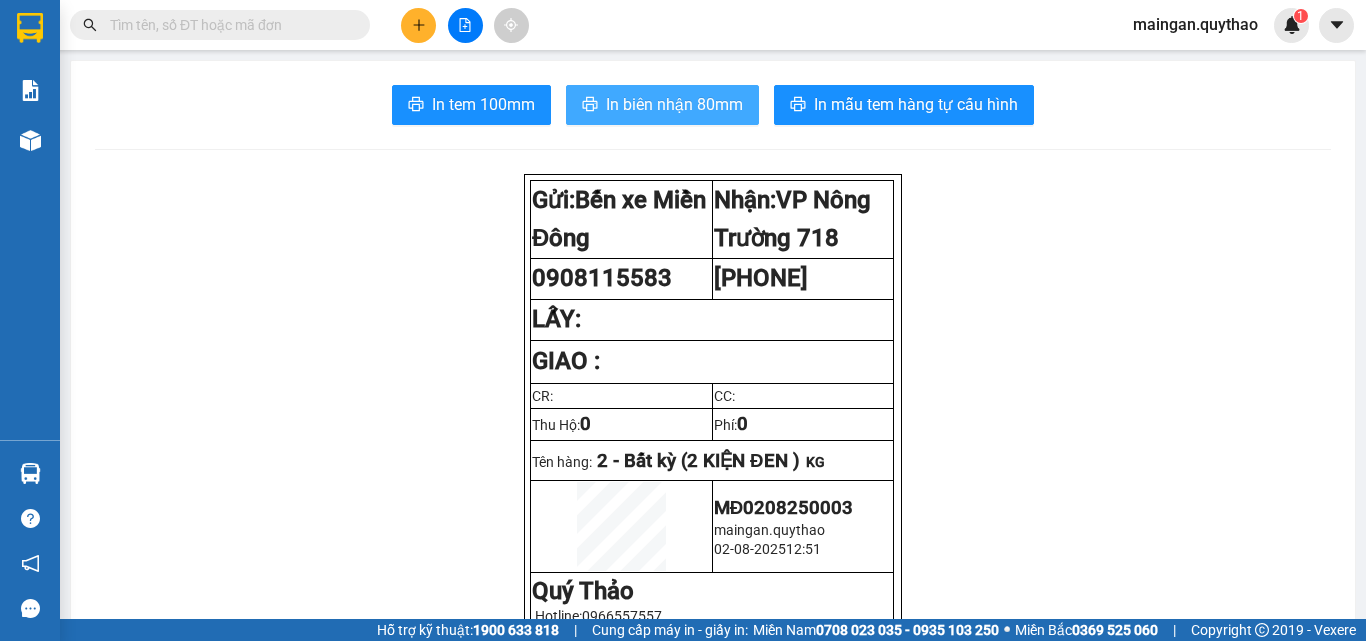 click on "In biên nhận 80mm" at bounding box center (674, 104) 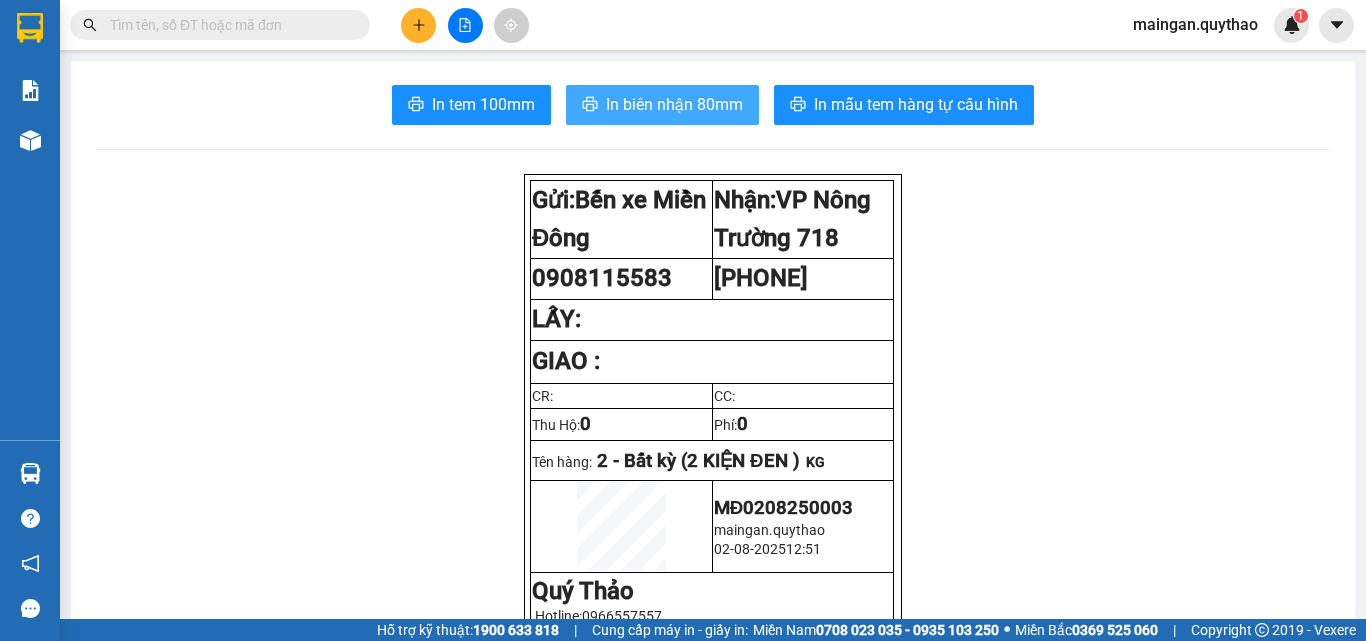 scroll, scrollTop: 0, scrollLeft: 0, axis: both 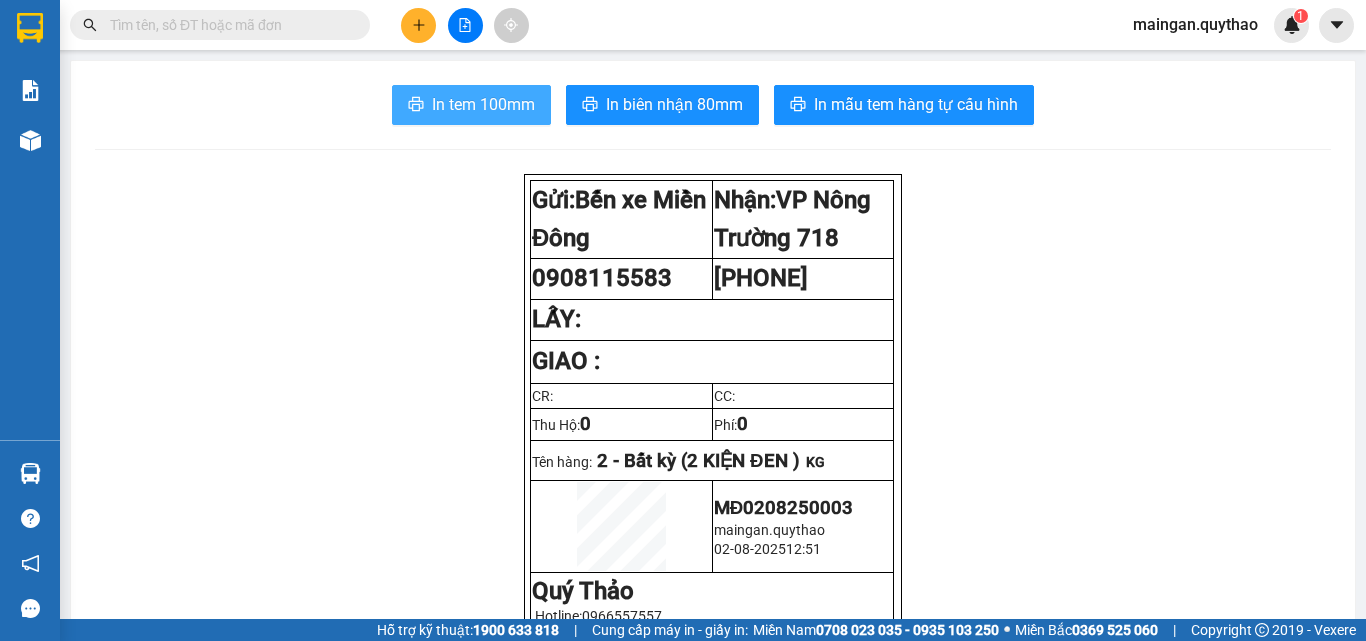 click on "In tem 100mm" at bounding box center [483, 104] 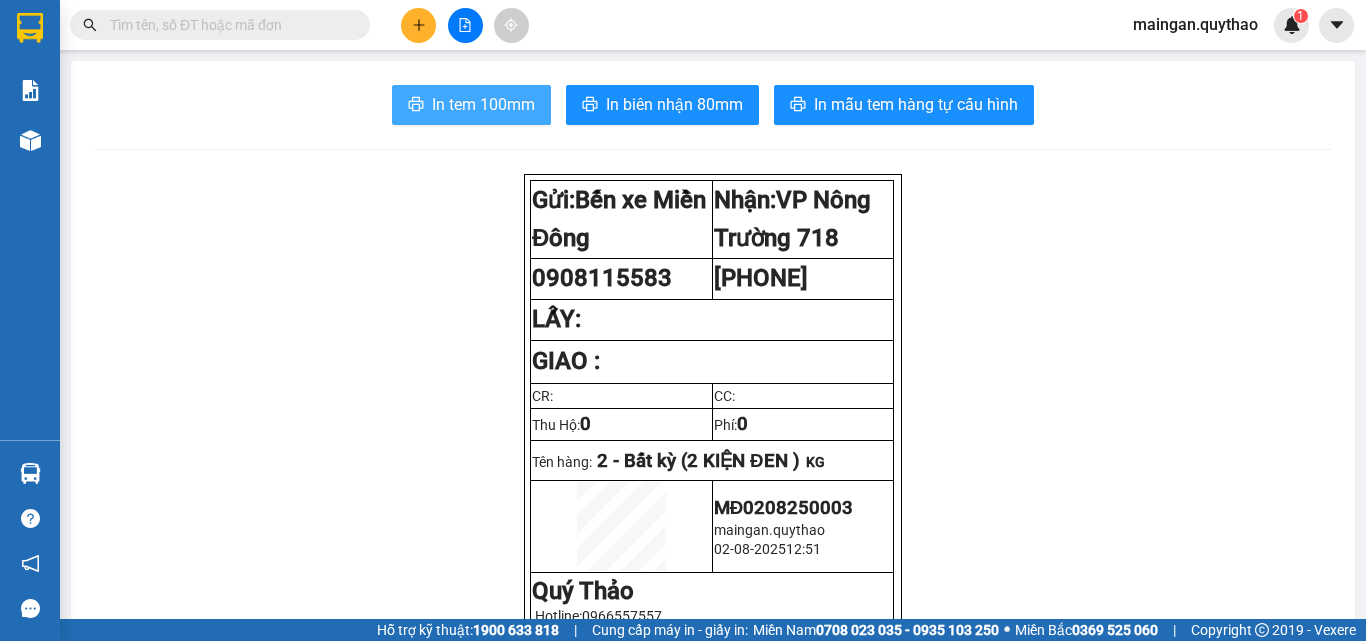 scroll, scrollTop: 0, scrollLeft: 0, axis: both 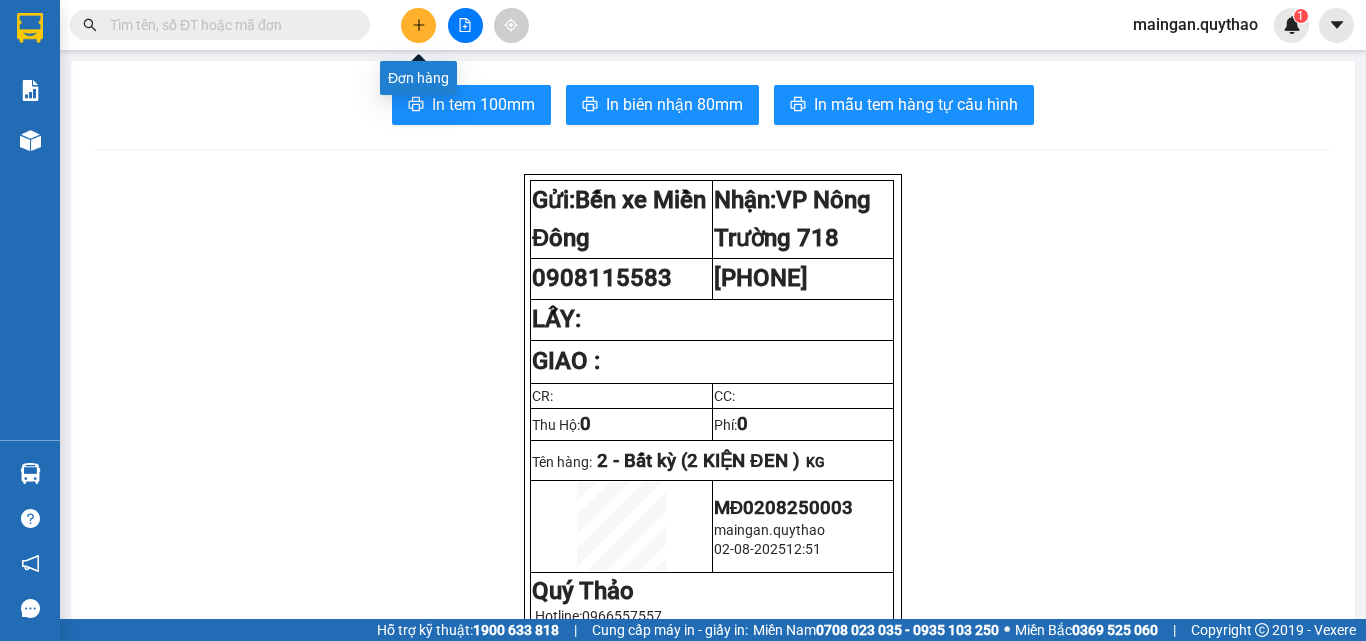 click 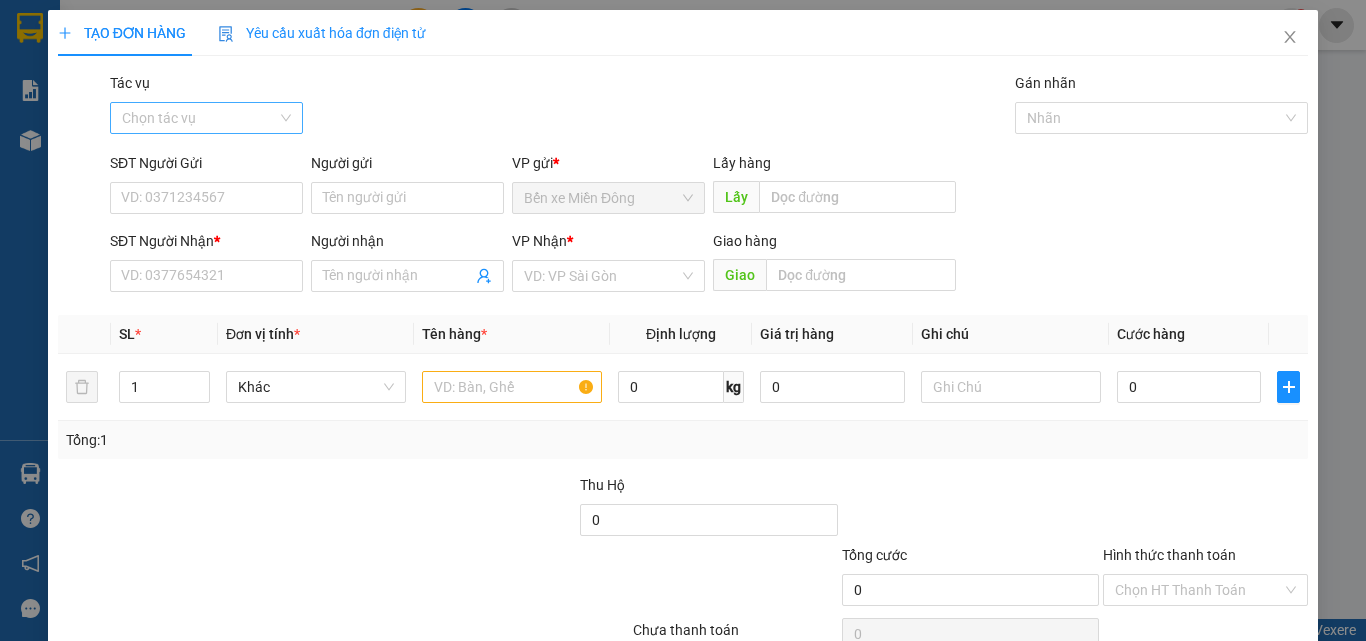 click on "Tác vụ" at bounding box center (199, 118) 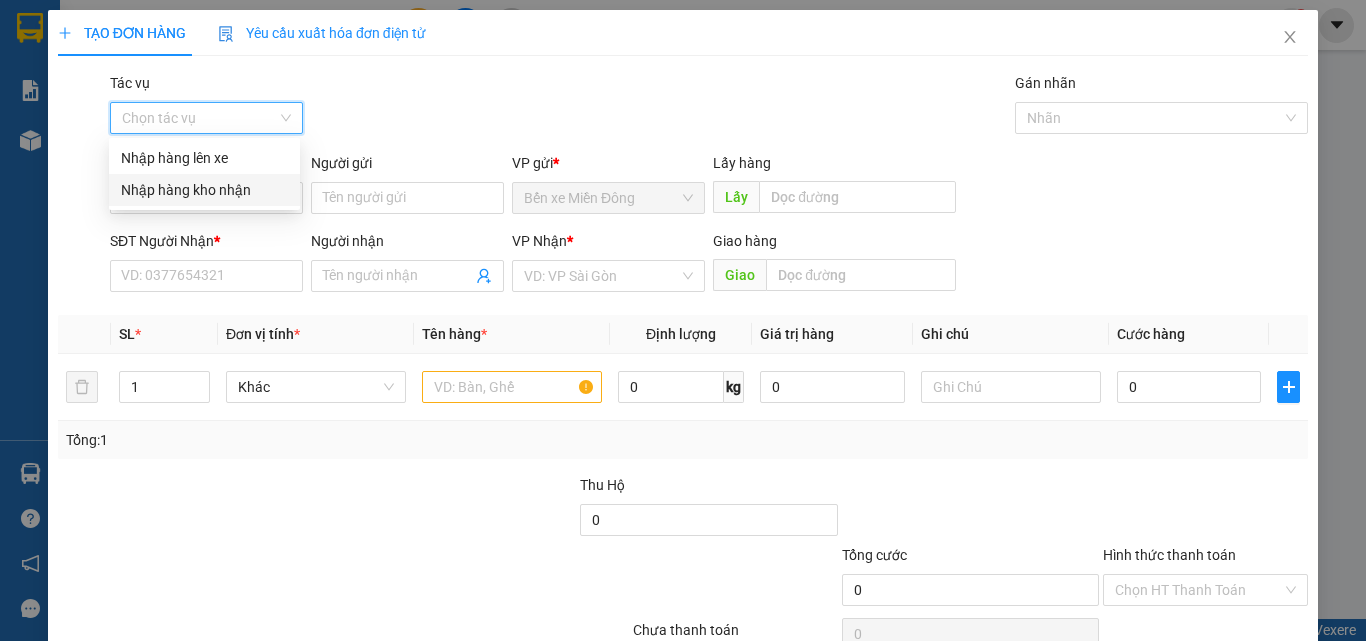 click on "Gói vận chuyển  * Tiêu chuẩn Tác vụ Chọn tác vụ Gán nhãn   Nhãn" at bounding box center (709, 107) 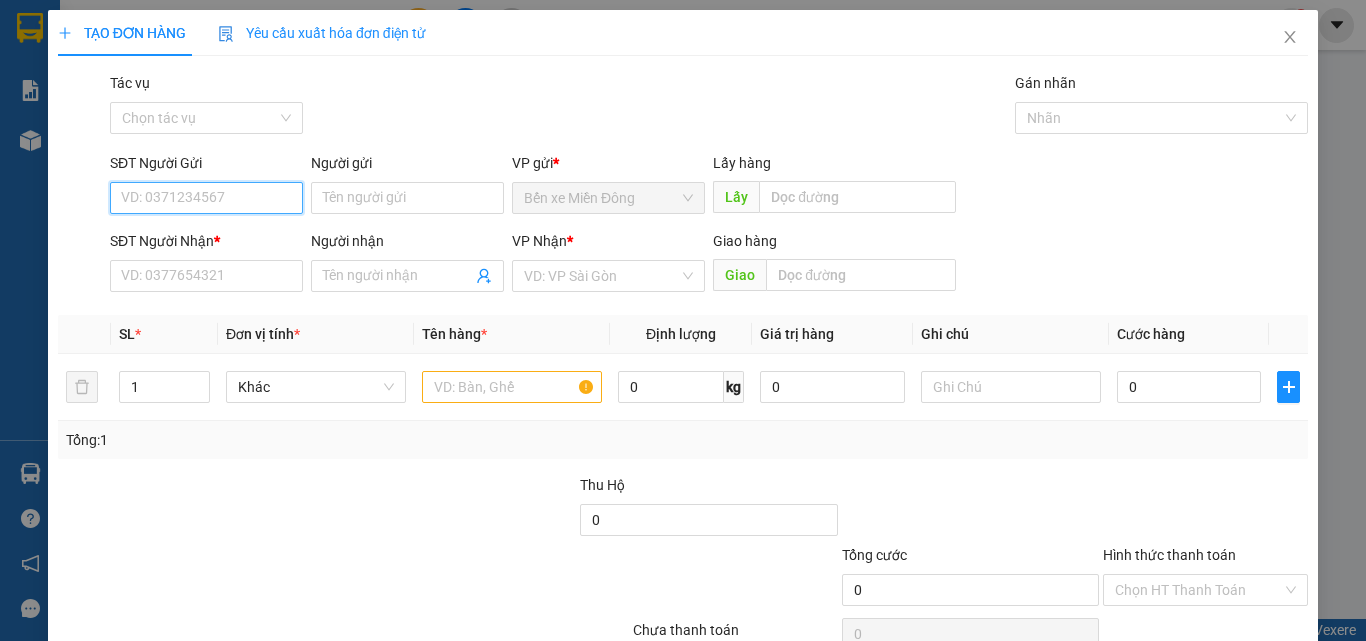 click on "SĐT Người Gửi" at bounding box center [206, 198] 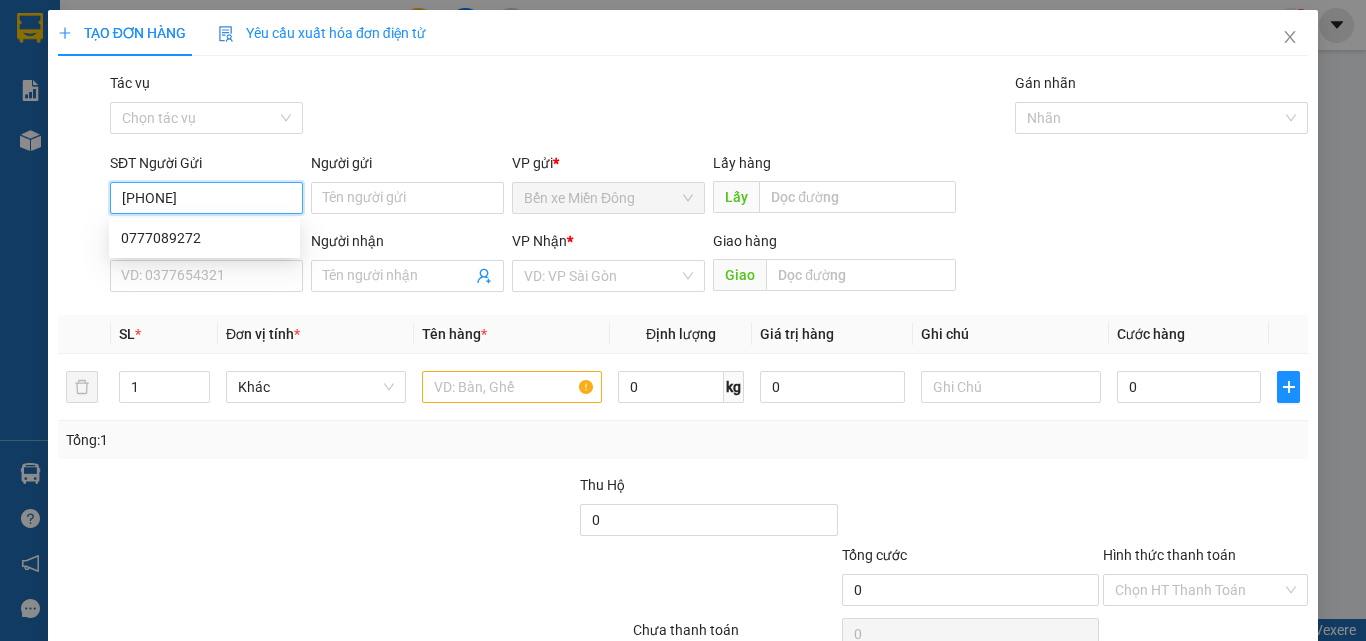type on "0777089272" 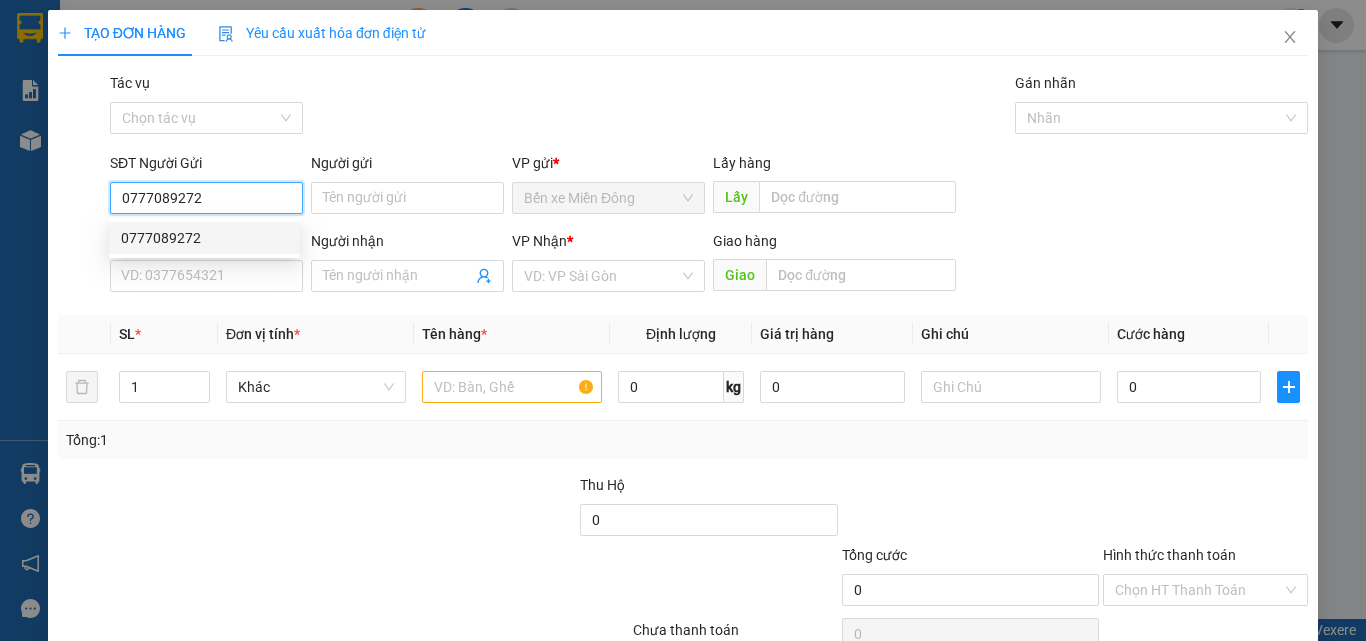 click on "0777089272" at bounding box center [204, 238] 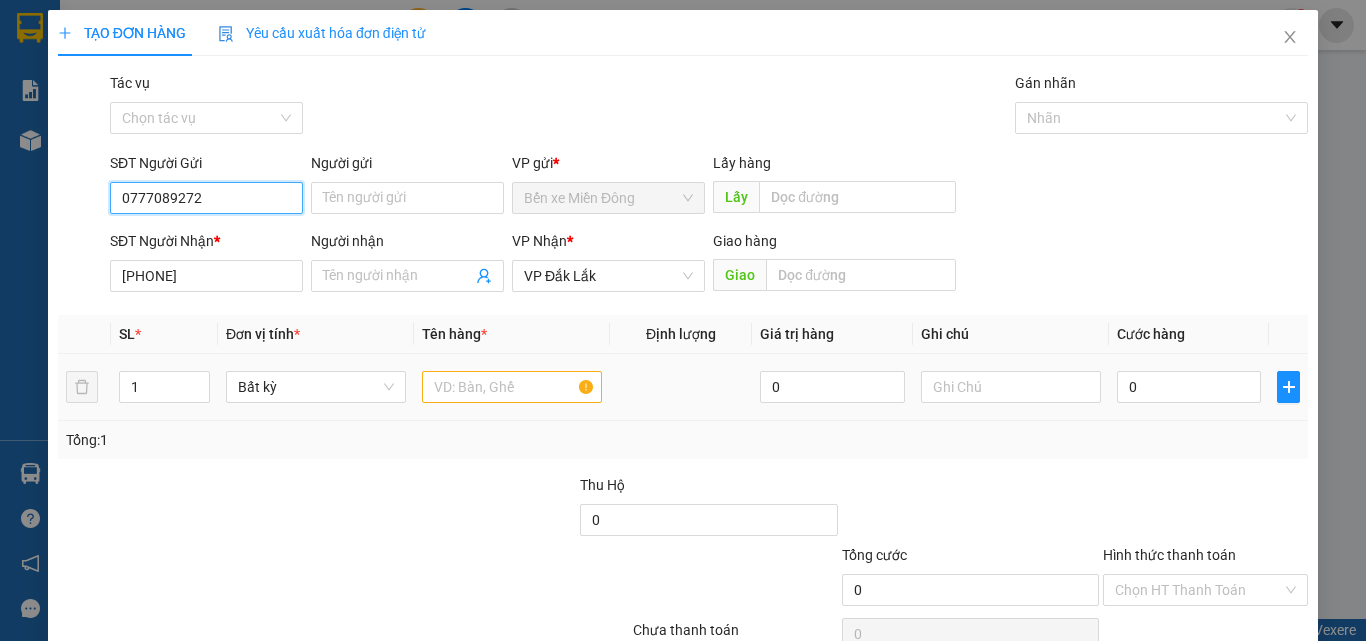 type on "0777089272" 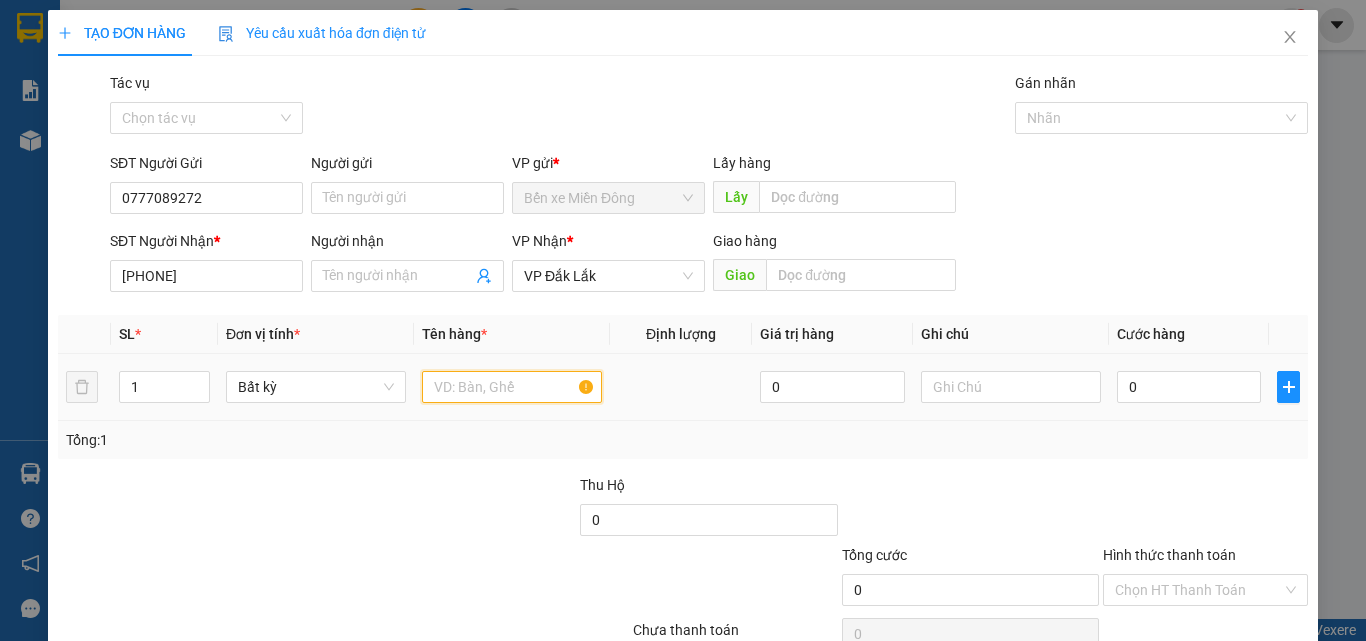 click at bounding box center (512, 387) 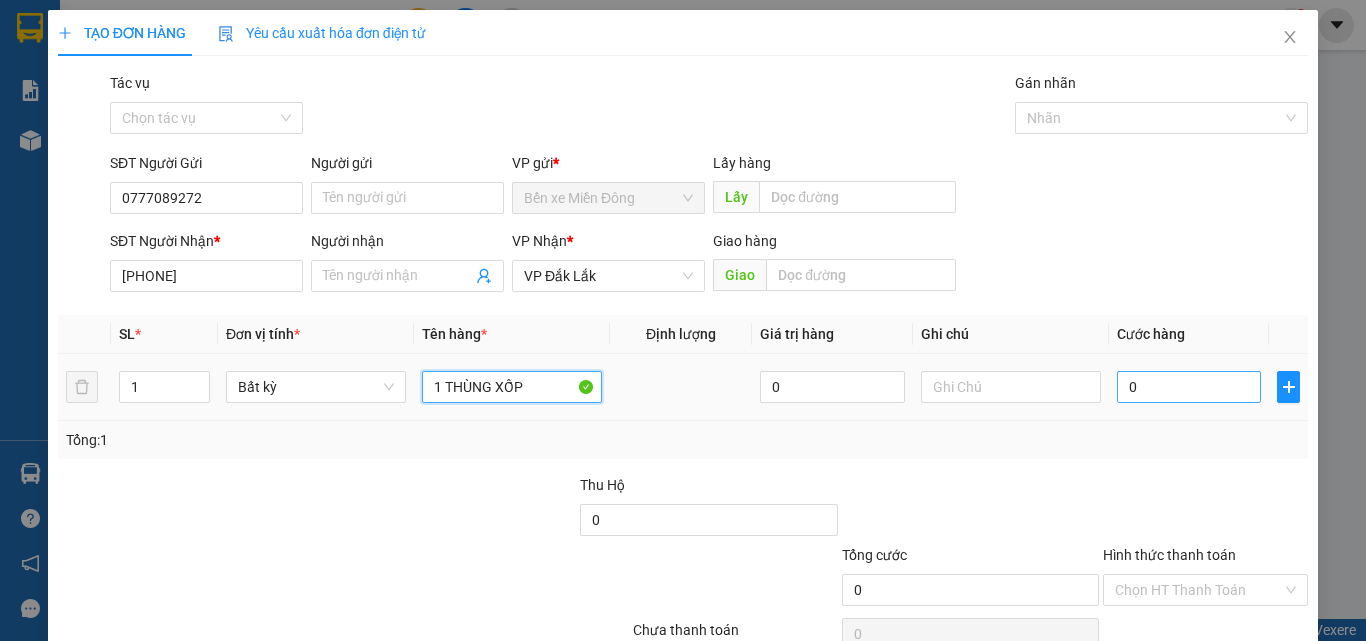 type on "1 THÙNG XỐP" 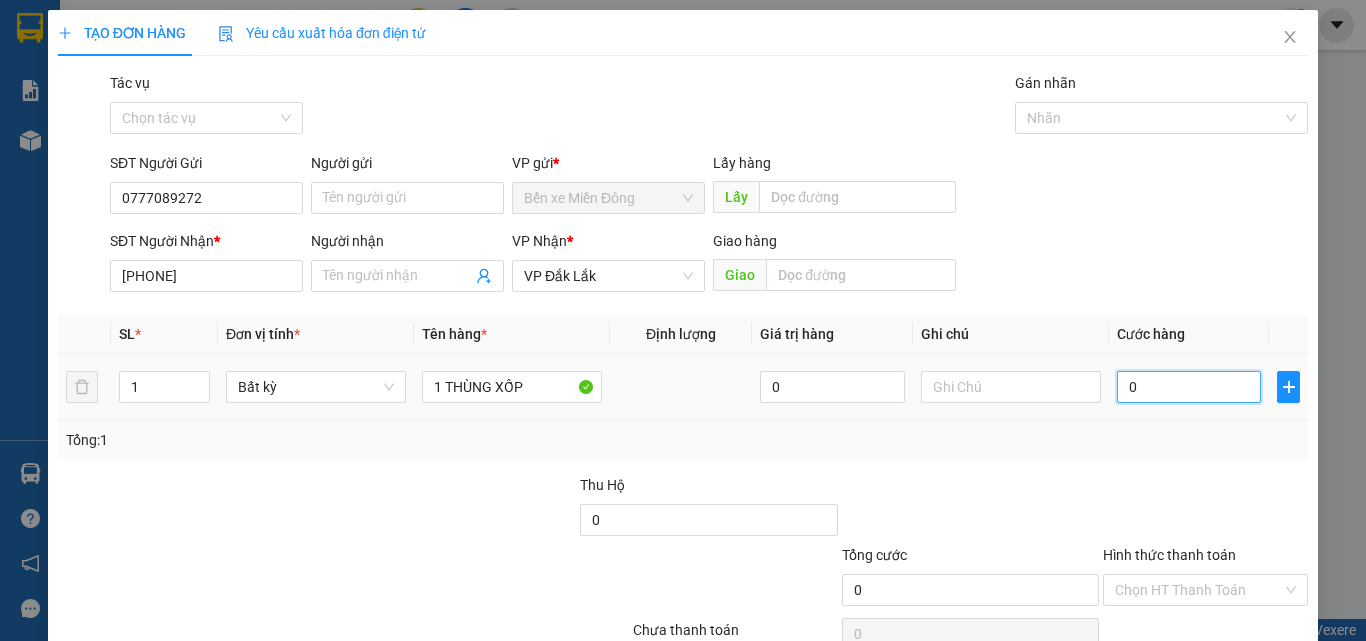 click on "0" at bounding box center [1189, 387] 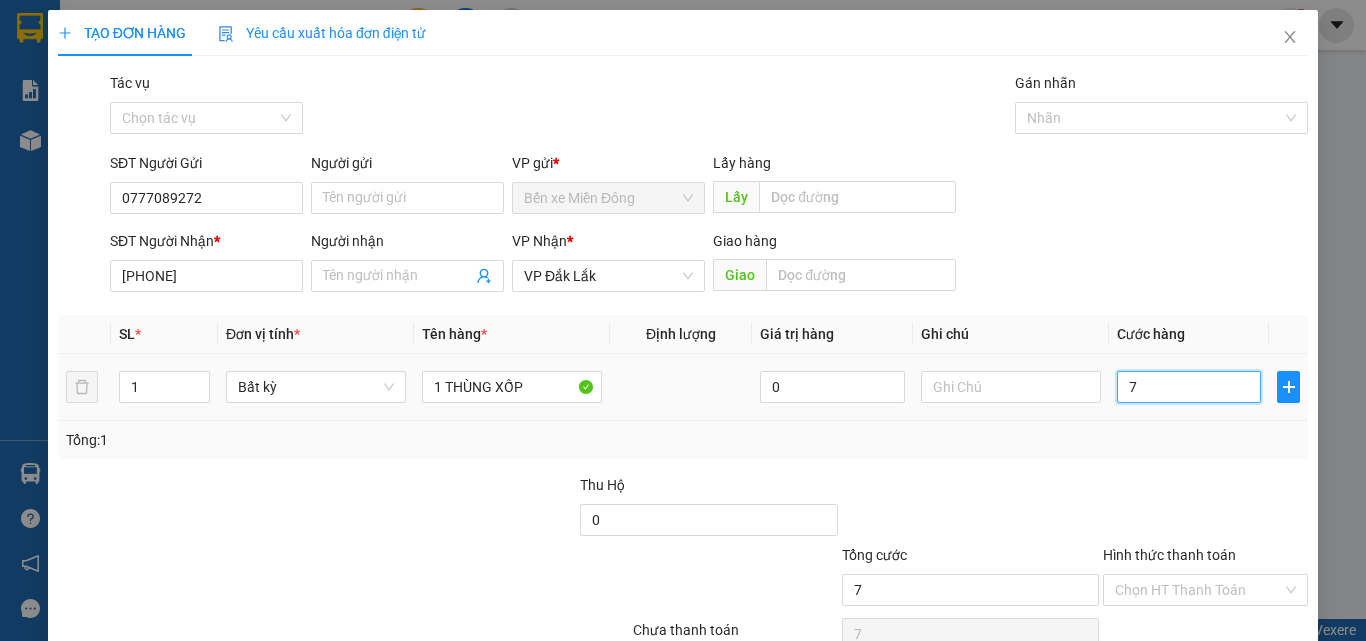 type on "70" 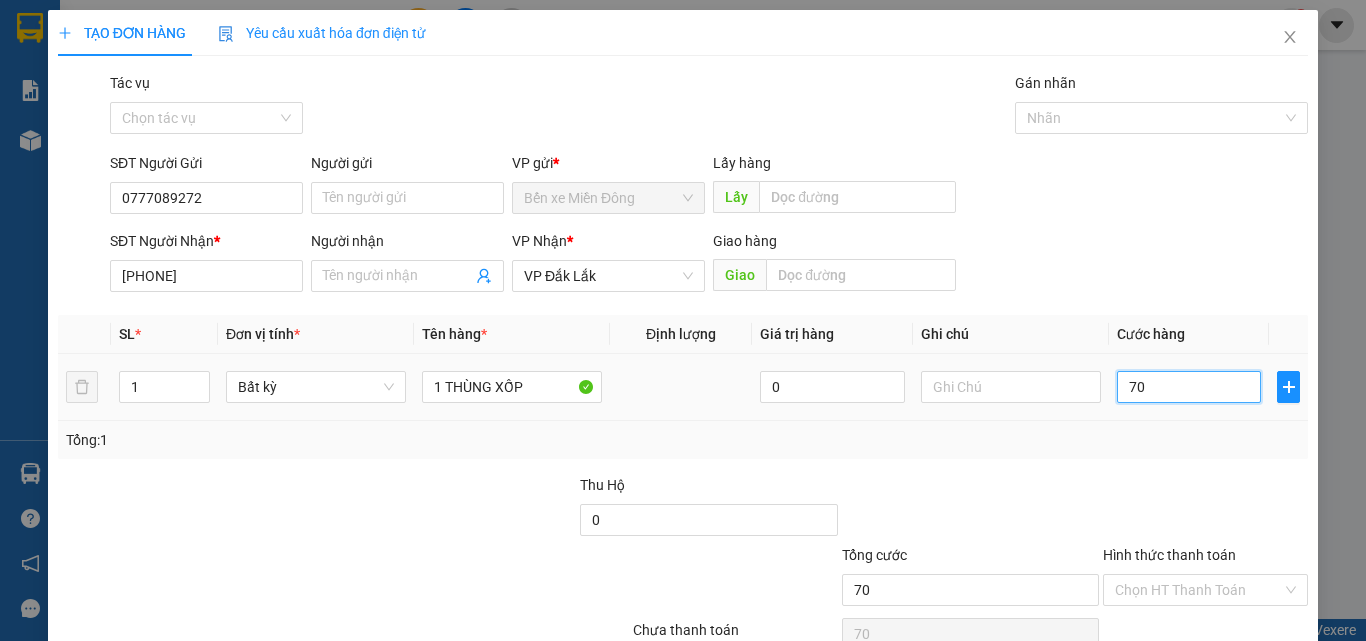 type on "700" 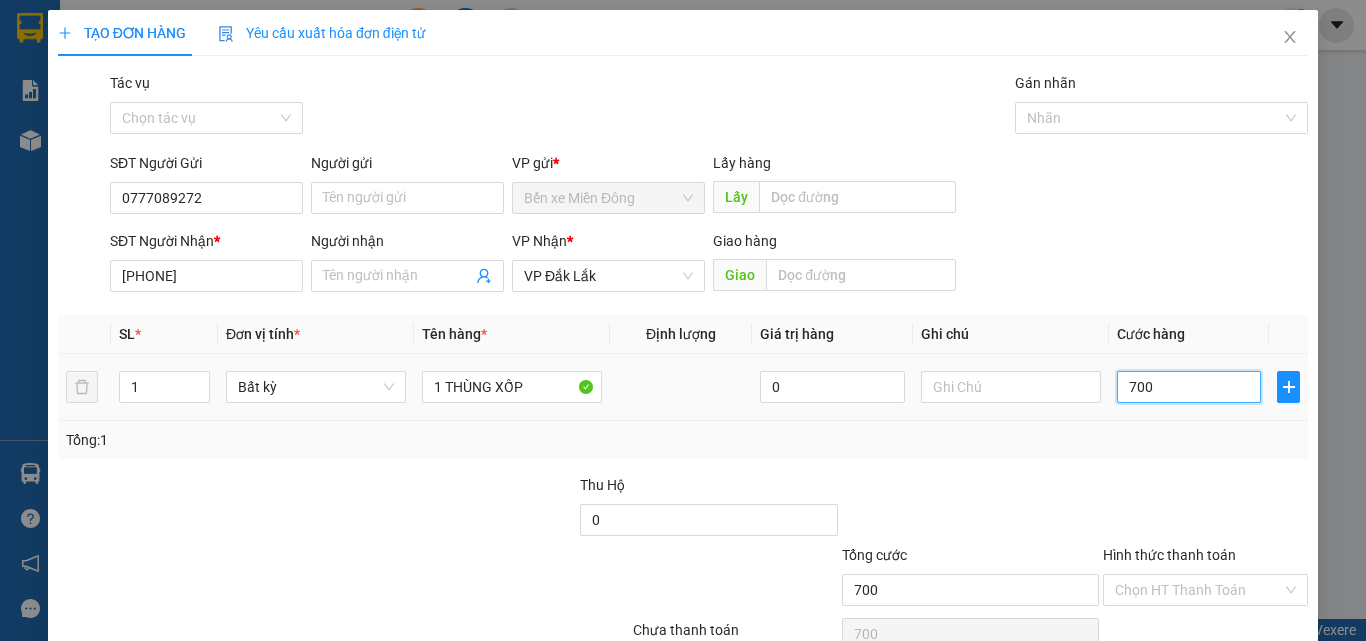 type on "7.000" 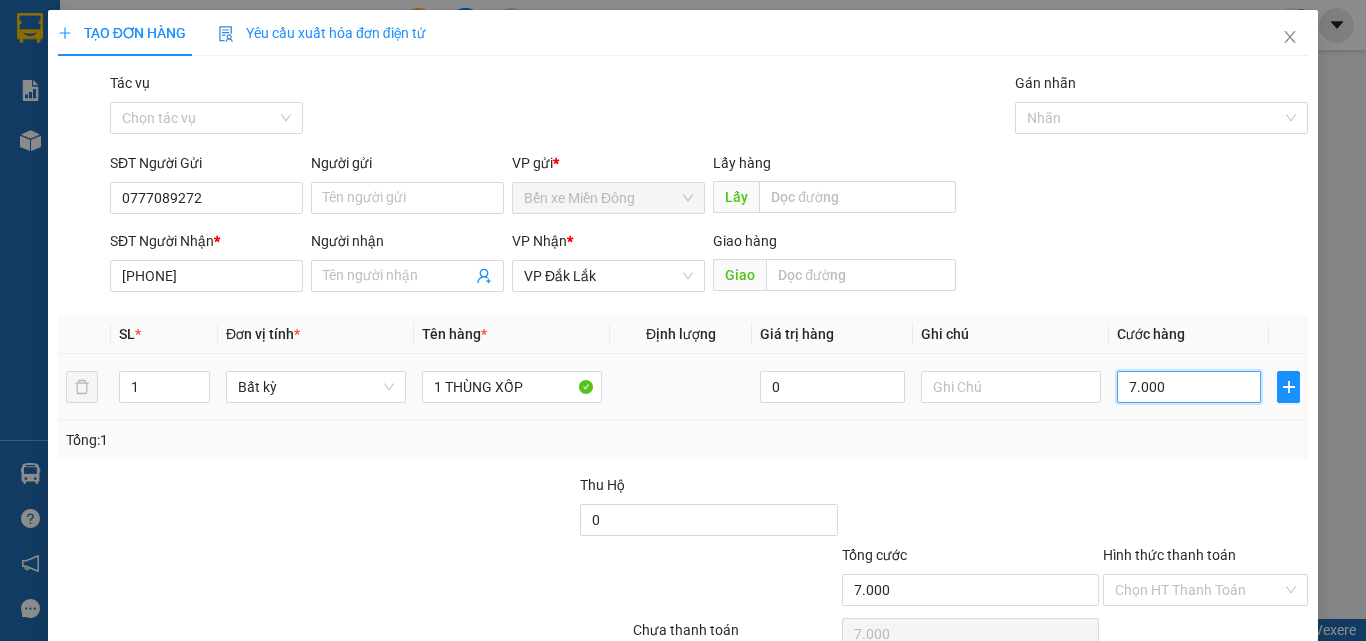 type on "70.000" 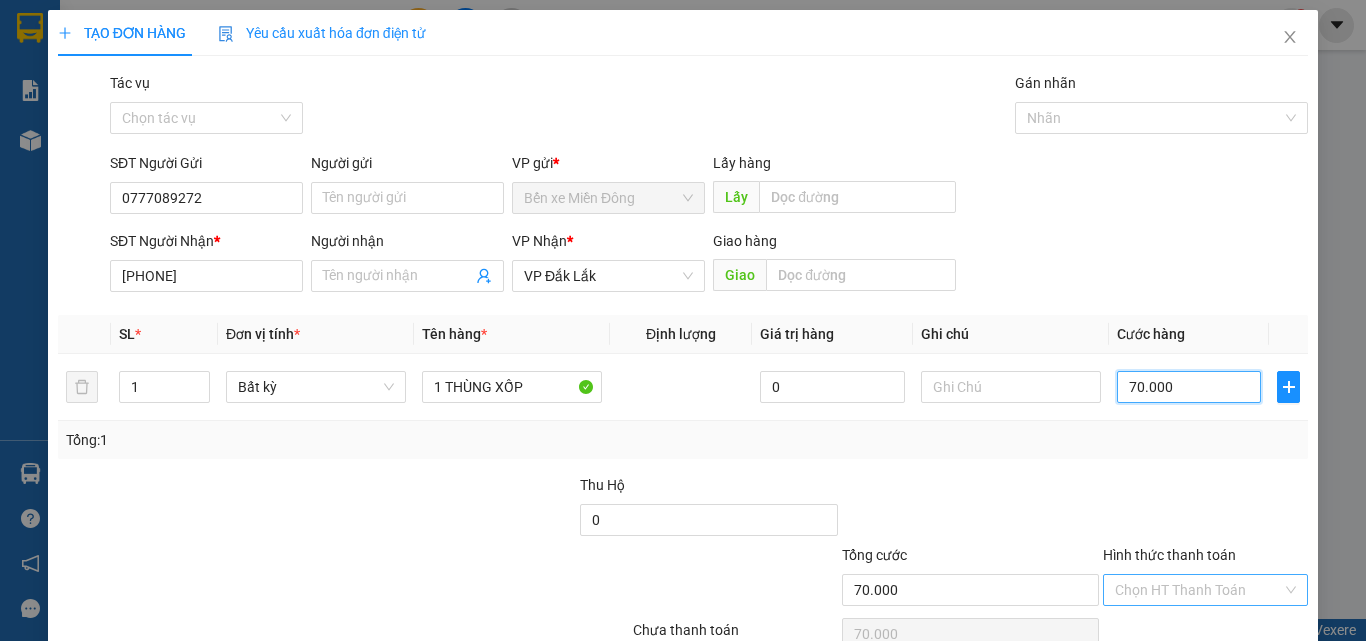 type on "70.000" 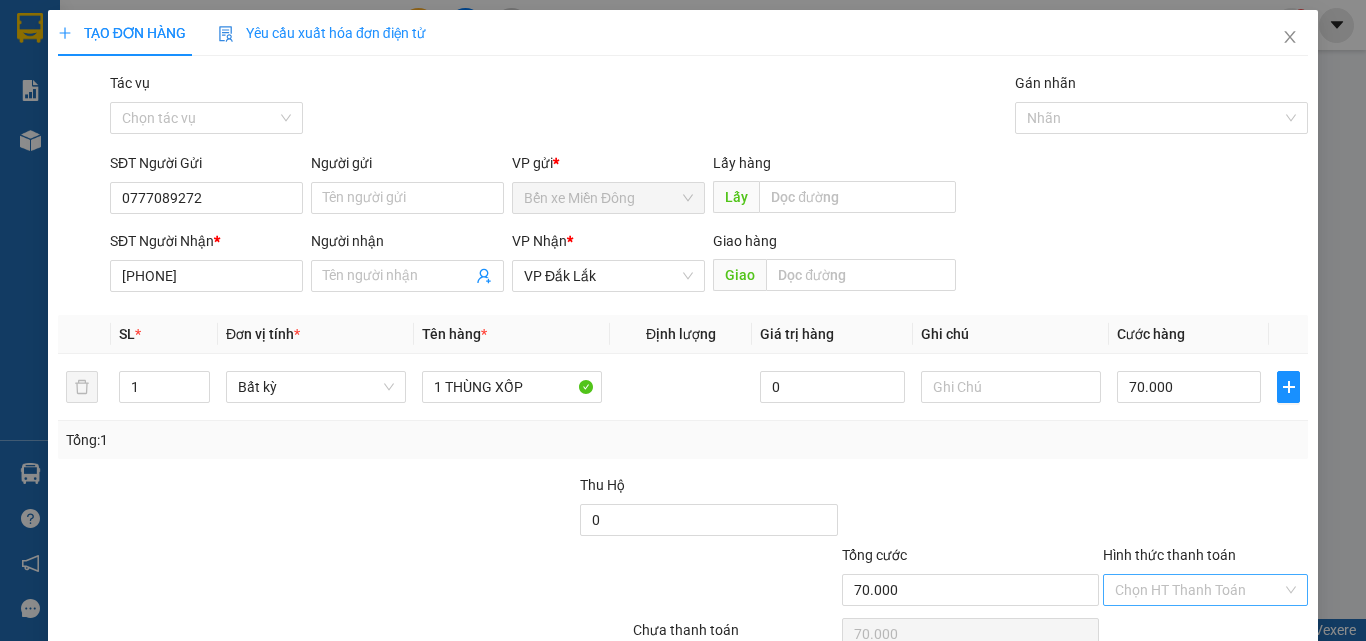 click on "Hình thức thanh toán" at bounding box center [1198, 590] 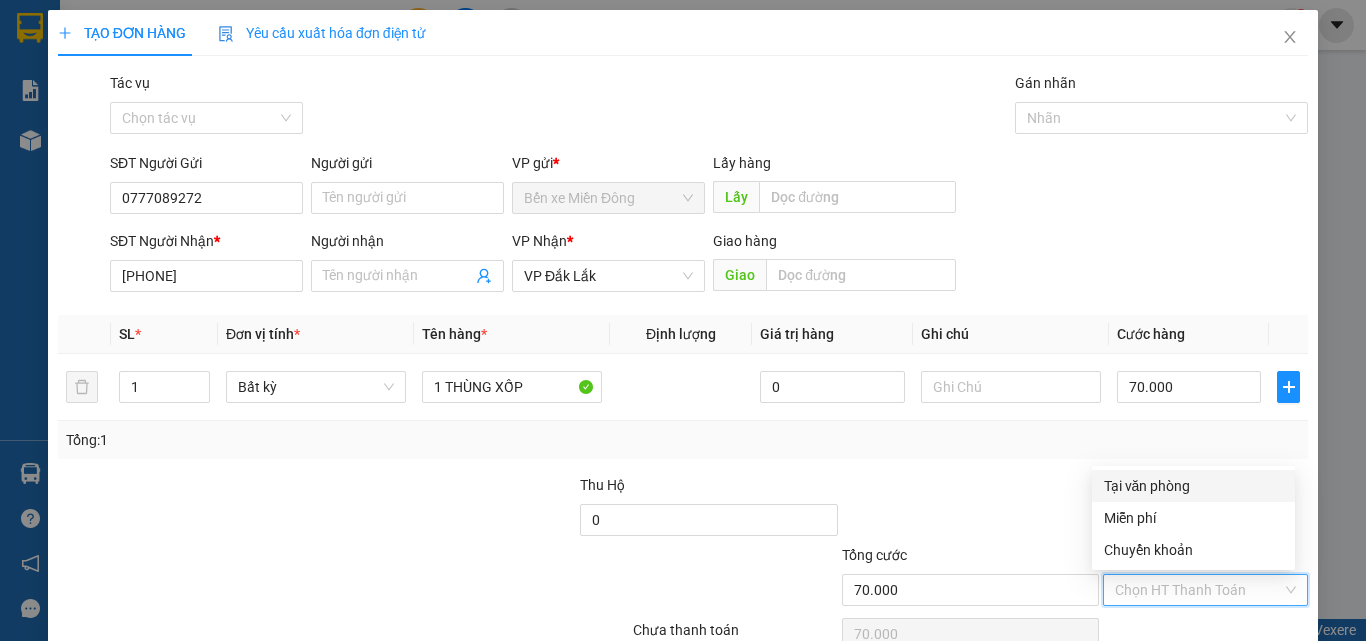 click on "Tại văn phòng" at bounding box center (1193, 486) 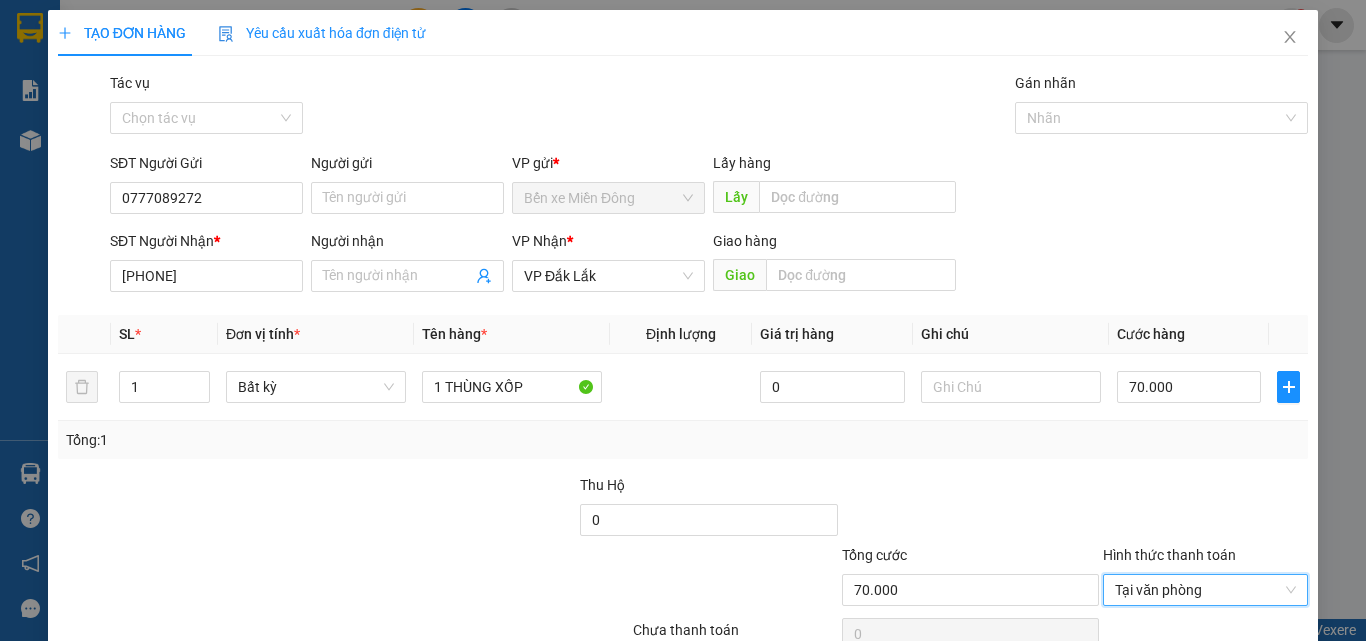 scroll, scrollTop: 99, scrollLeft: 0, axis: vertical 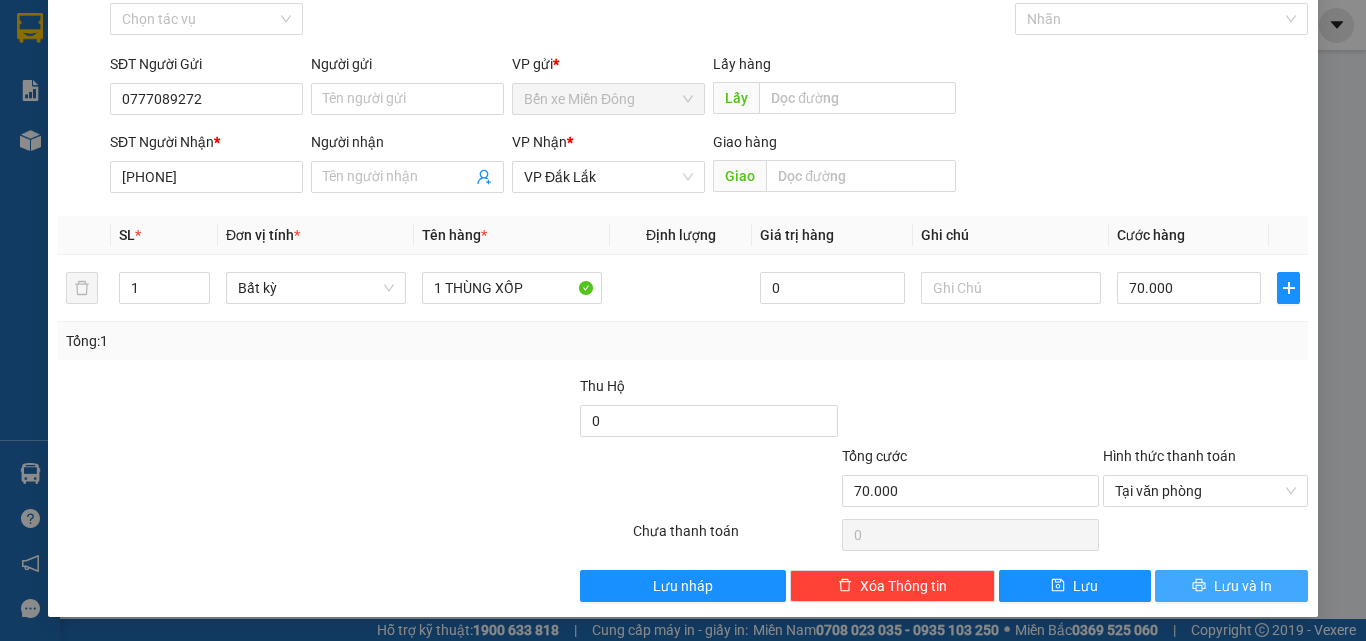 click on "Lưu và In" at bounding box center (1231, 586) 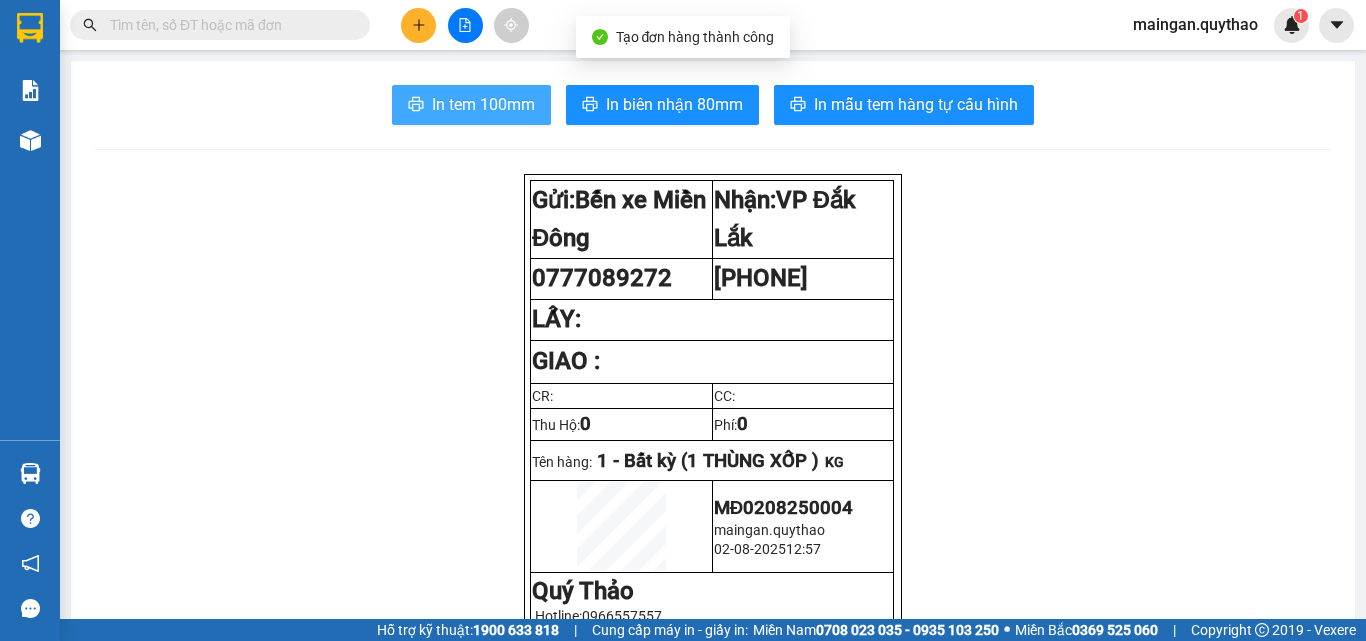 click on "In tem 100mm" at bounding box center (483, 104) 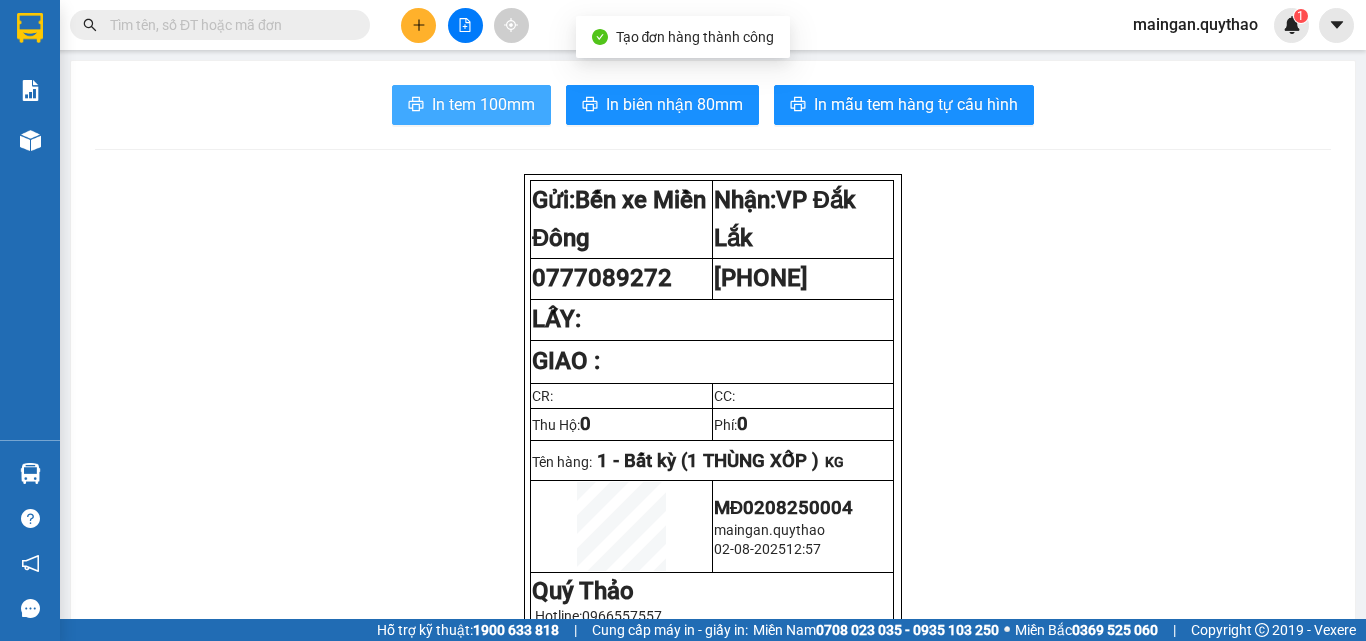 scroll, scrollTop: 0, scrollLeft: 0, axis: both 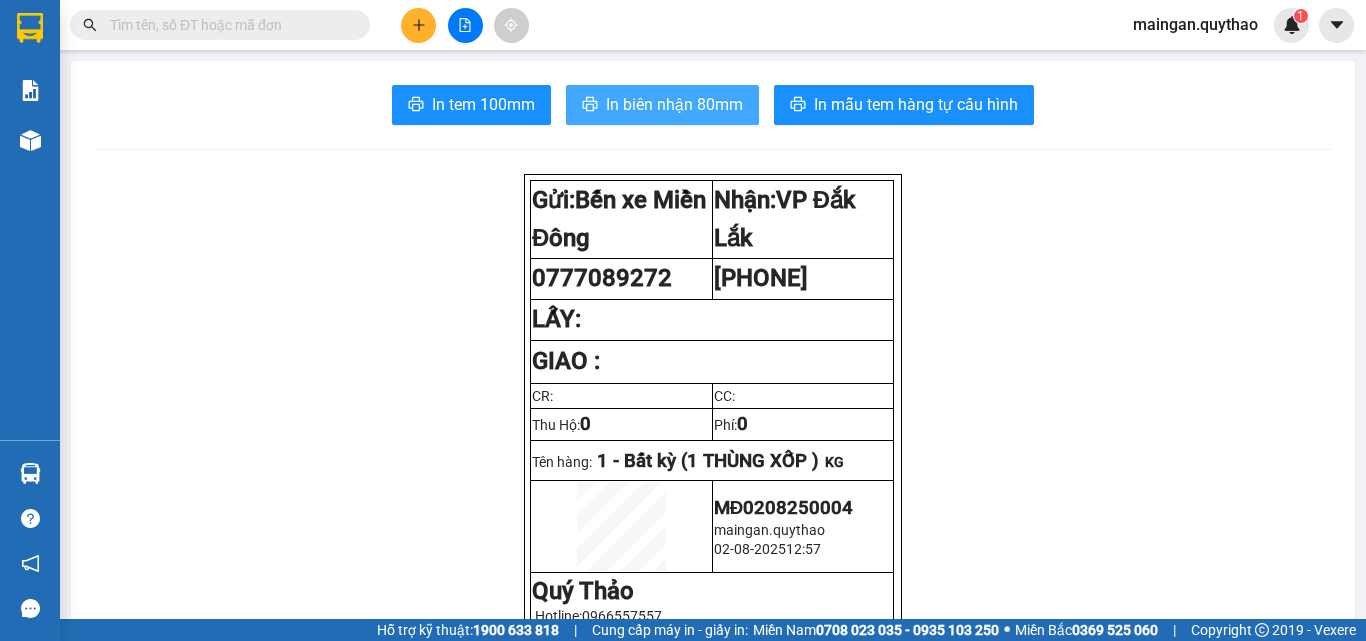 click on "In biên nhận 80mm" at bounding box center (674, 104) 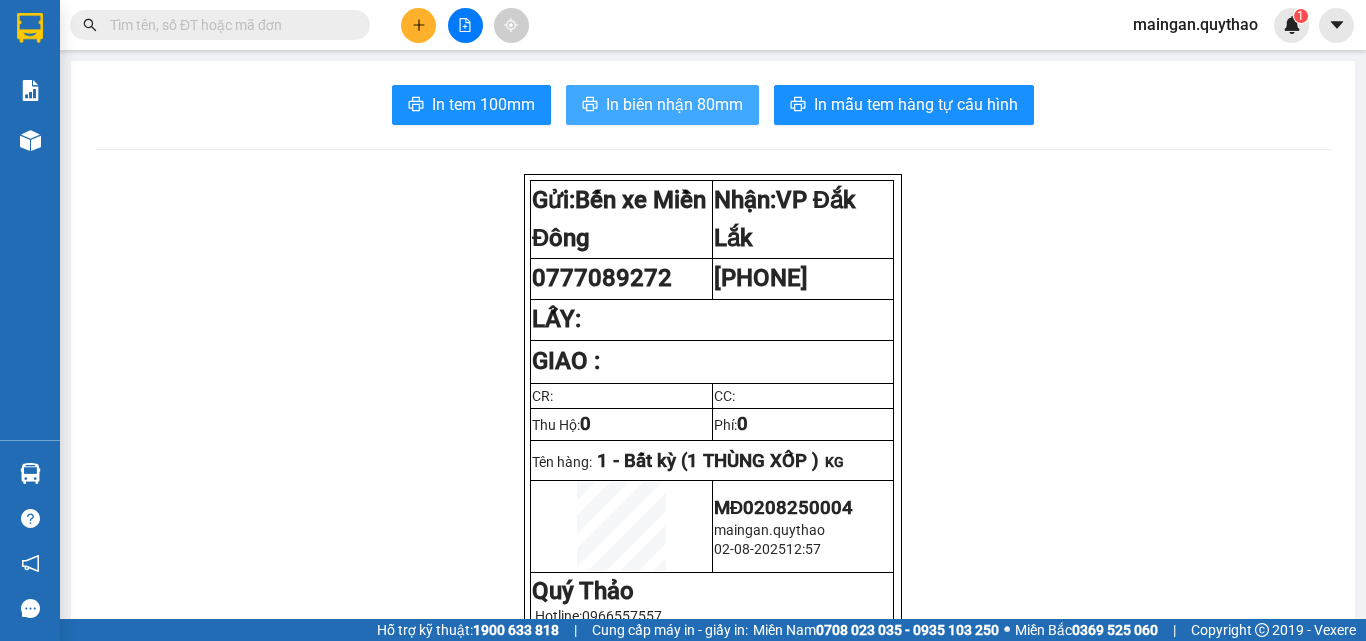 scroll, scrollTop: 0, scrollLeft: 0, axis: both 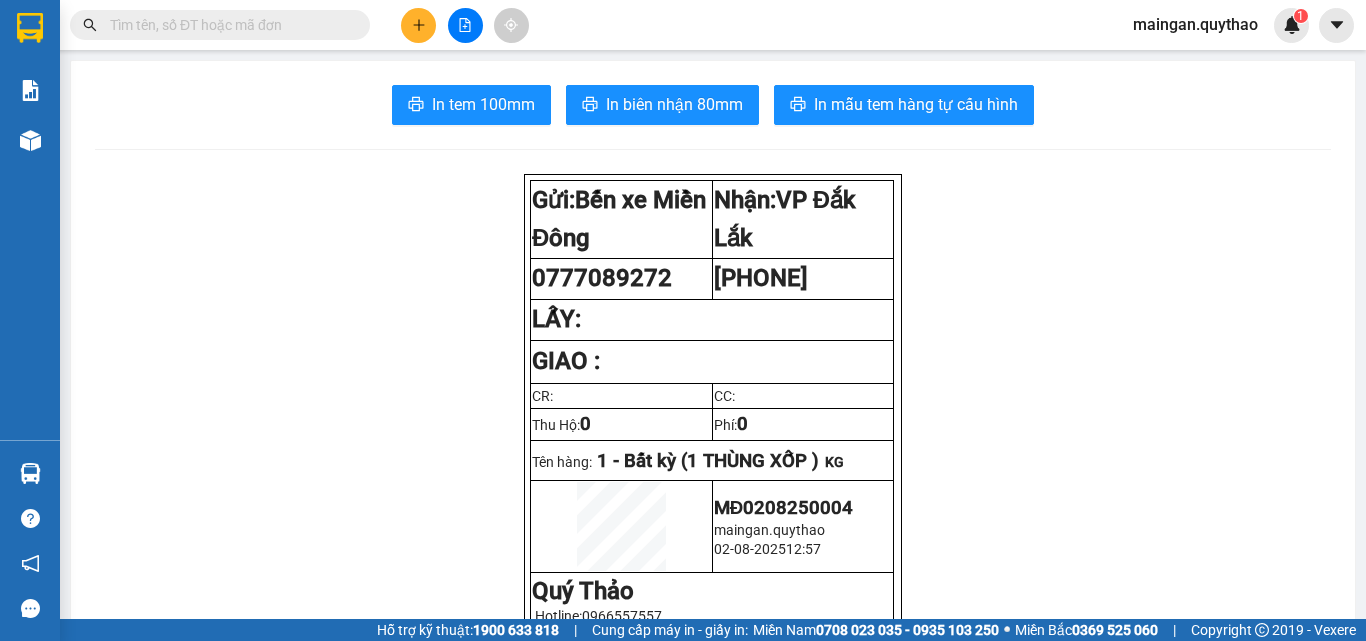 click on "Gửi:  Bến xe Miền Đông
Nhận:  VP Đắk Lắk
[PHONE]
[PHONE]
LẤY:
GIAO :
CR:
CC:
Thu Hộ: 0
Phí:  0
Tên hàng:   1 - Bất kỳ (1 THÙNG XỐP )    KG
MĐ0208250004
maingan.quythao
[DATE]     [TIME]
Quý Thảo
Hotline:   [PHONE]
Địa chỉ:  10A NGUYỄN CHÍ THANH
Phát triển bởi Vexere.com
Quý Thảo VP Bến xe Miền Đông   Quán nước dãy 8 - D07, BX Miền Đông 292 Đinh Bộ Lĩnh   [PHONE], [PHONE] VP VP Đắk Lắk   10A Nguyễn Chí Thanh, Thị trấn Phước An, Krông Pắk   [PHONE], [PHONE], [PHONE] Gửi khách hàng Mã đơn:   MĐ0208250004 In ngày:  [DATE]   [TIME] Gửi :     [PHONE] VP Bến xe Miền Đông Nhận :     [PHONE] VP VP Đắk Lắk Tên (giá trị hàng) SL Cước món hàng Bất kỳ - 1 THÙNG XỐP    (0) 1 70.000 Tổng cộng 1 70.000 Loading... Cước rồi : :" at bounding box center [713, 1072] 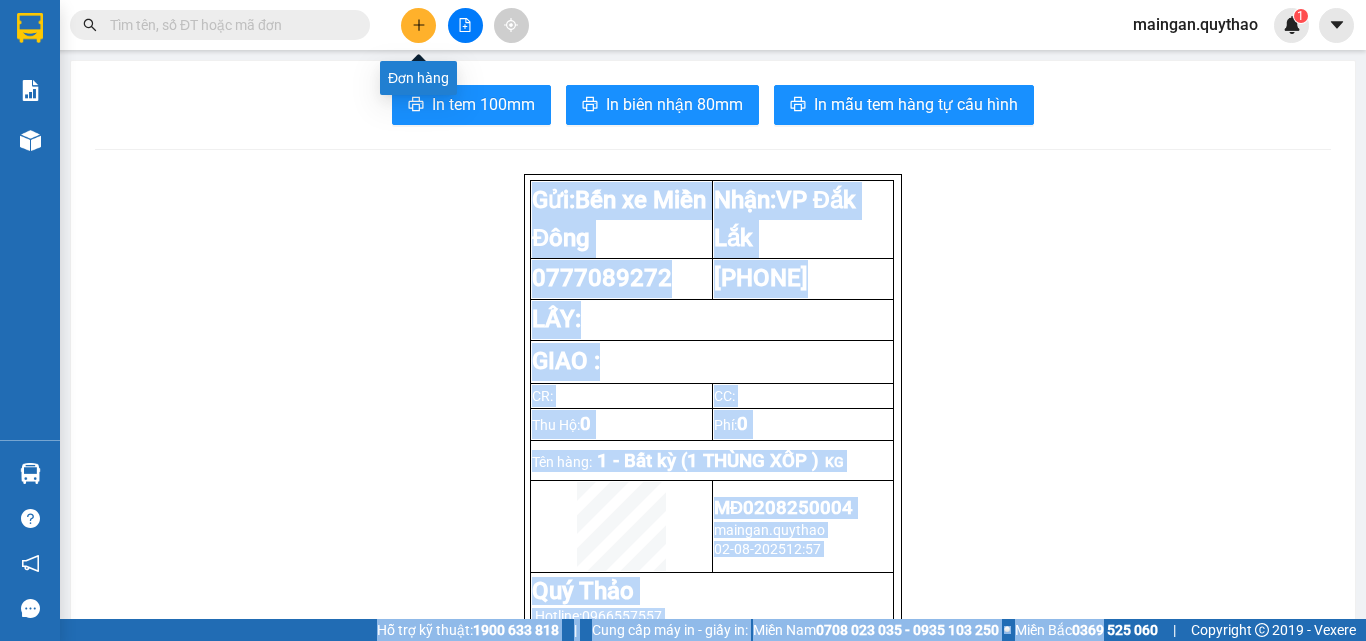 click at bounding box center [418, 25] 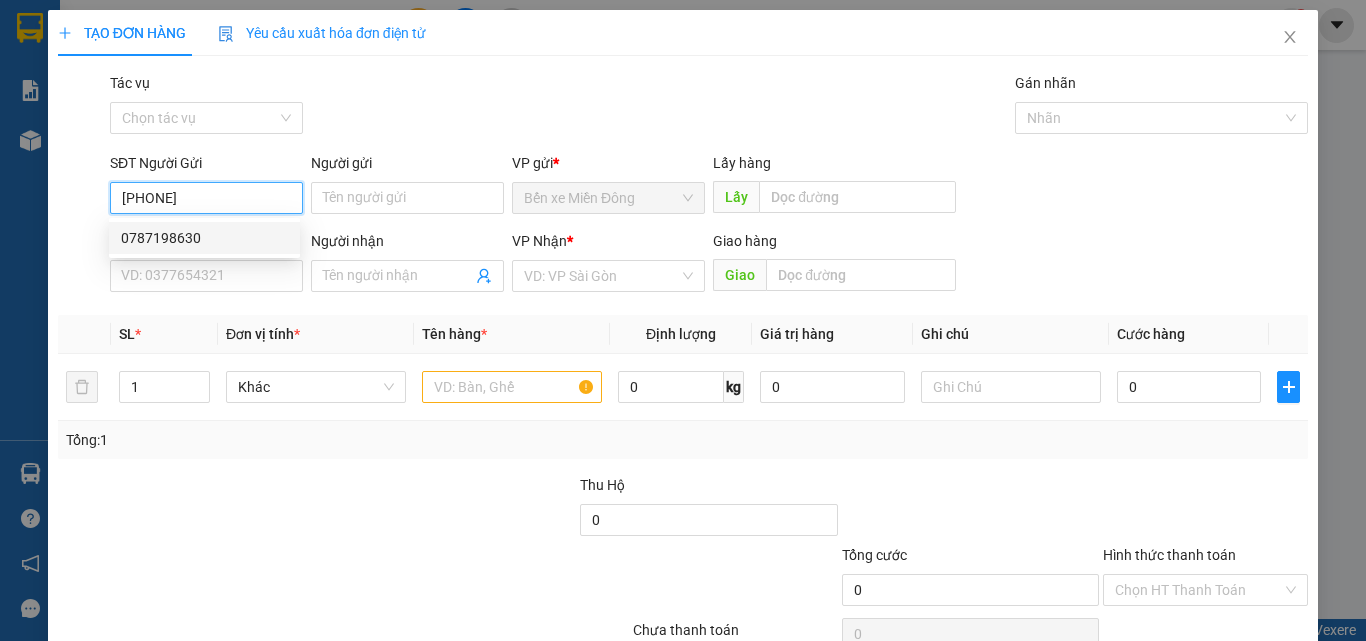 click on "0787198630" at bounding box center [204, 238] 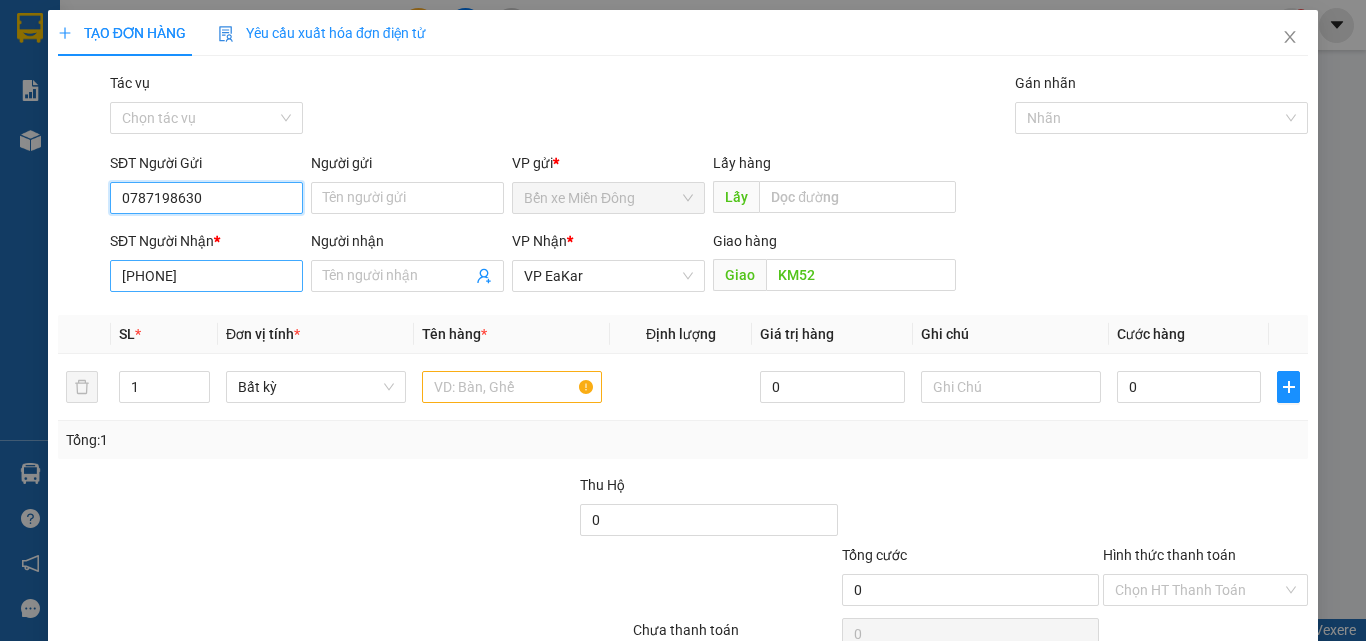 type on "0787198630" 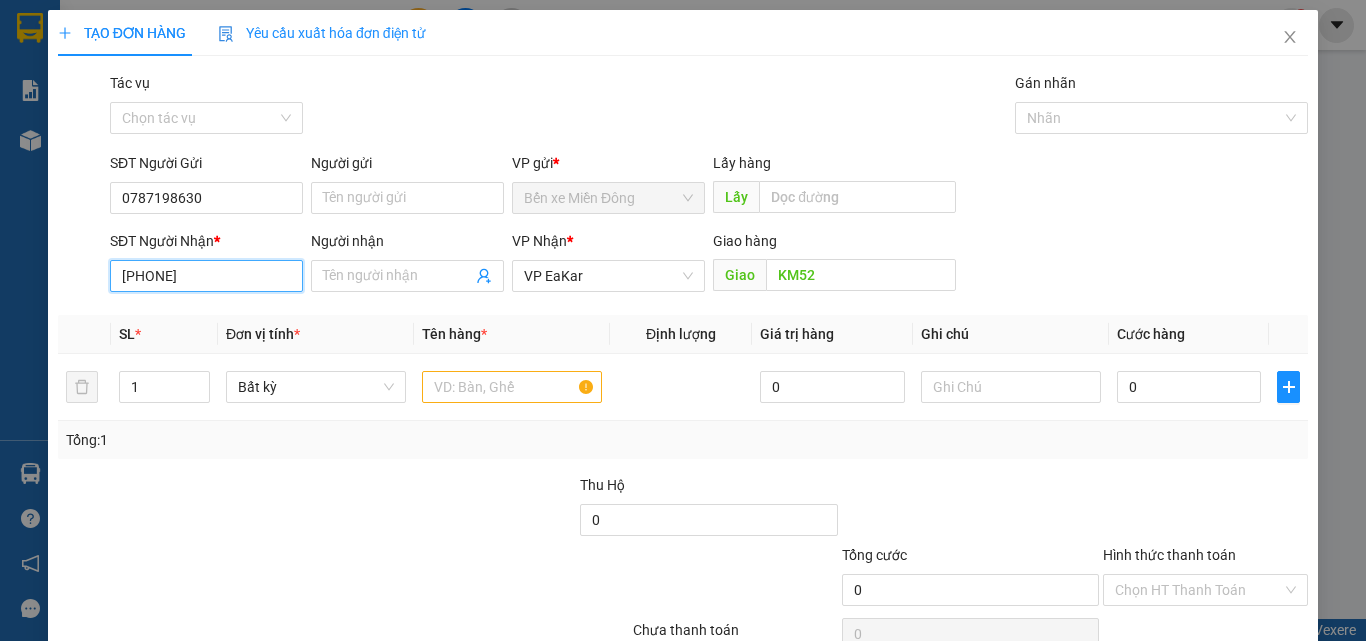 drag, startPoint x: 218, startPoint y: 267, endPoint x: 37, endPoint y: 273, distance: 181.09943 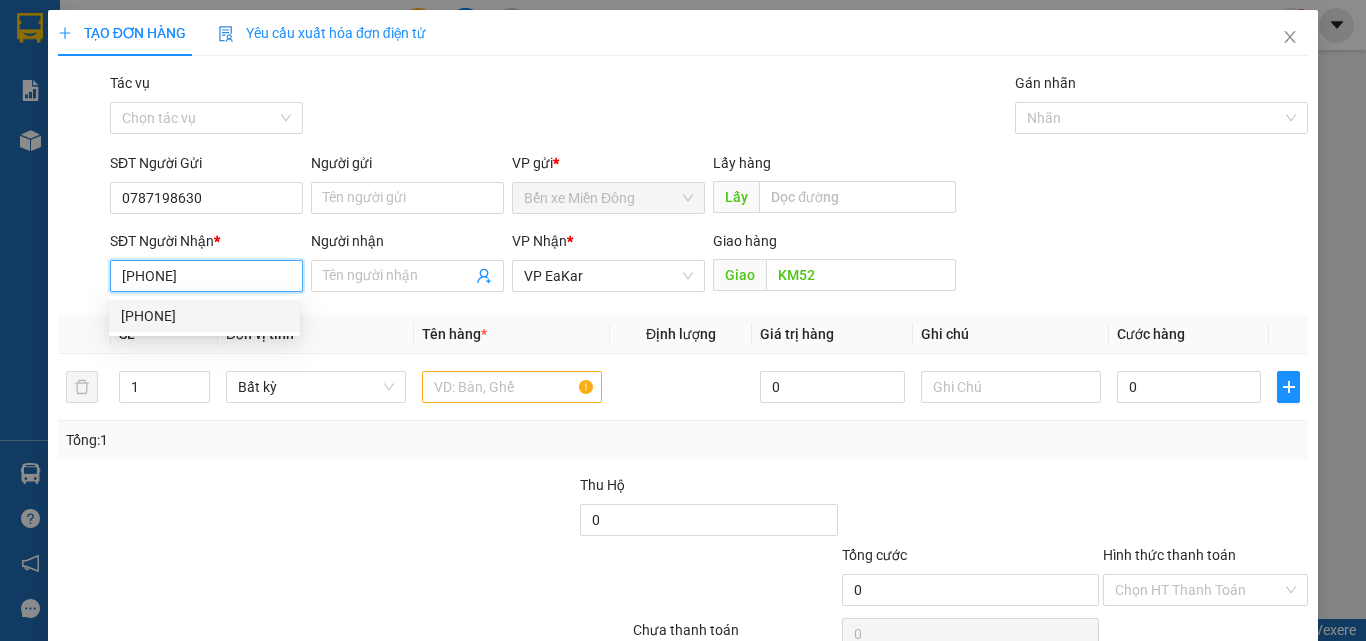 click on "[PHONE]" at bounding box center (204, 316) 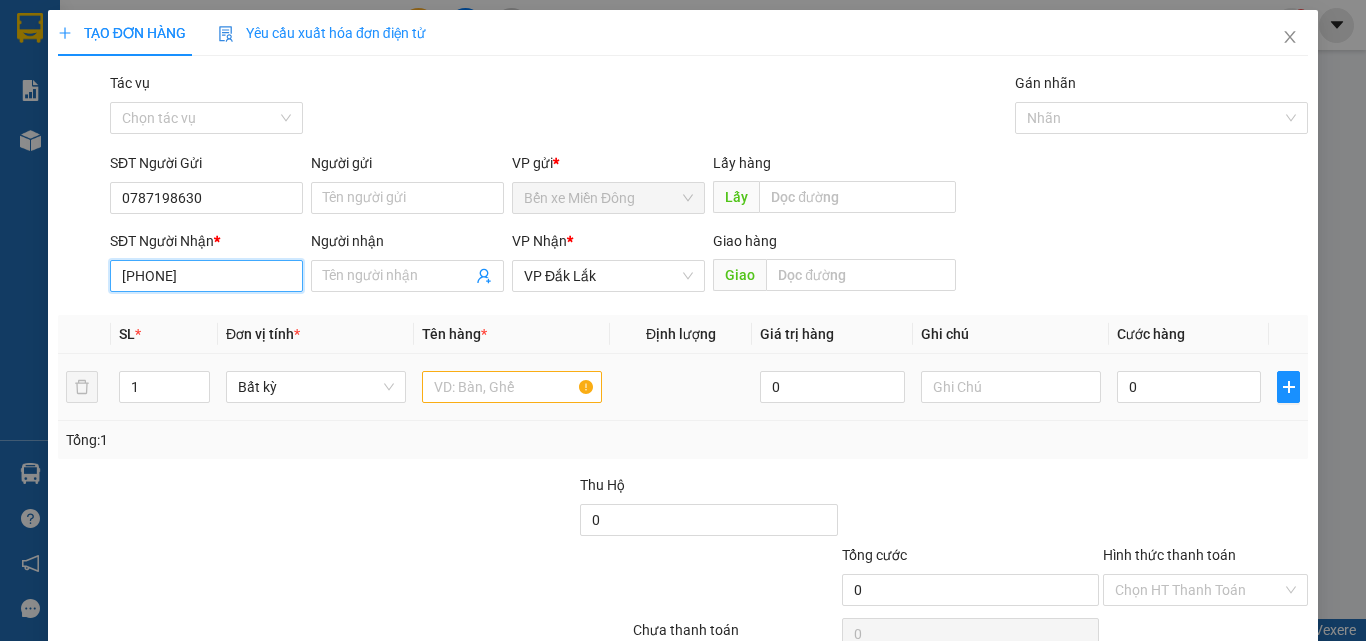 type on "[PHONE]" 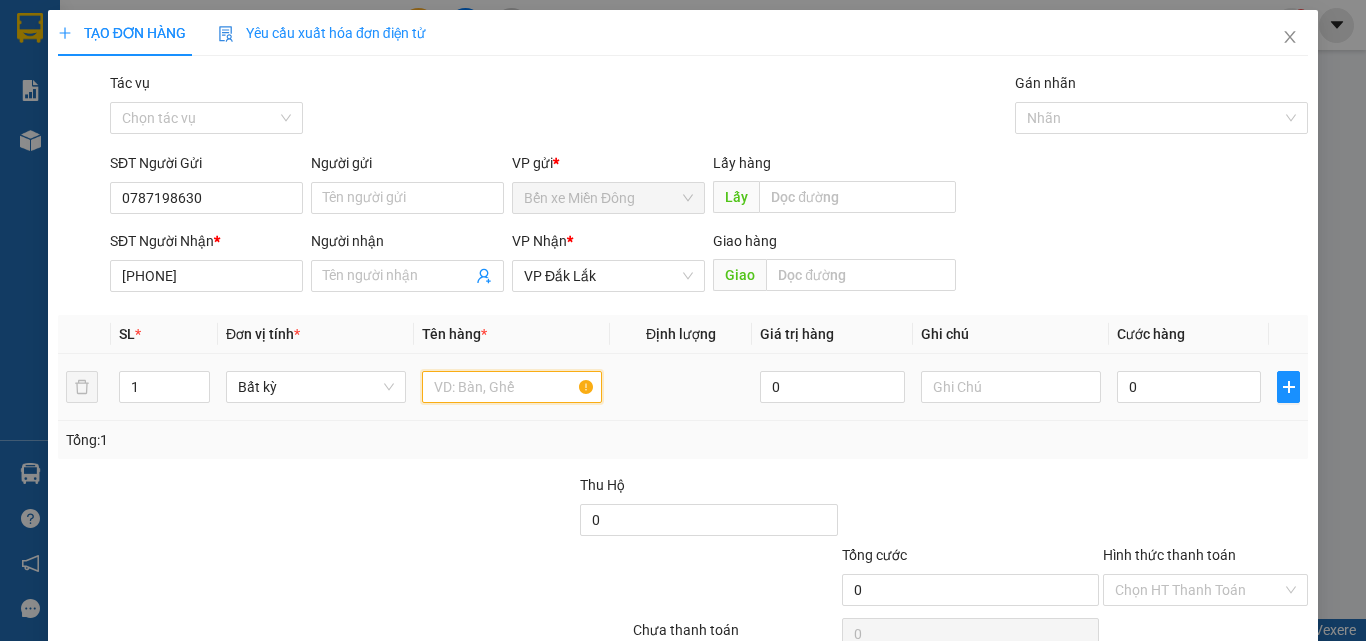 click at bounding box center (512, 387) 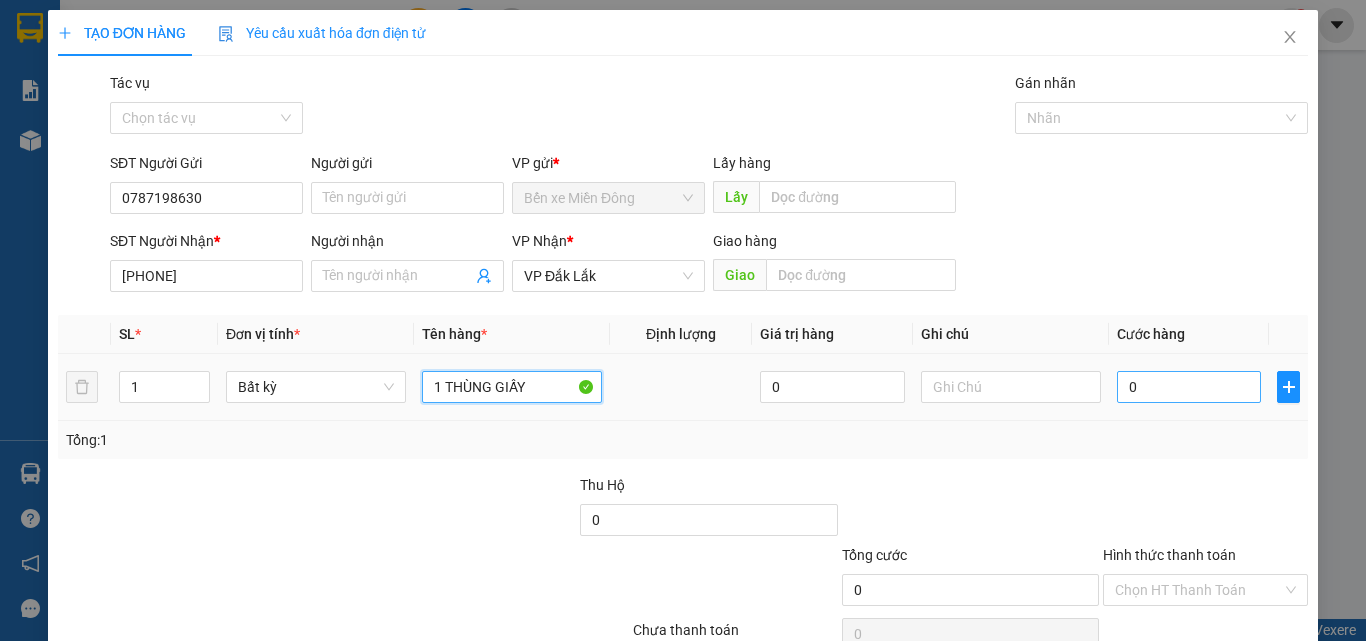 type on "1 THÙNG GIẤY" 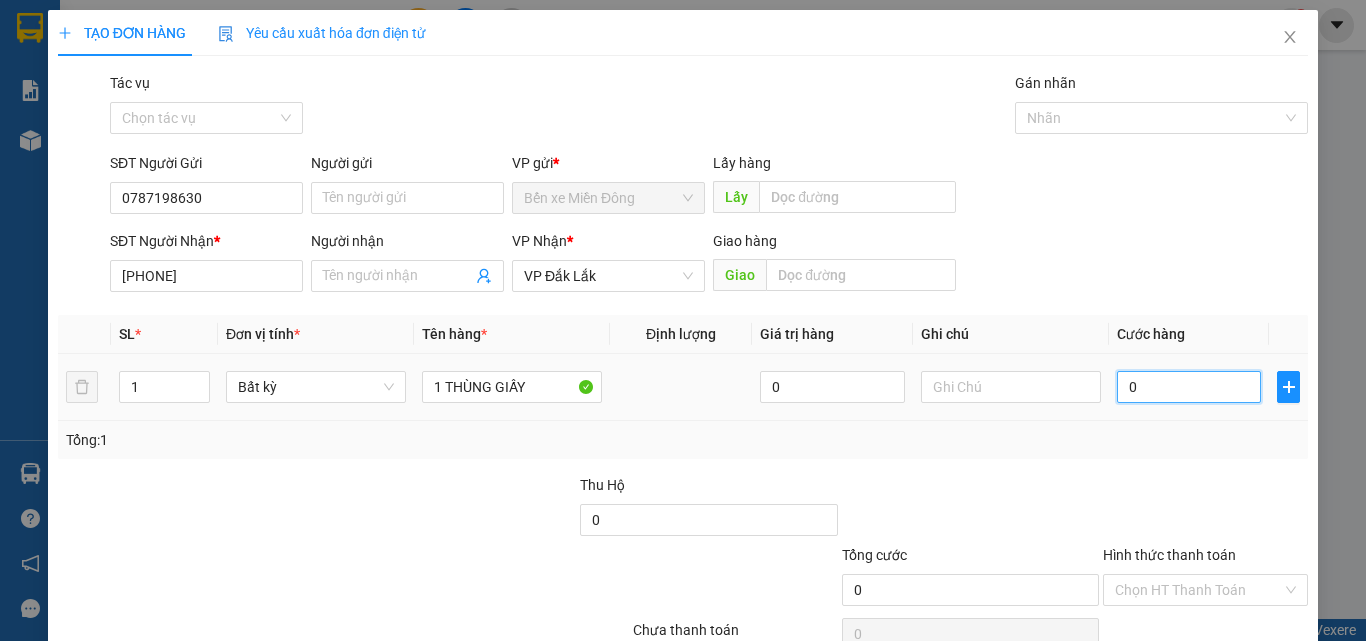 click on "0" at bounding box center (1189, 387) 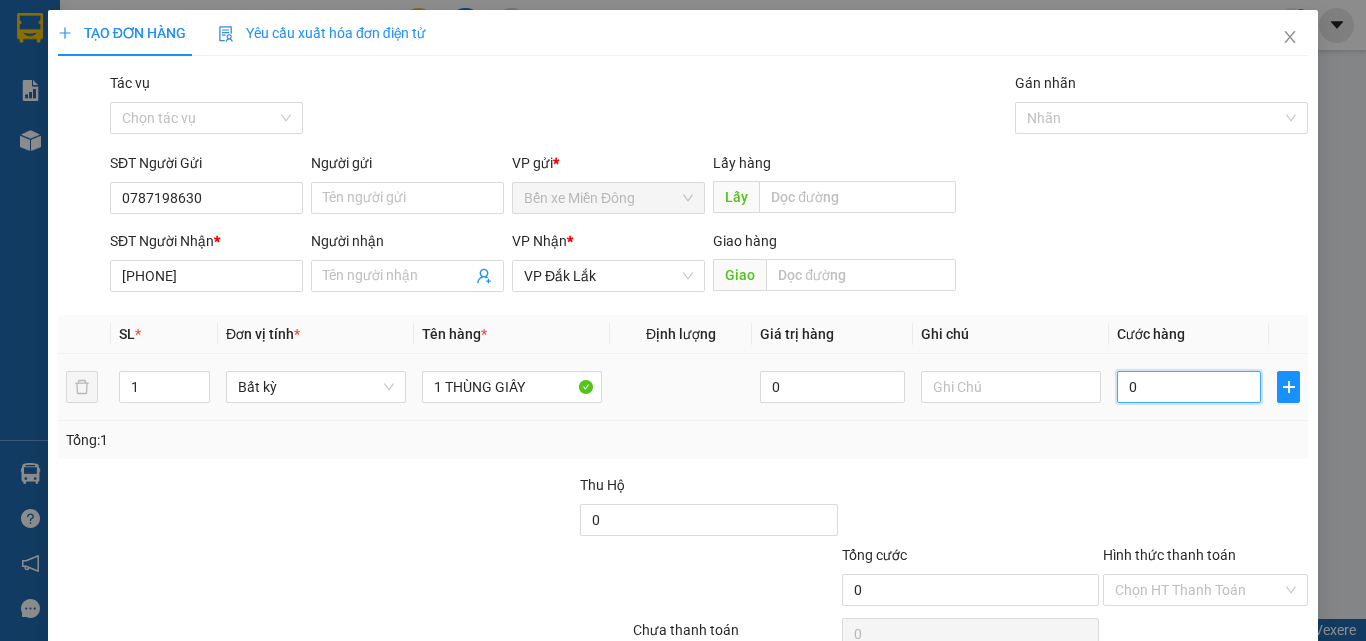 type on "6" 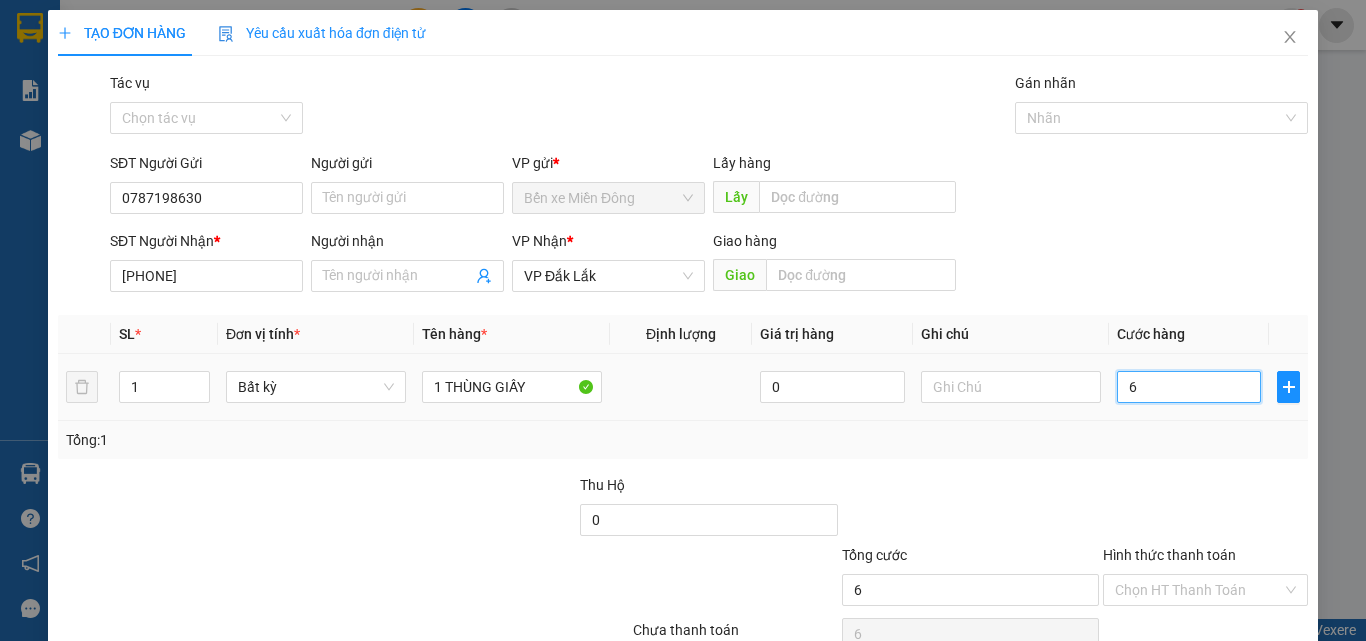 type on "60" 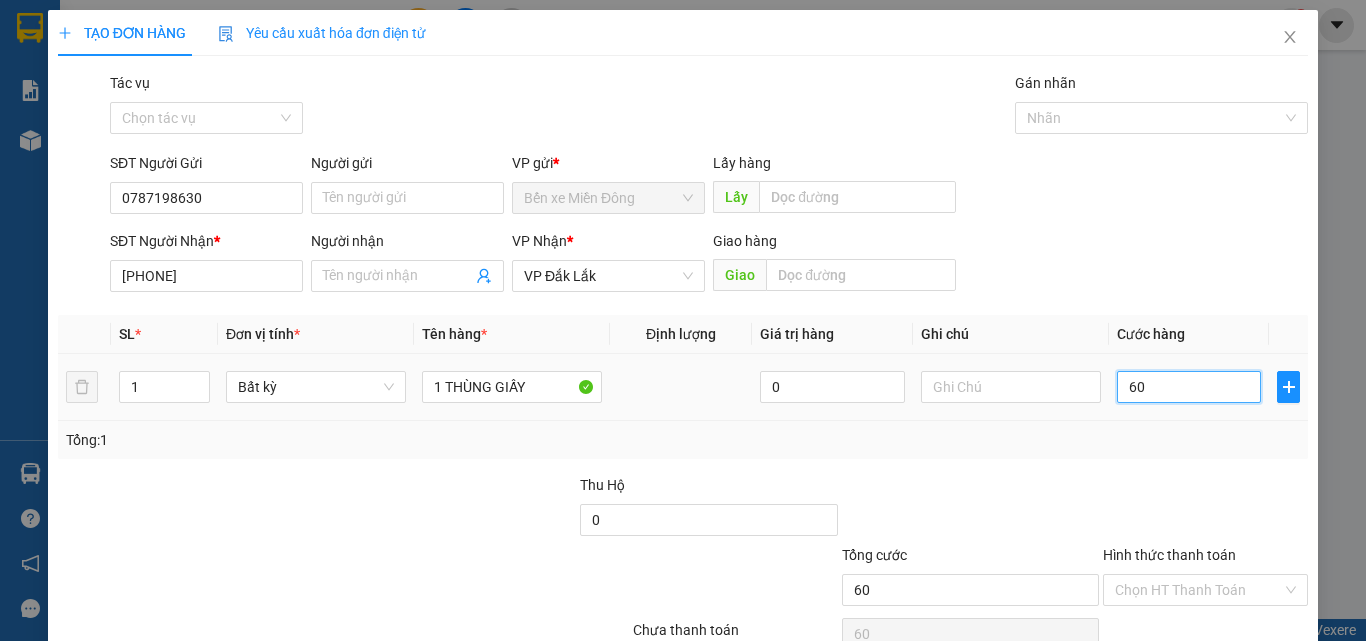 type on "600" 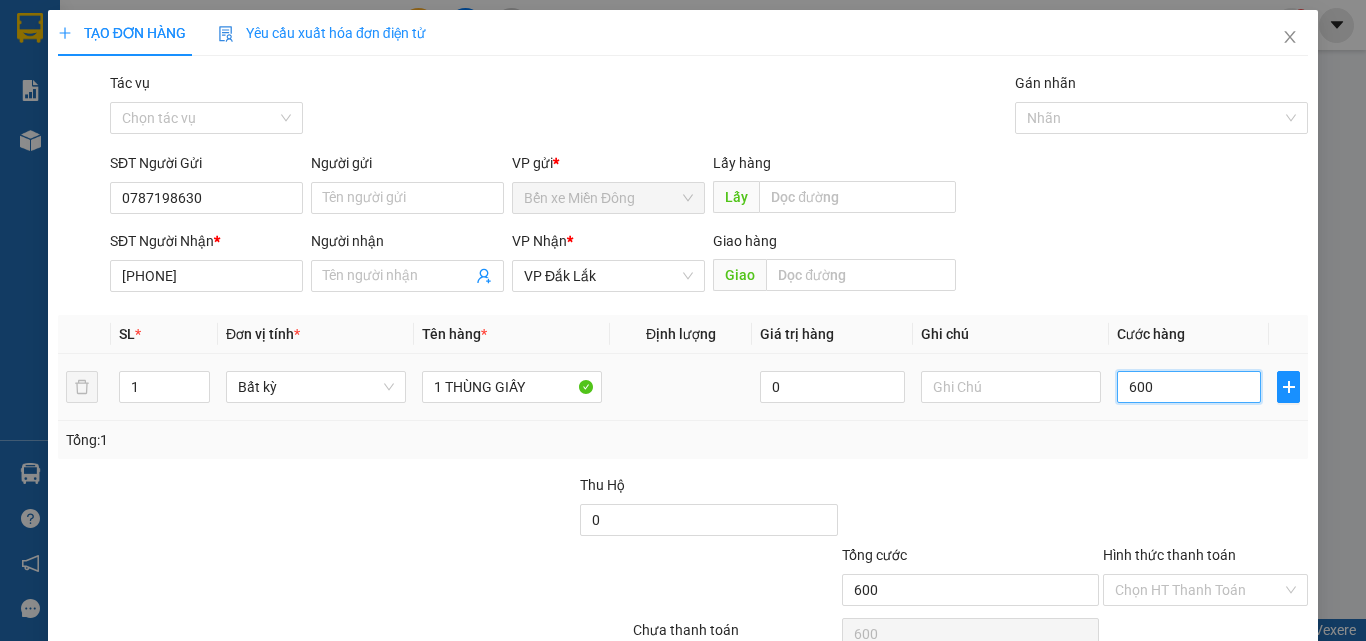 type on "6.000" 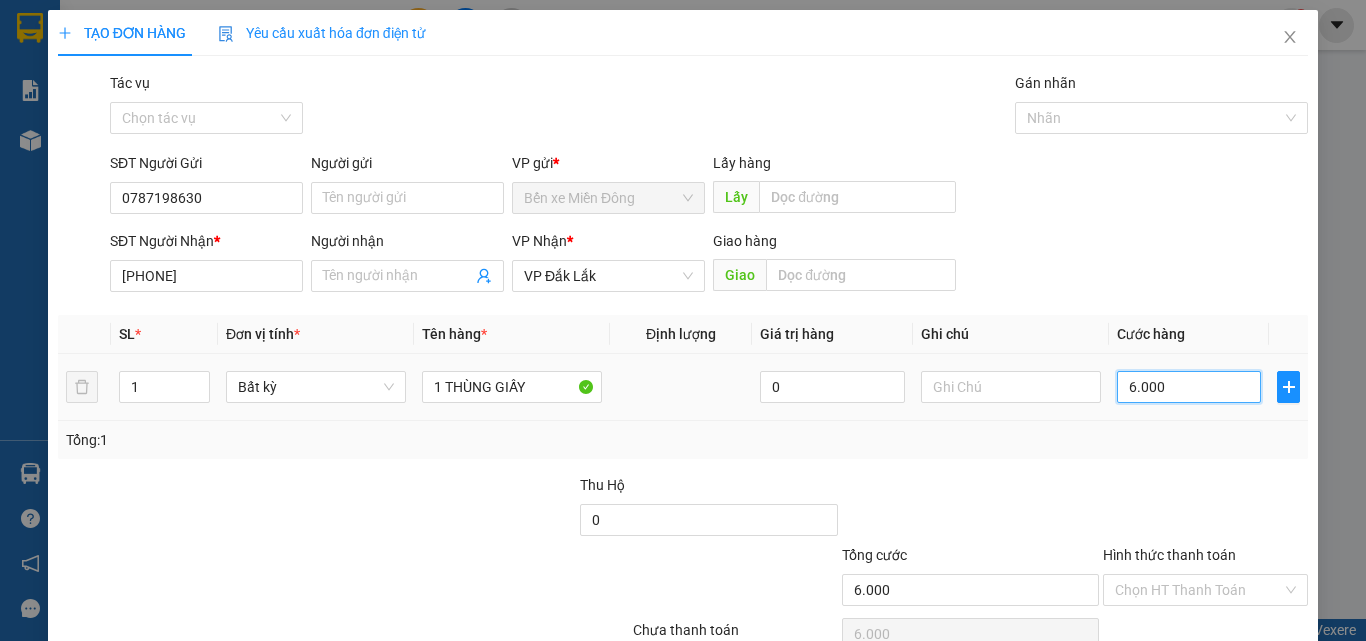 type on "60.000" 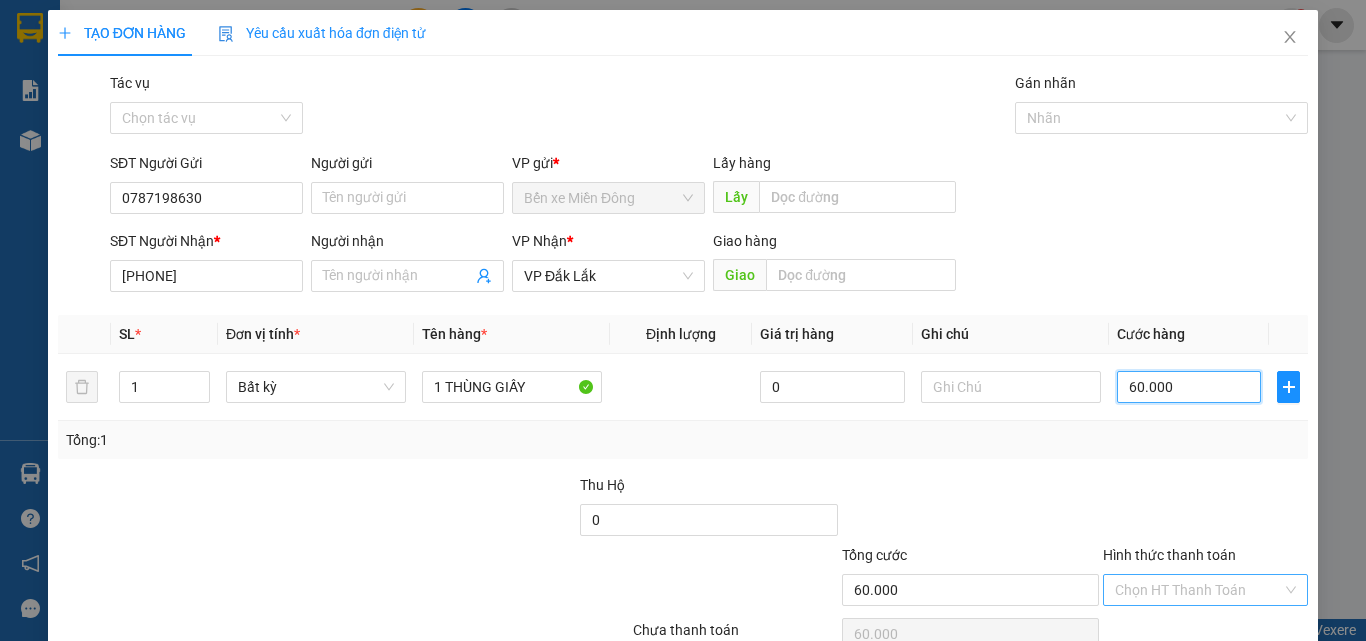 type on "60.000" 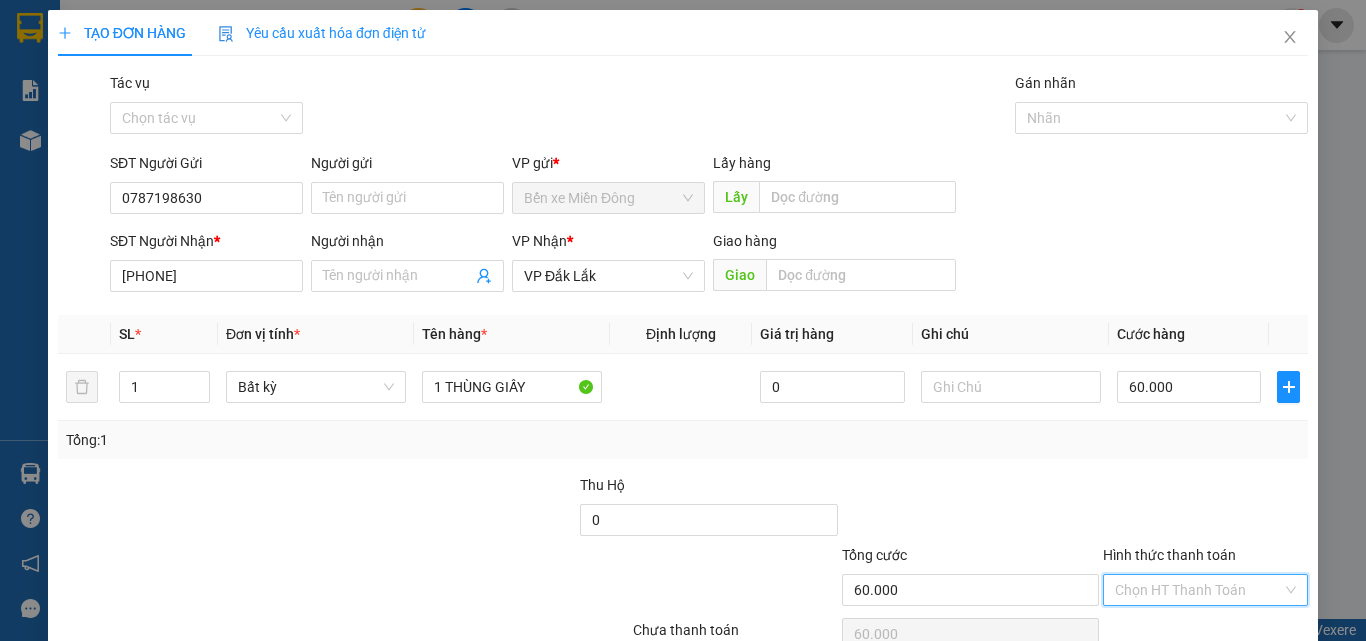 click on "Hình thức thanh toán" at bounding box center [1198, 590] 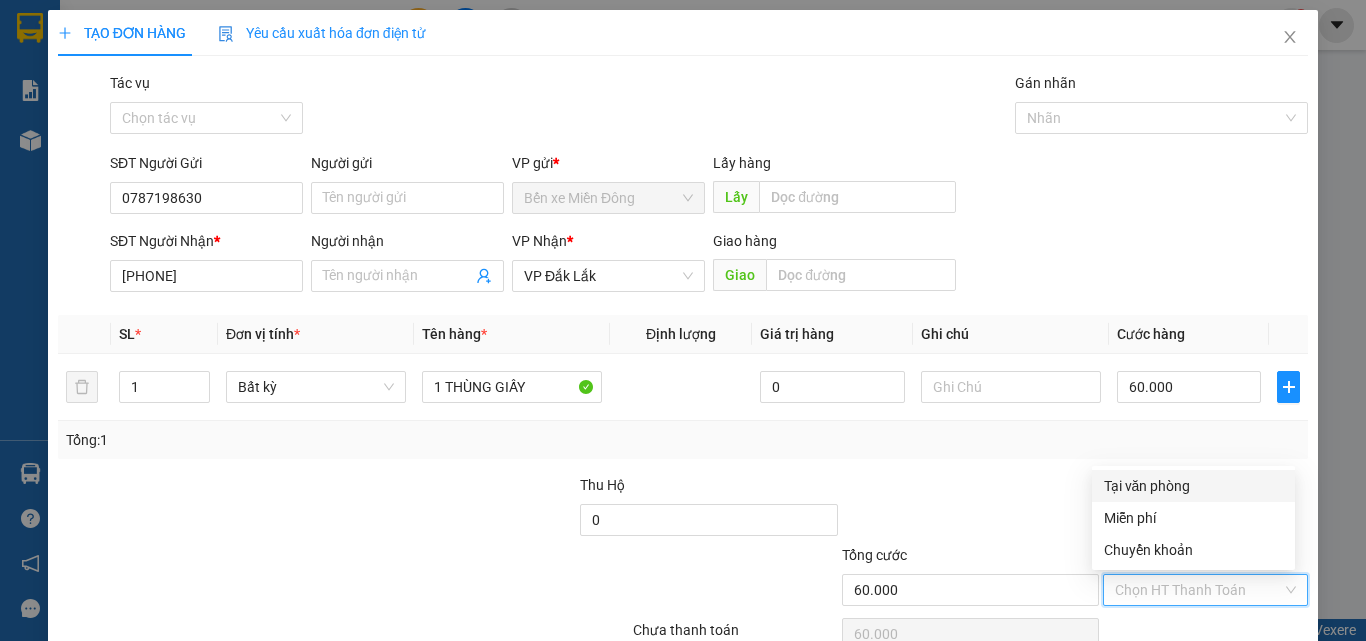 click on "Tại văn phòng" at bounding box center [1193, 486] 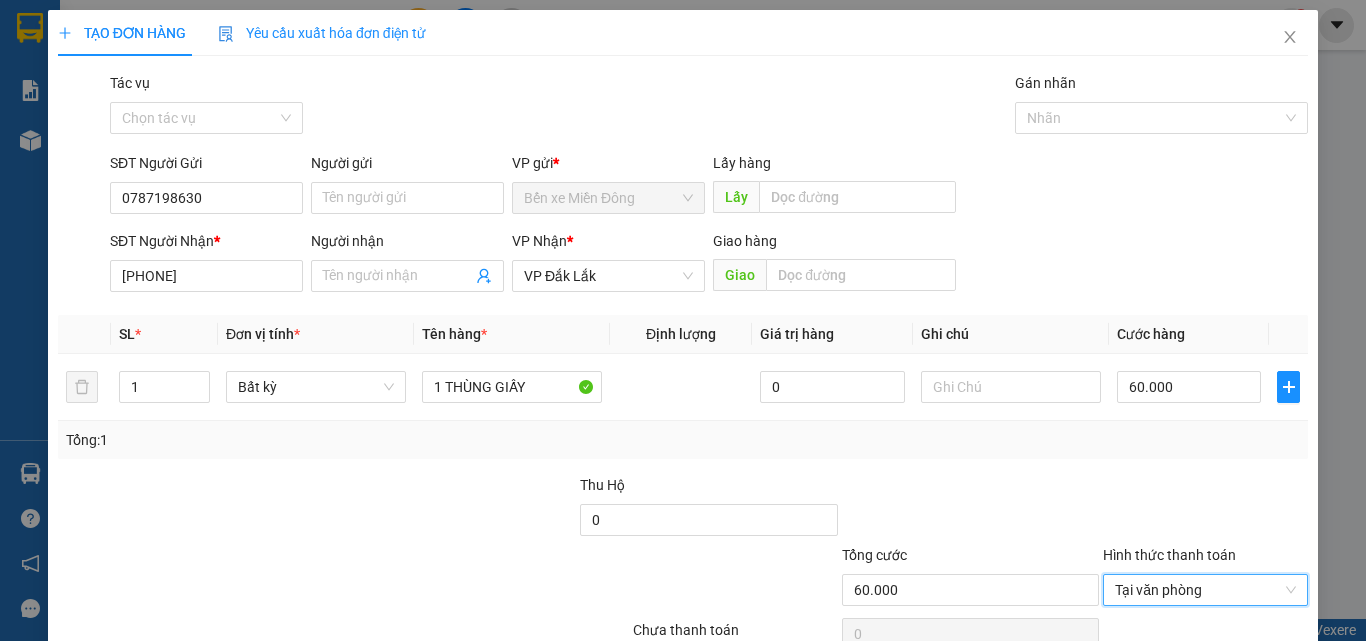 scroll, scrollTop: 99, scrollLeft: 0, axis: vertical 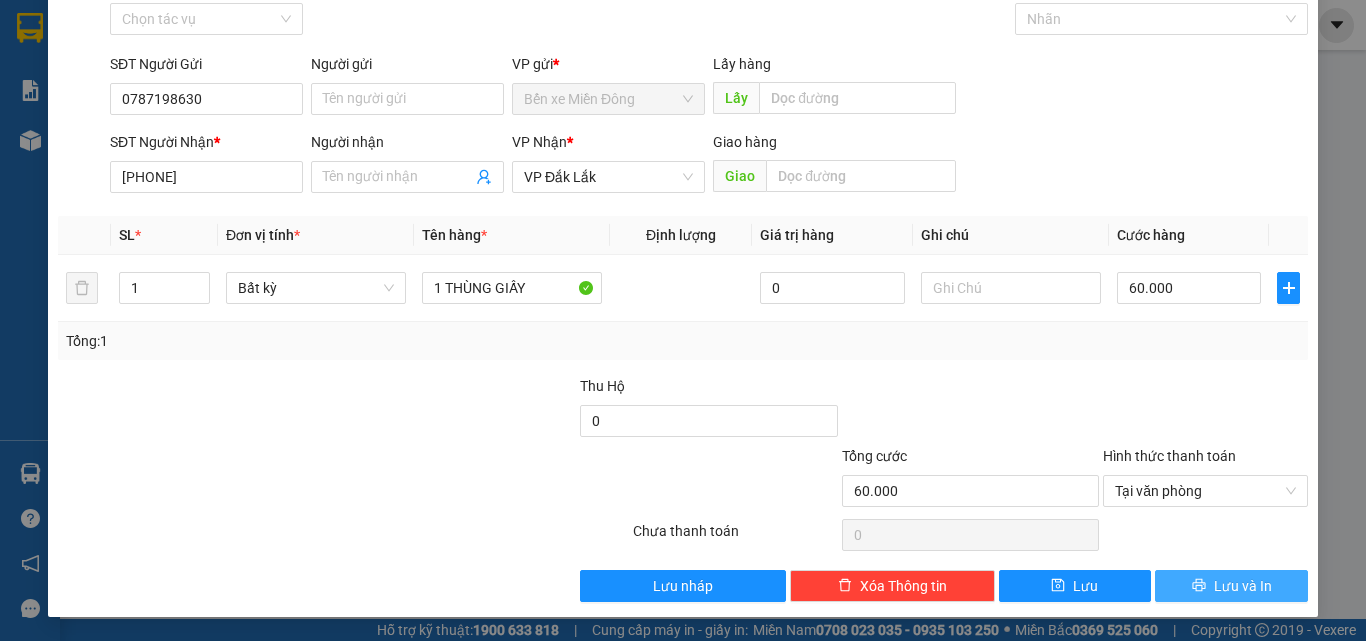 drag, startPoint x: 1218, startPoint y: 585, endPoint x: 1228, endPoint y: 583, distance: 10.198039 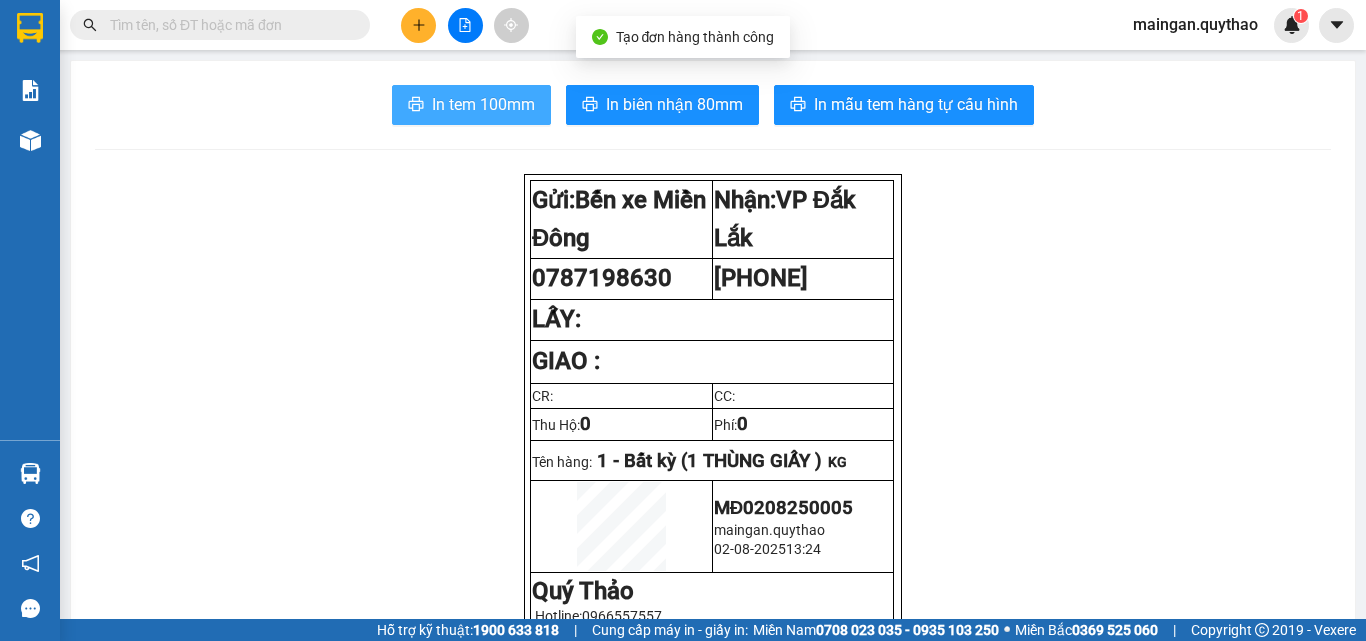 click on "In tem 100mm" at bounding box center (483, 104) 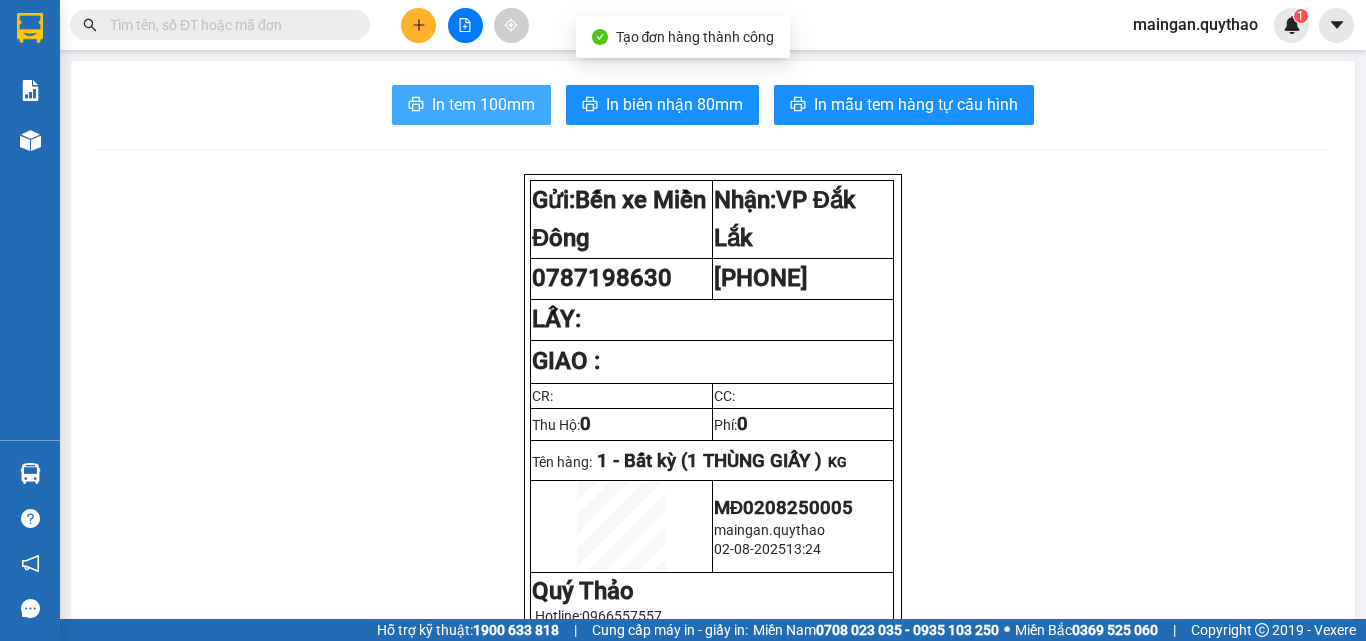 scroll, scrollTop: 0, scrollLeft: 0, axis: both 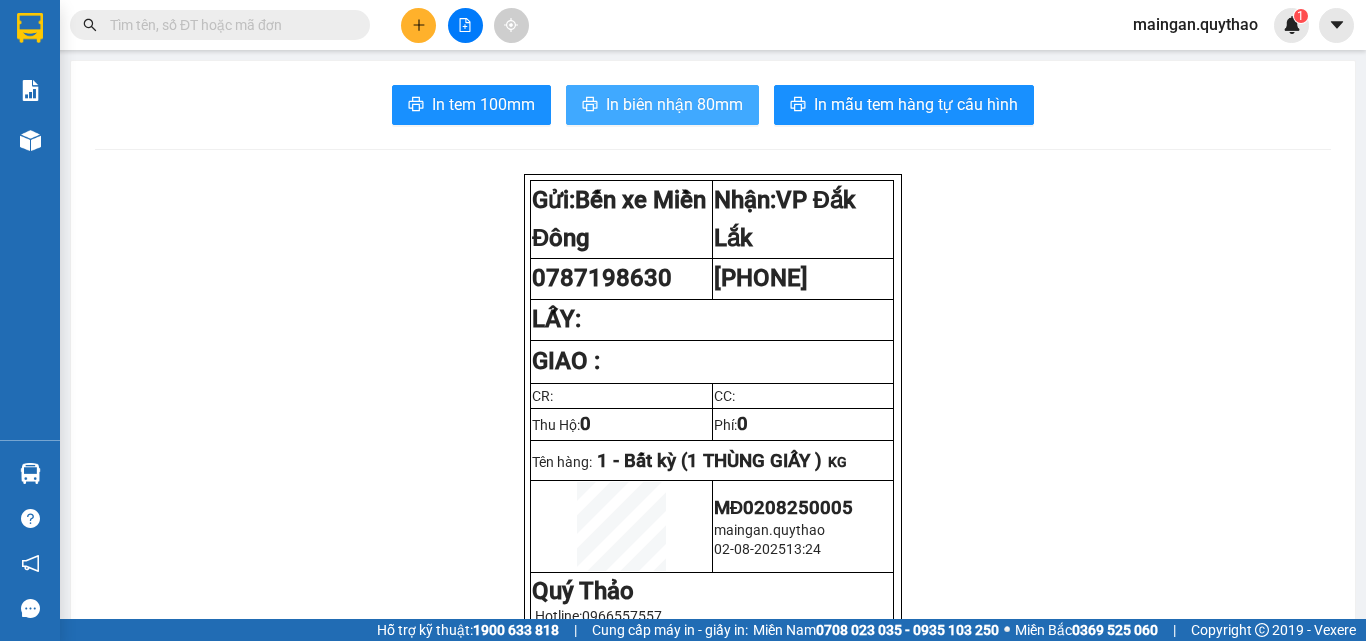 drag, startPoint x: 633, startPoint y: 107, endPoint x: 646, endPoint y: 105, distance: 13.152946 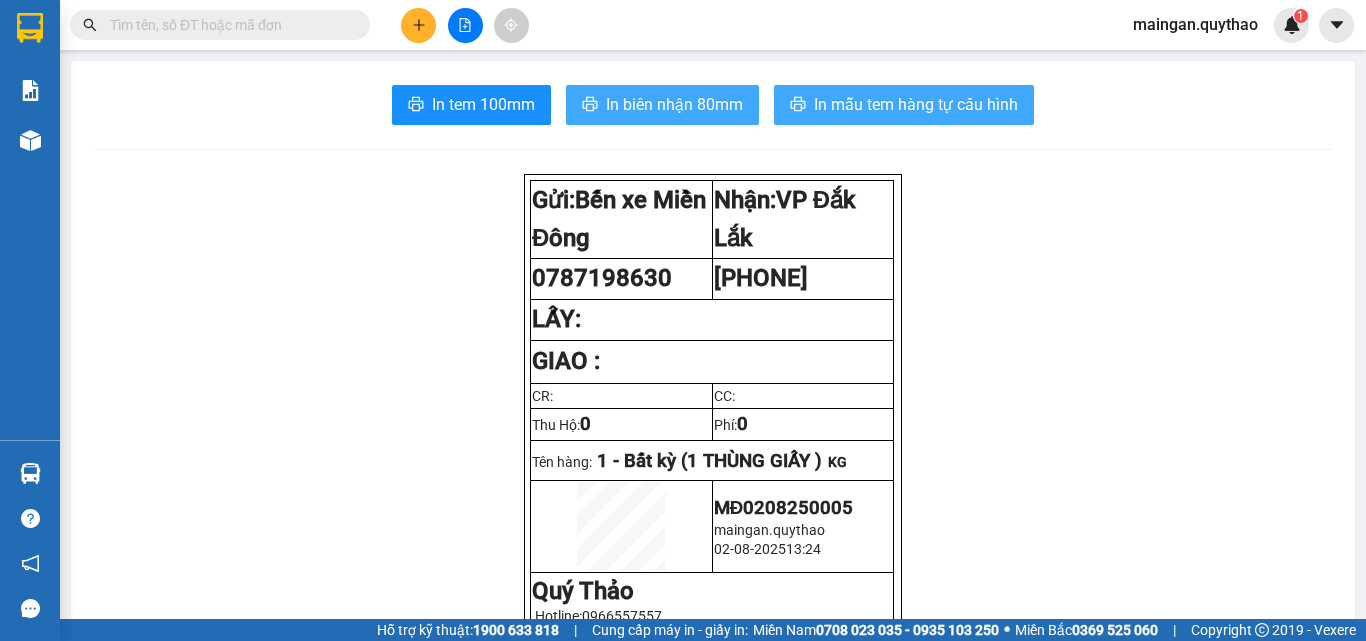 scroll, scrollTop: 0, scrollLeft: 0, axis: both 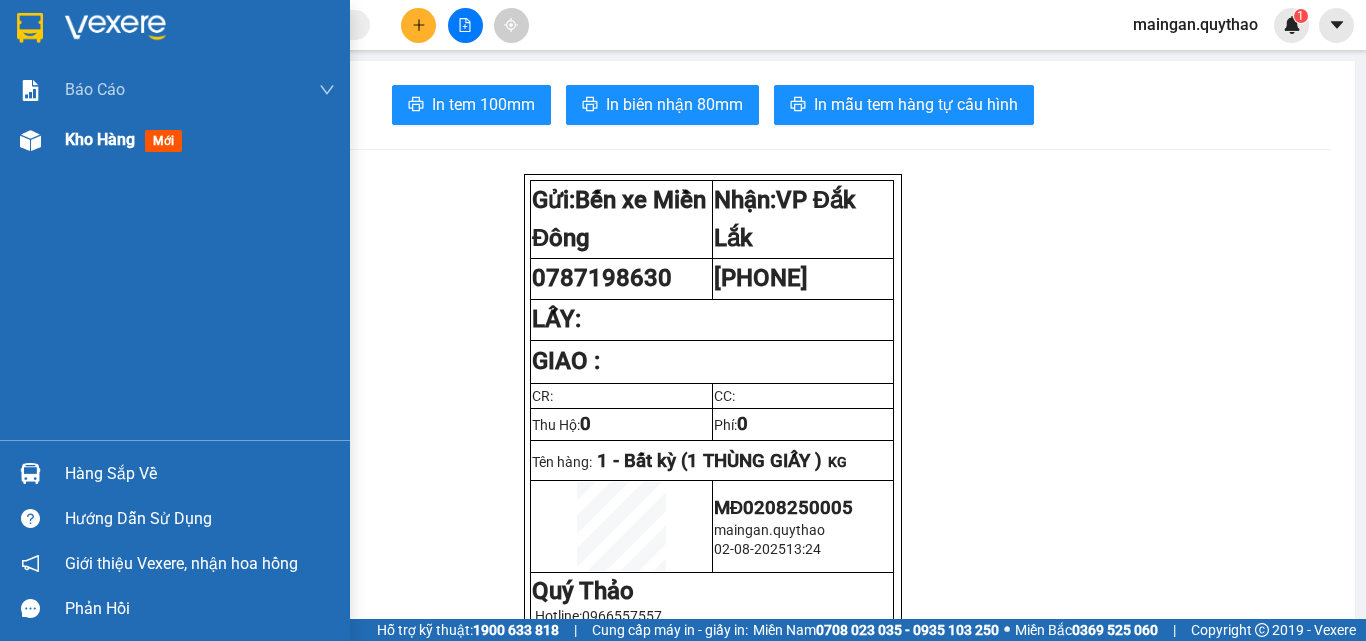 drag, startPoint x: 78, startPoint y: 137, endPoint x: 87, endPoint y: 119, distance: 20.12461 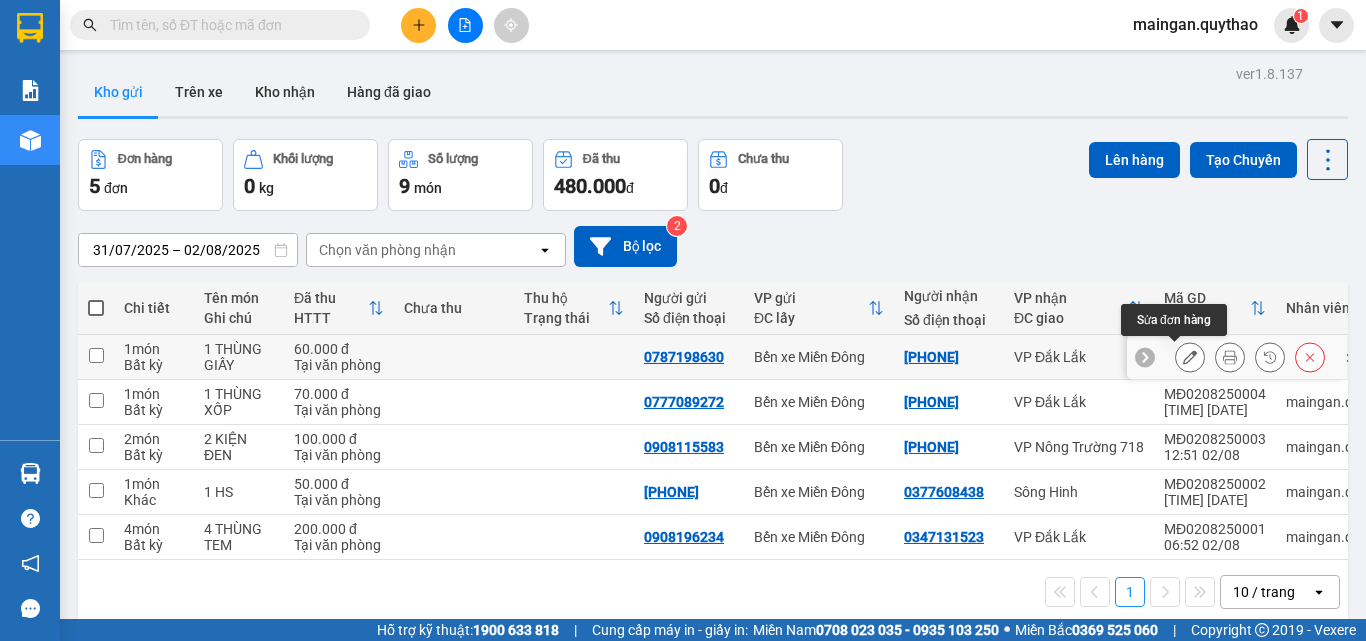 click 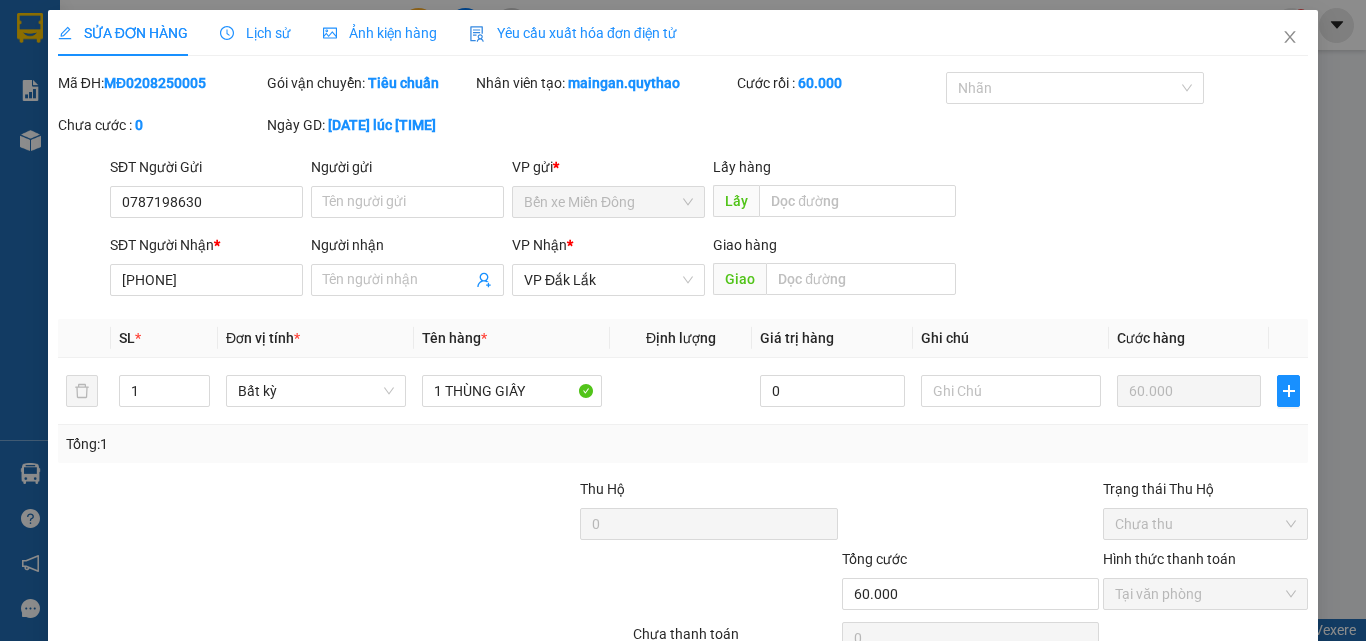 type on "0787198630" 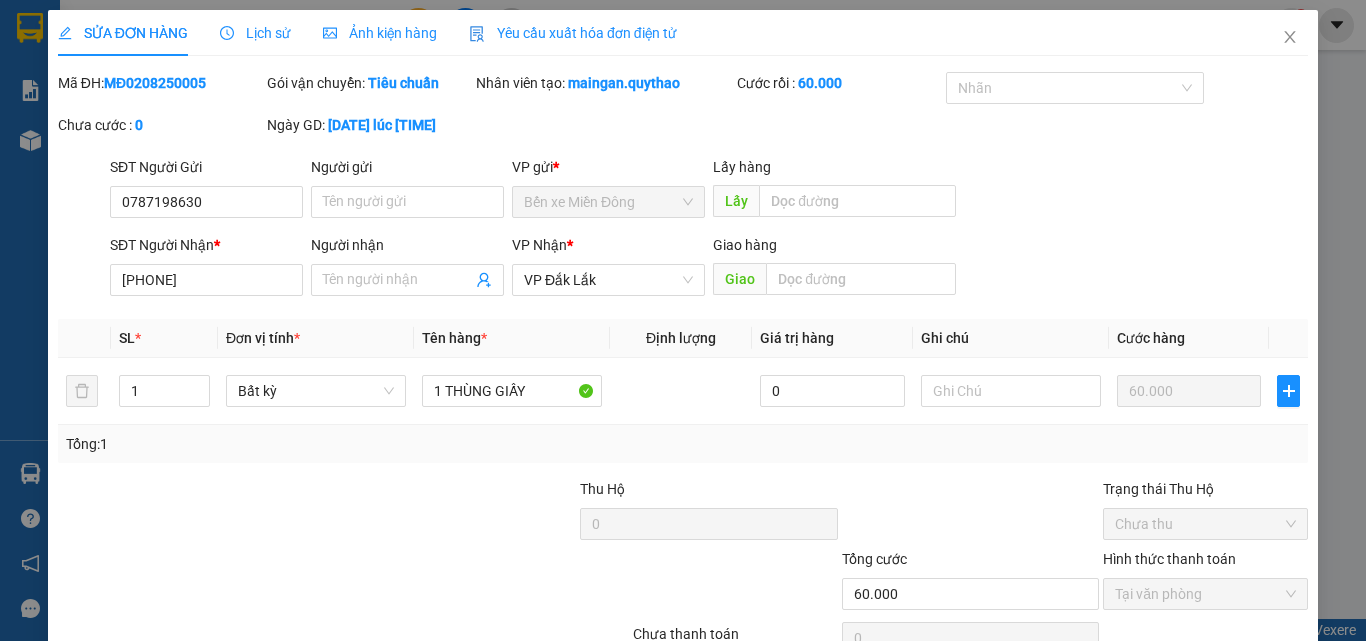 scroll, scrollTop: 103, scrollLeft: 0, axis: vertical 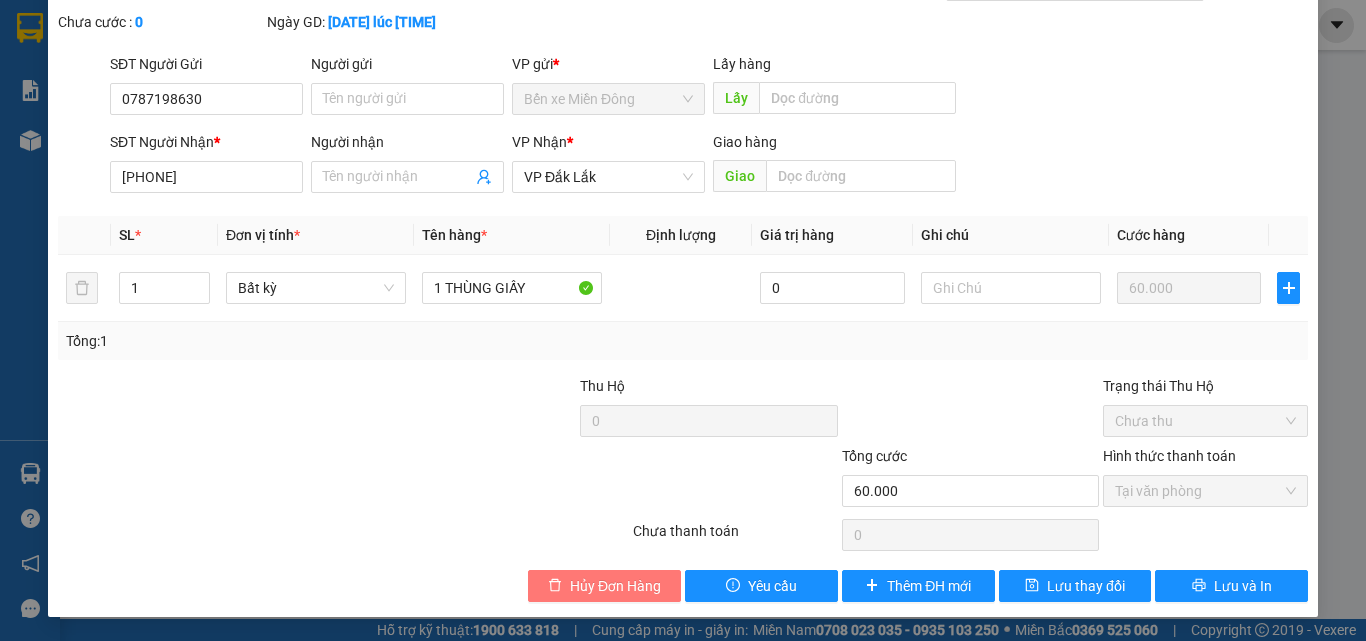 drag, startPoint x: 600, startPoint y: 582, endPoint x: 622, endPoint y: 572, distance: 24.166092 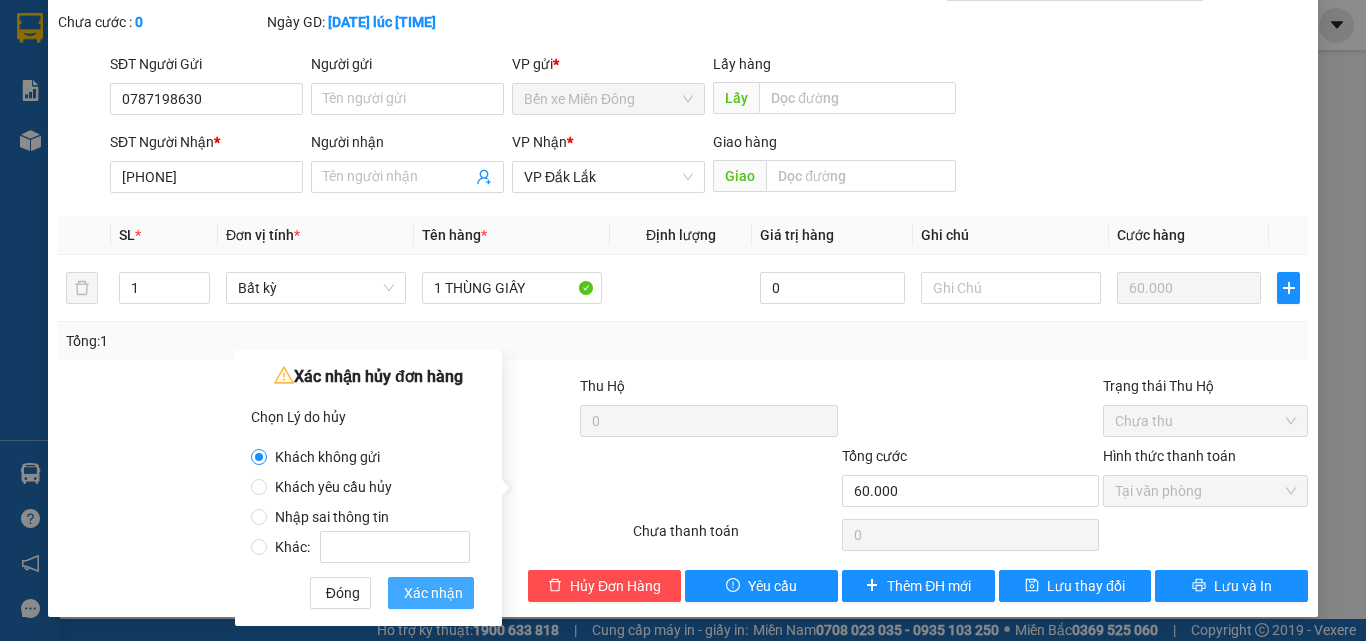 click on "Xác nhận" at bounding box center [433, 593] 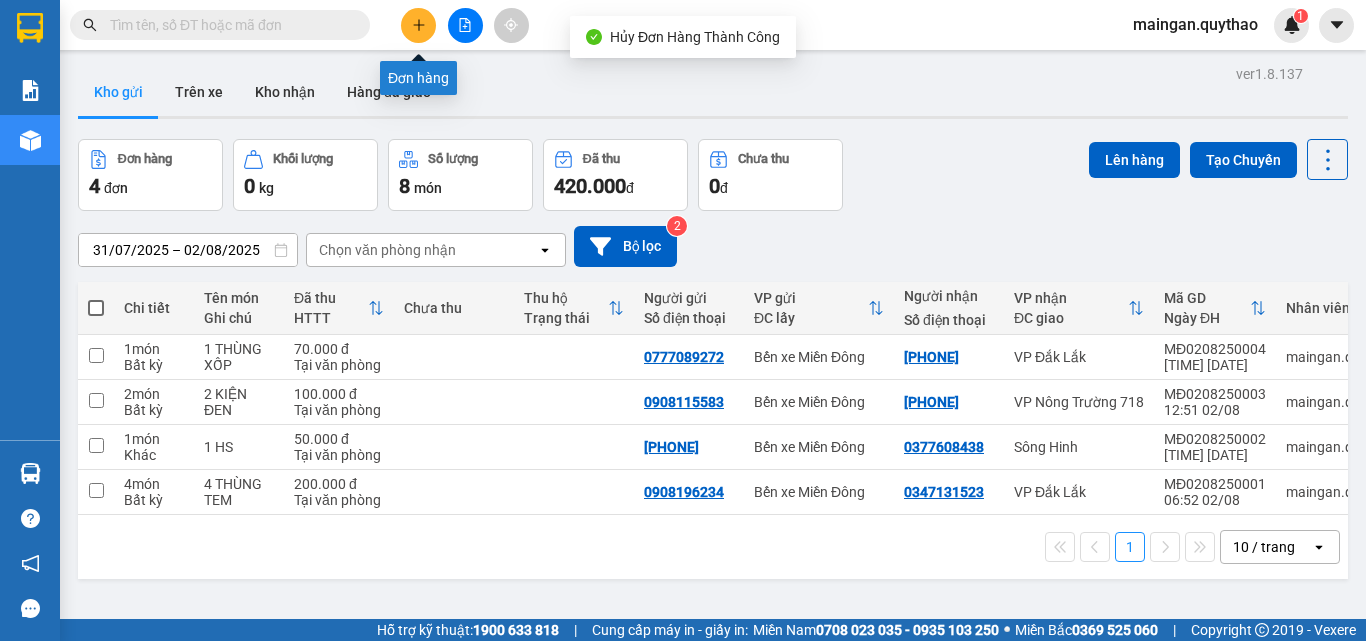 click at bounding box center (418, 25) 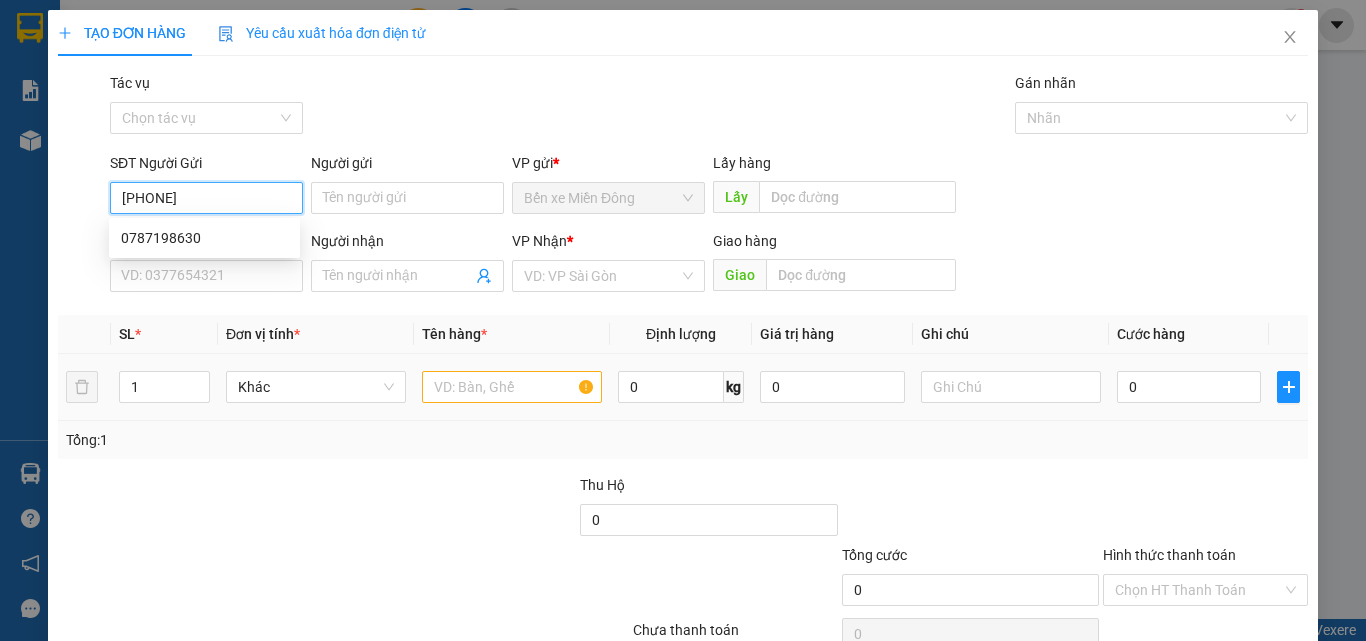 type on "0787198630" 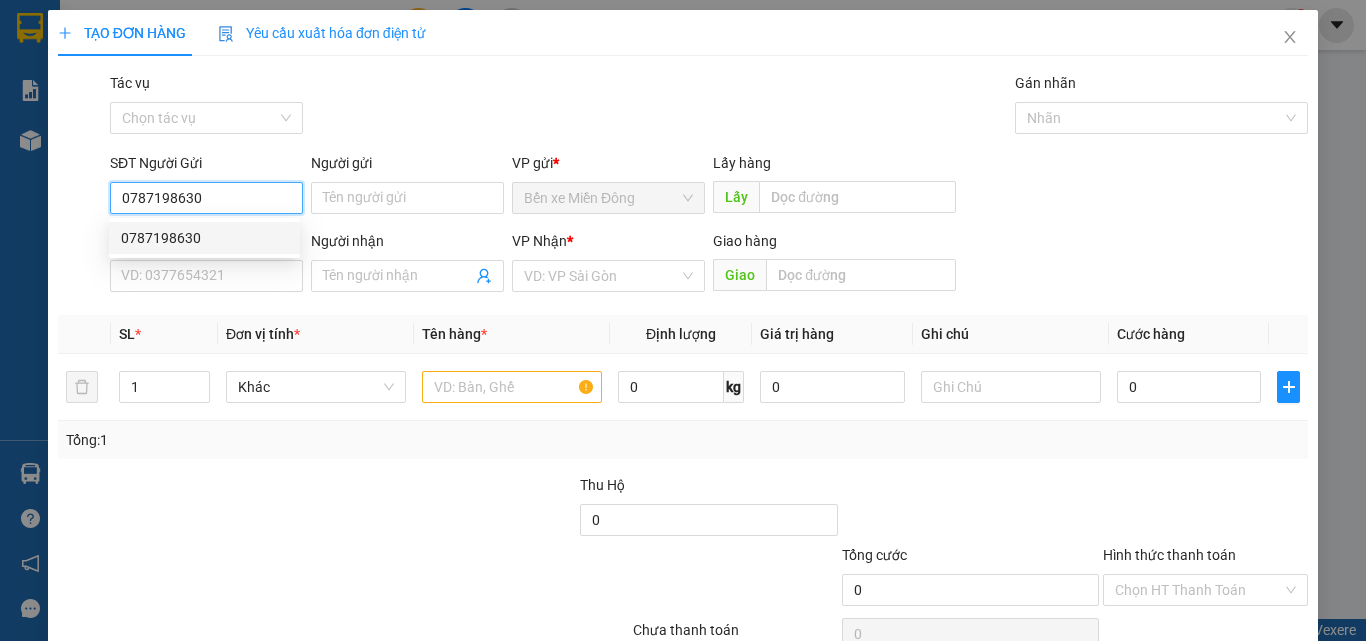 click on "0787198630" at bounding box center (204, 238) 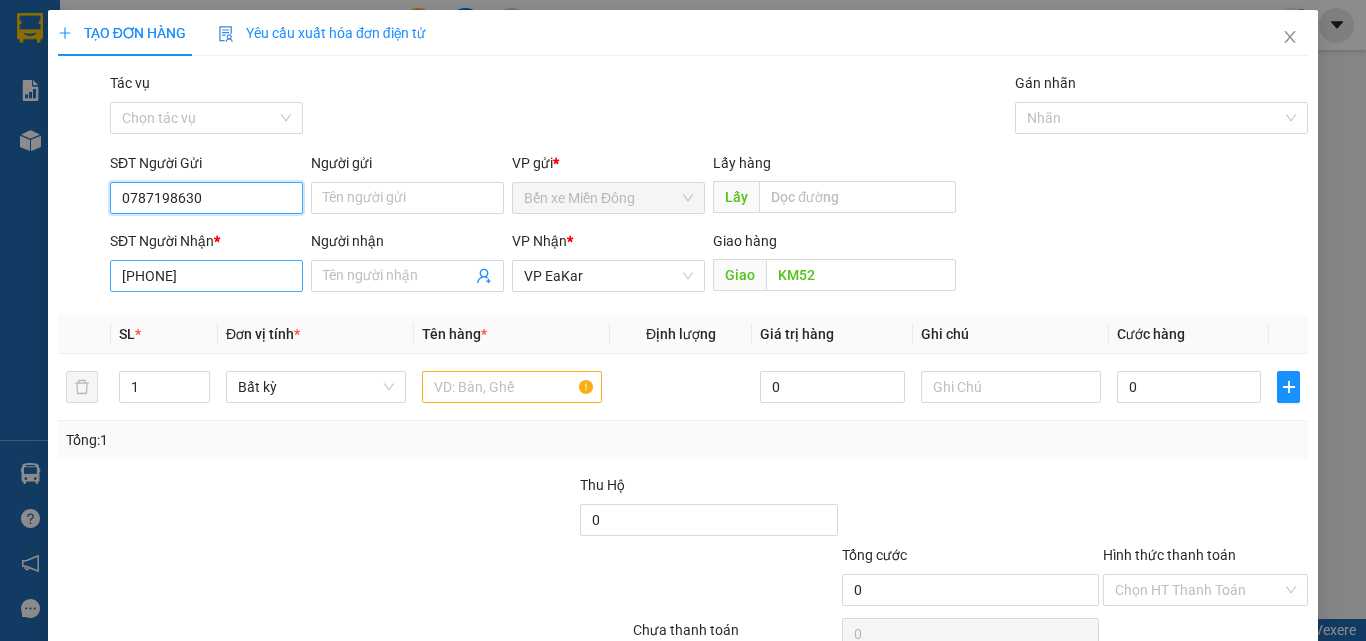 type on "0787198630" 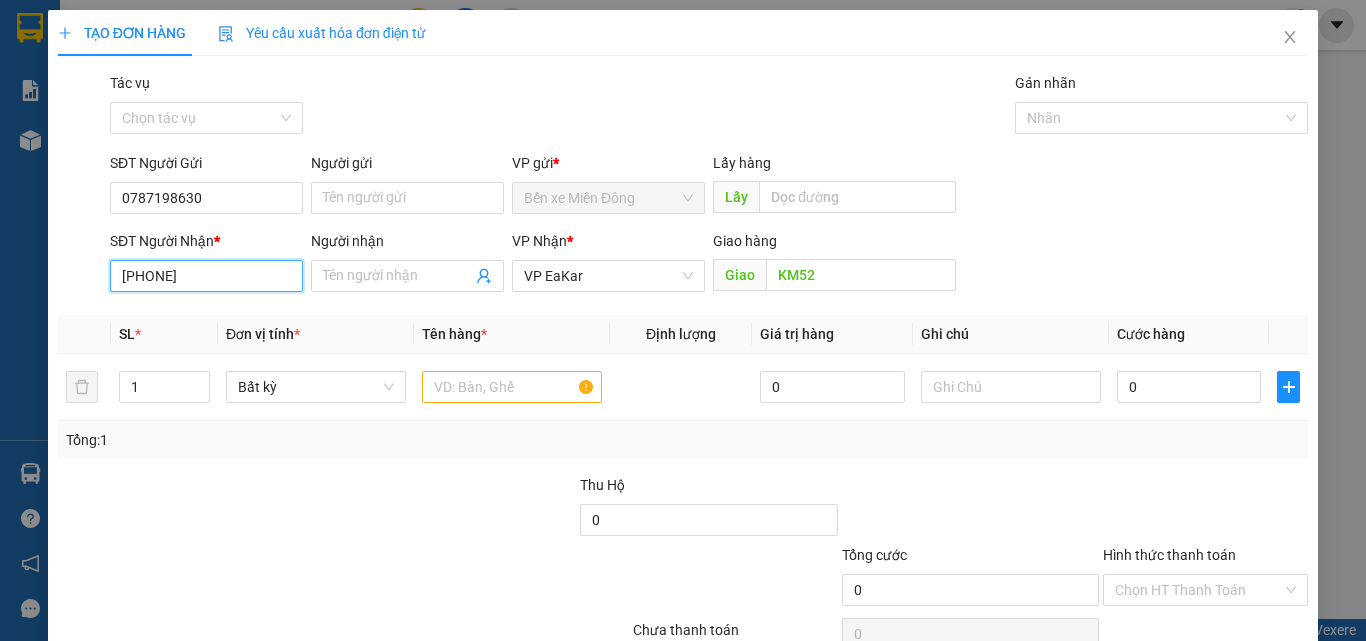 drag, startPoint x: 249, startPoint y: 282, endPoint x: 19, endPoint y: 330, distance: 234.95532 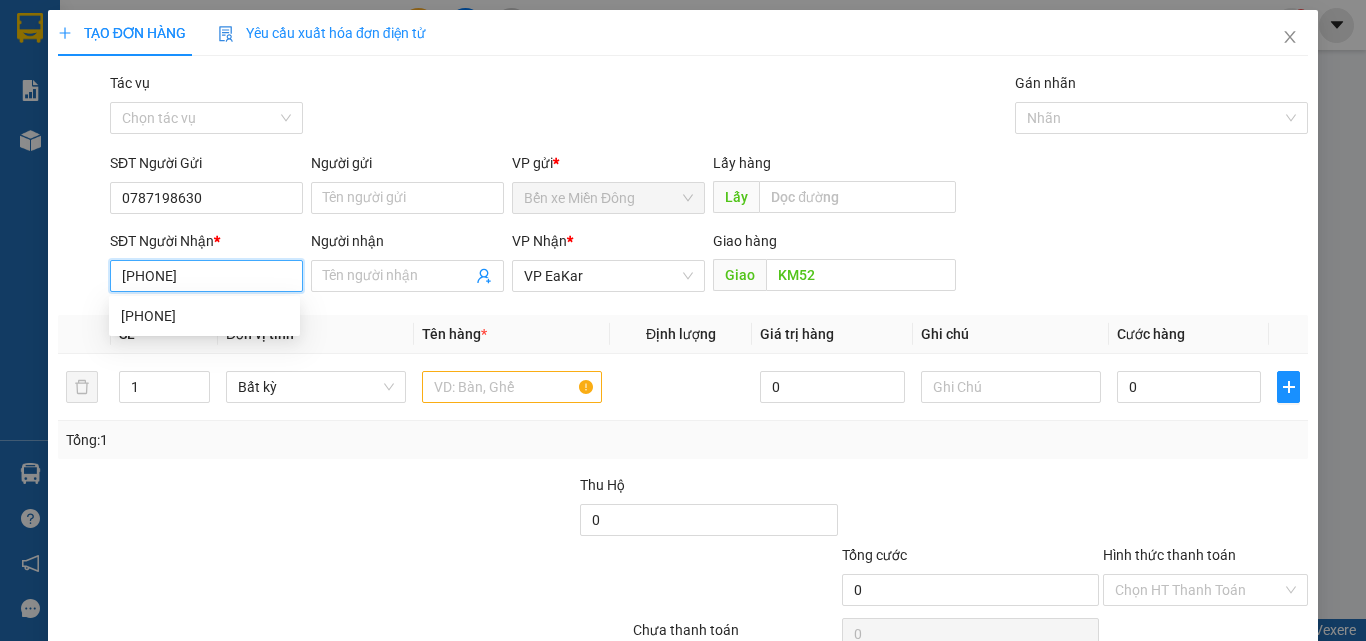 type on "[PHONE]" 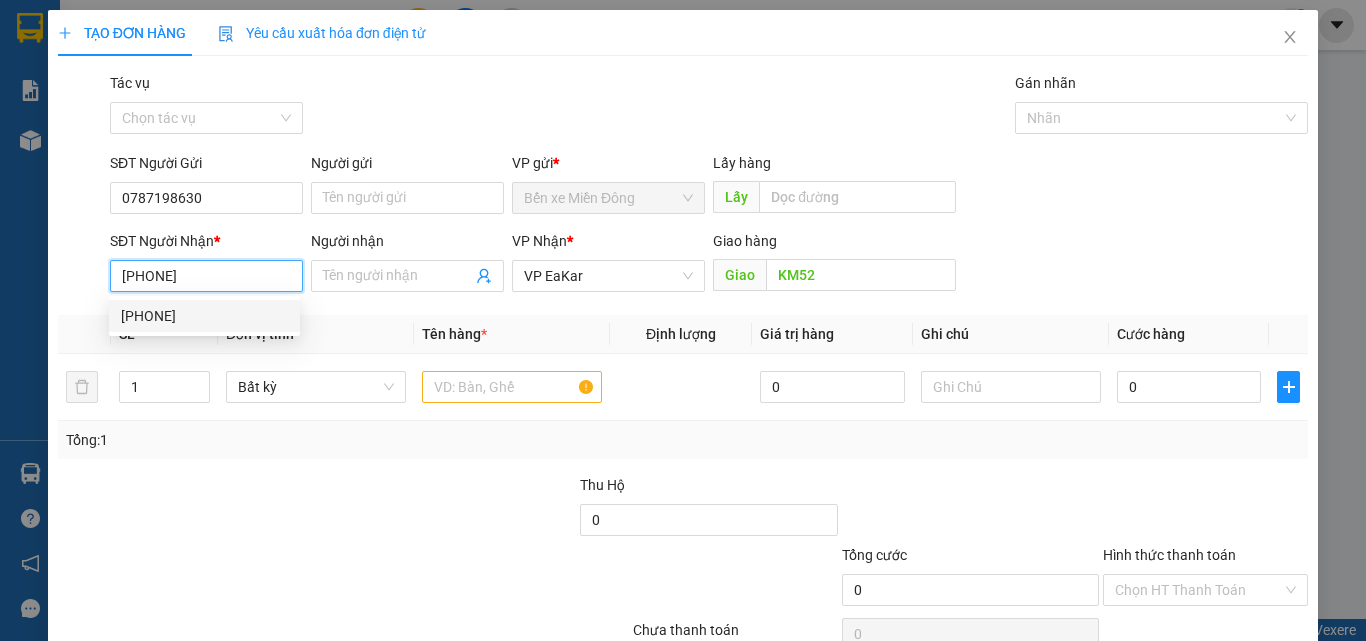 drag, startPoint x: 168, startPoint y: 318, endPoint x: 179, endPoint y: 317, distance: 11.045361 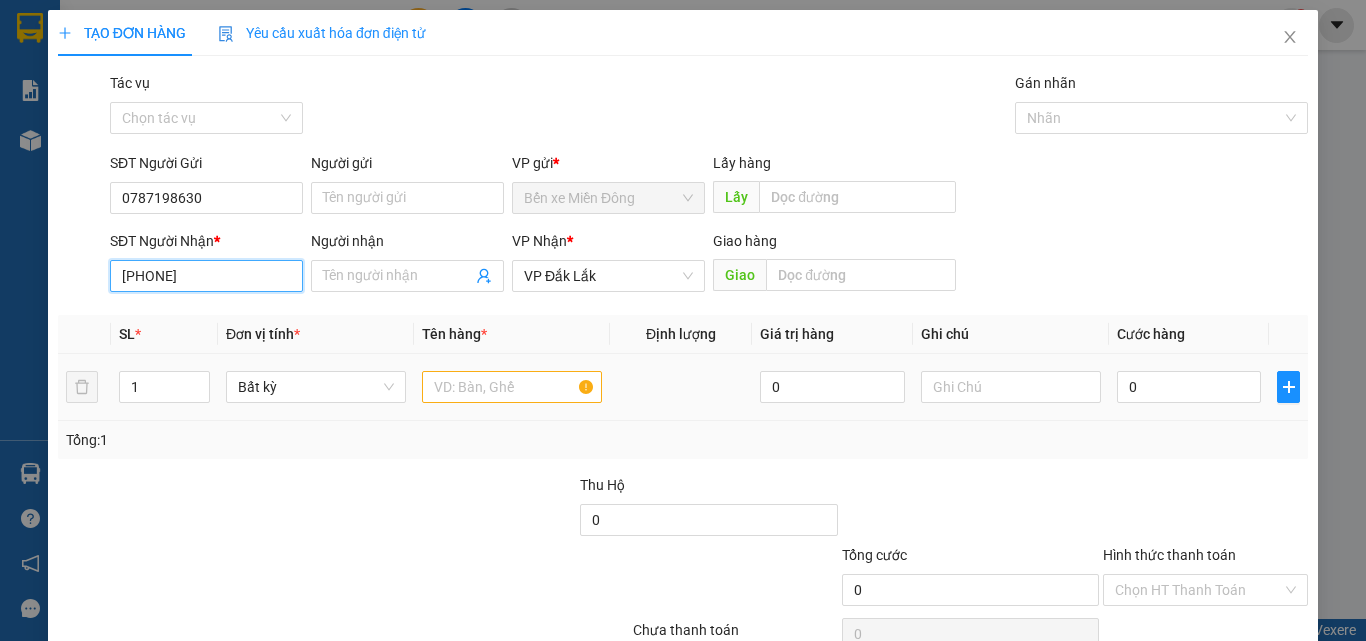 type on "[PHONE]" 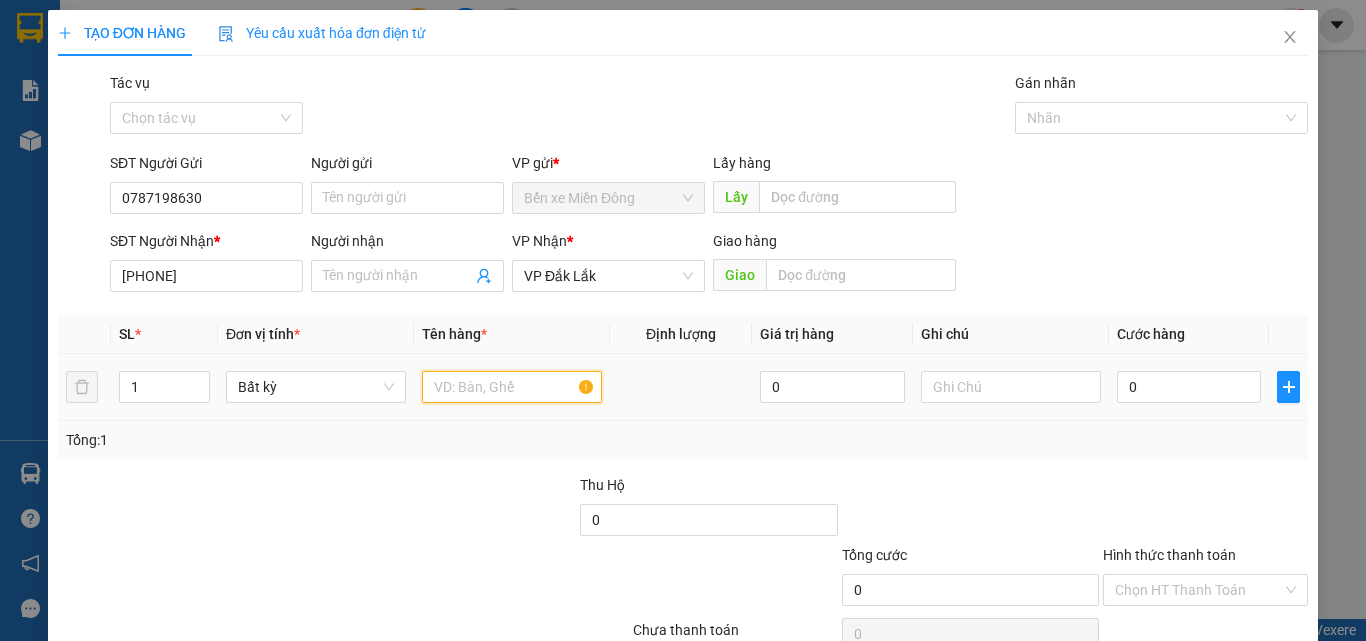 click at bounding box center [512, 387] 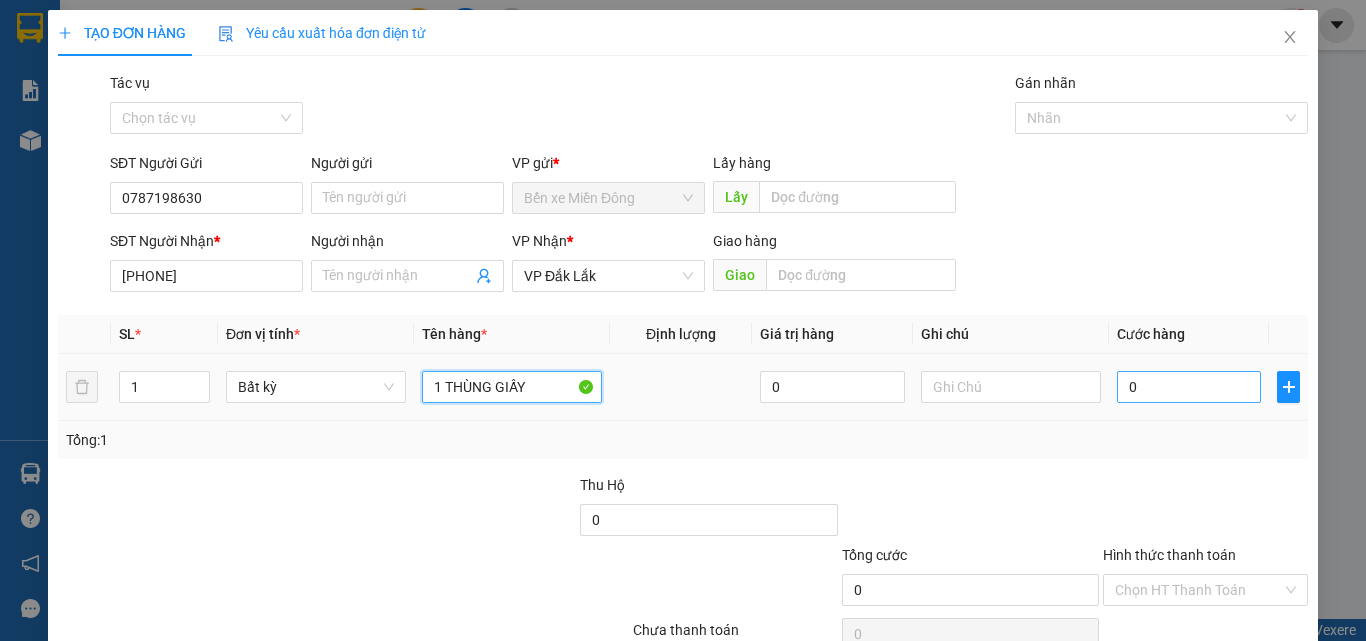 type on "1 THÙNG GIẤY" 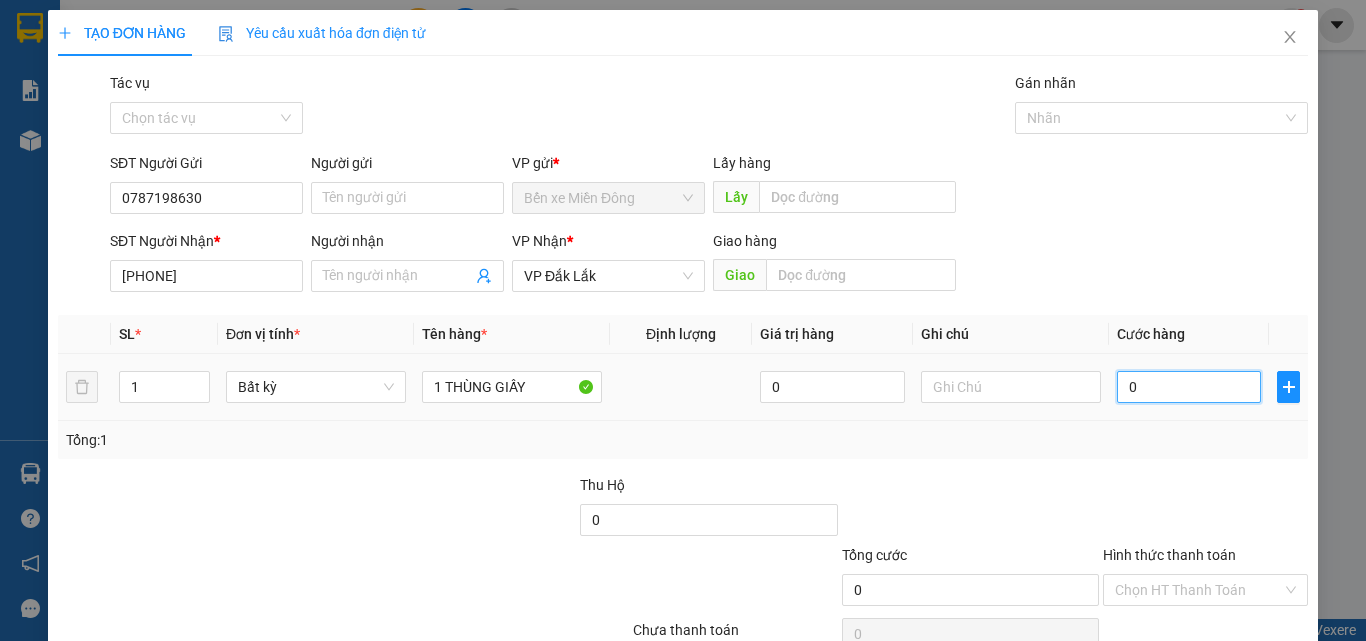 click on "0" at bounding box center (1189, 387) 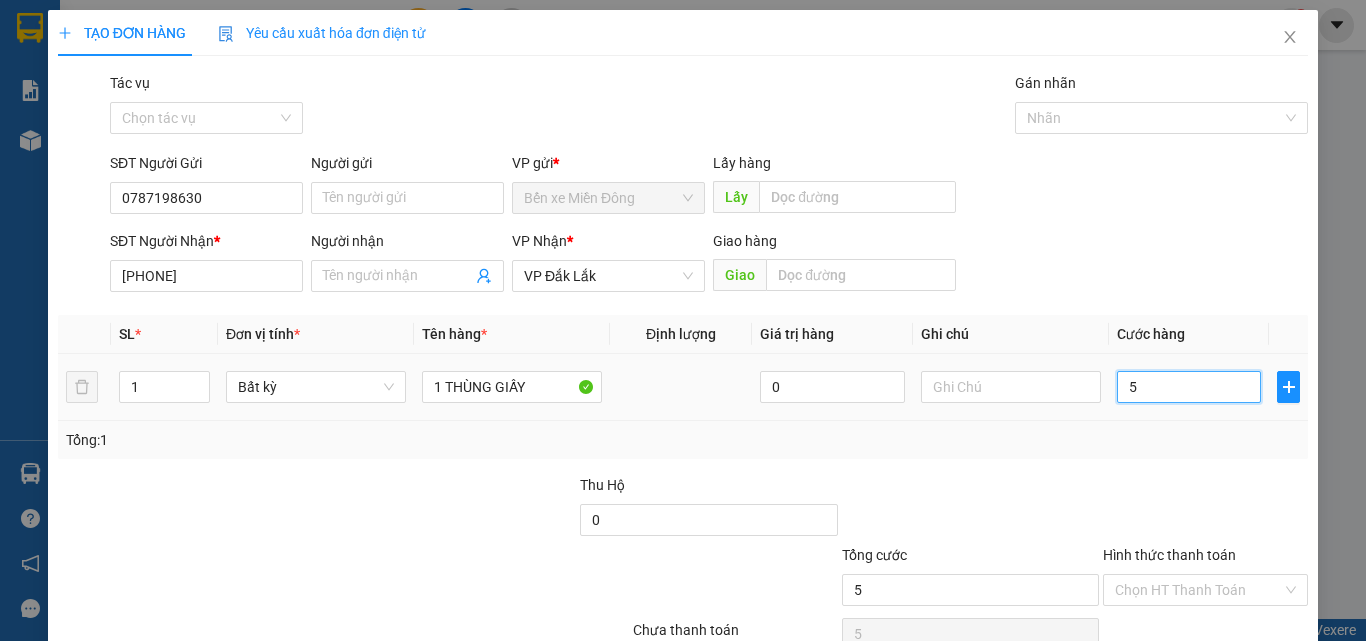 type on "50" 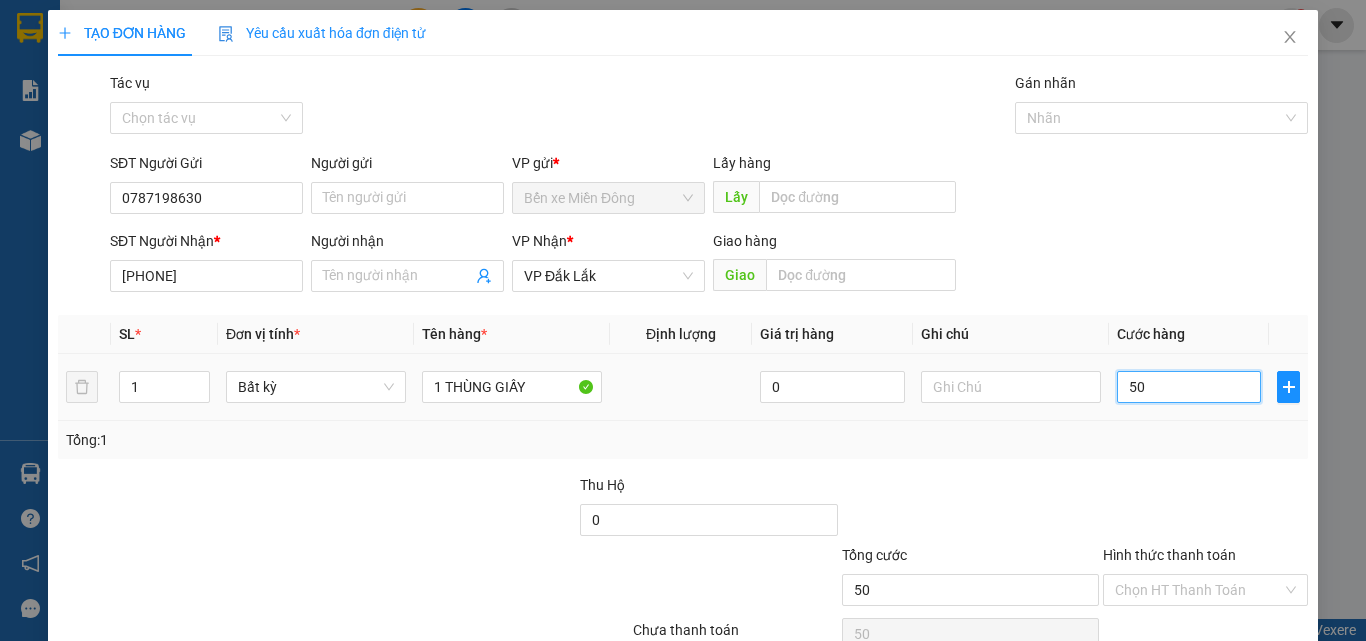 type on "500" 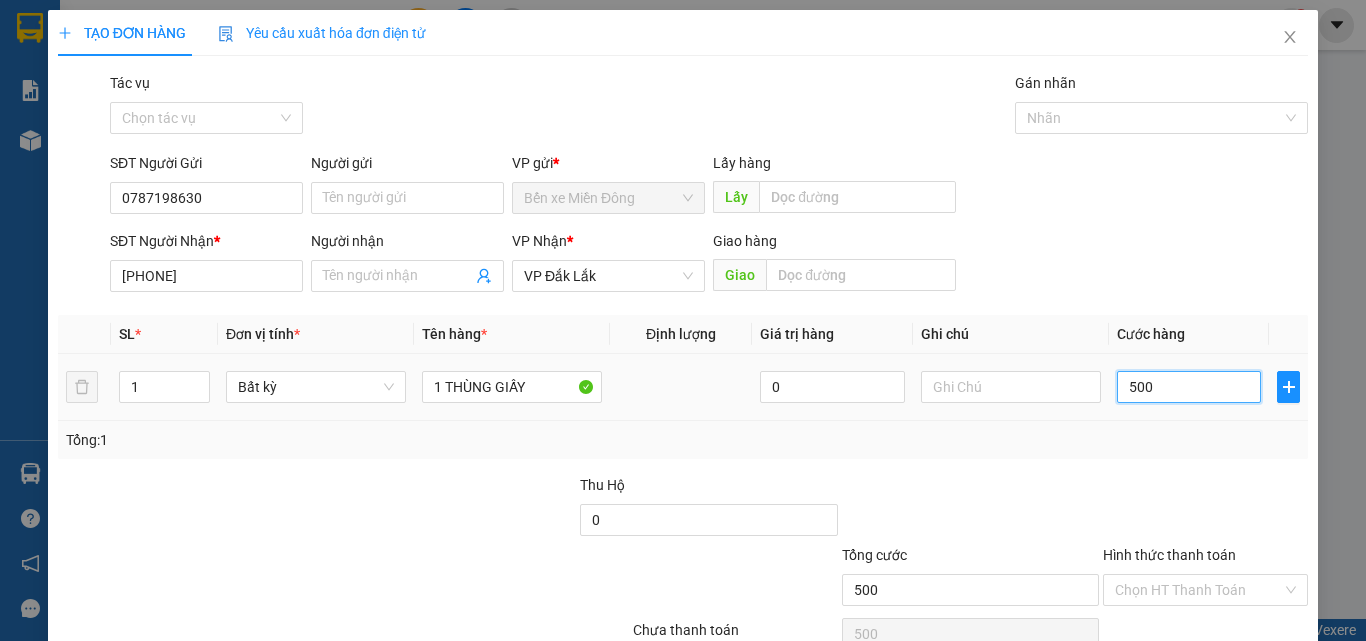 type on "5.000" 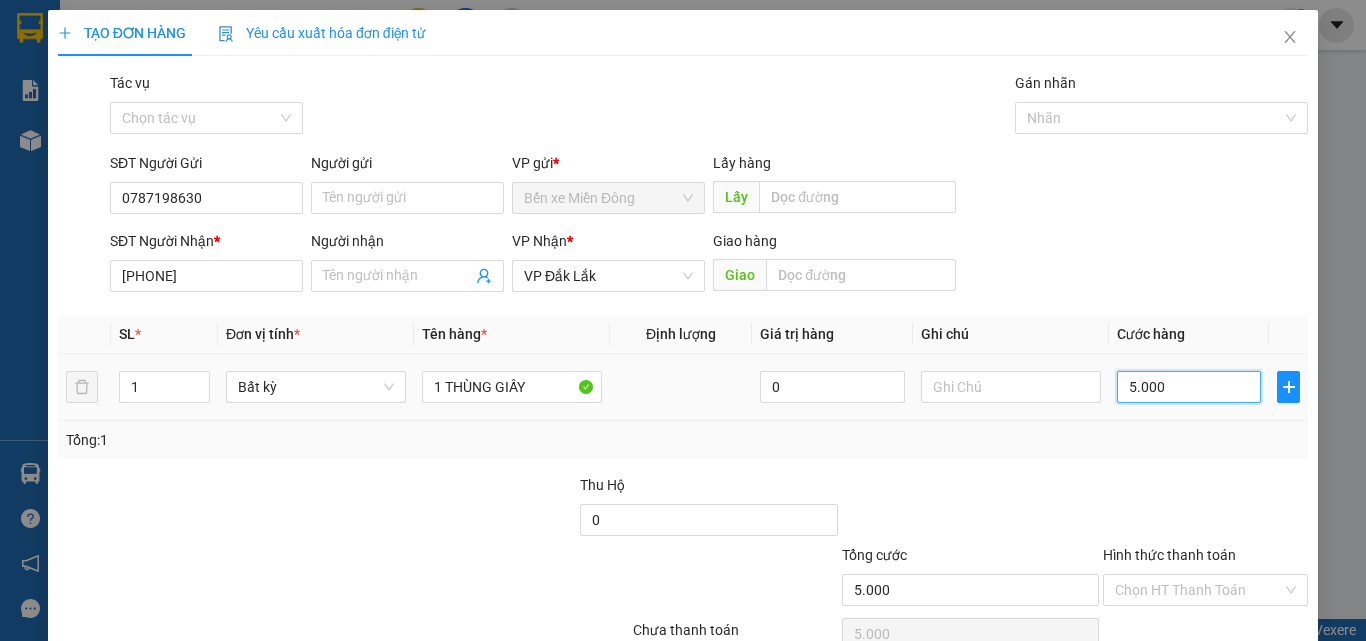 type on "50.000" 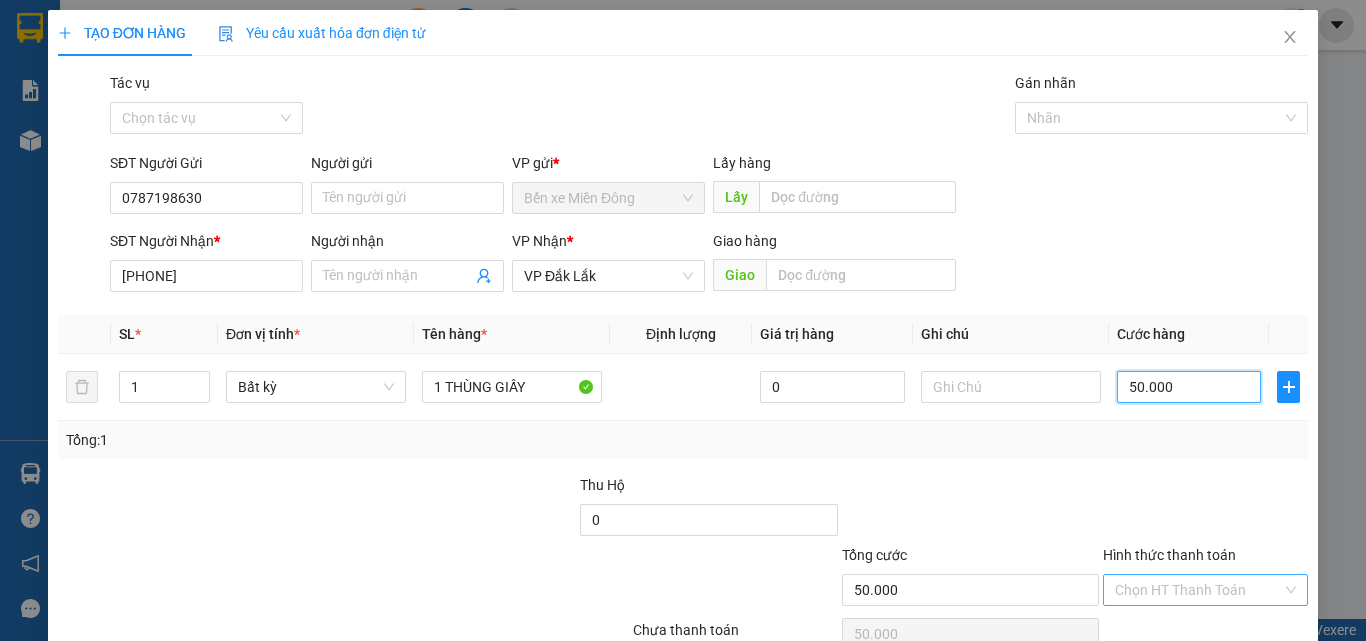 type on "50.000" 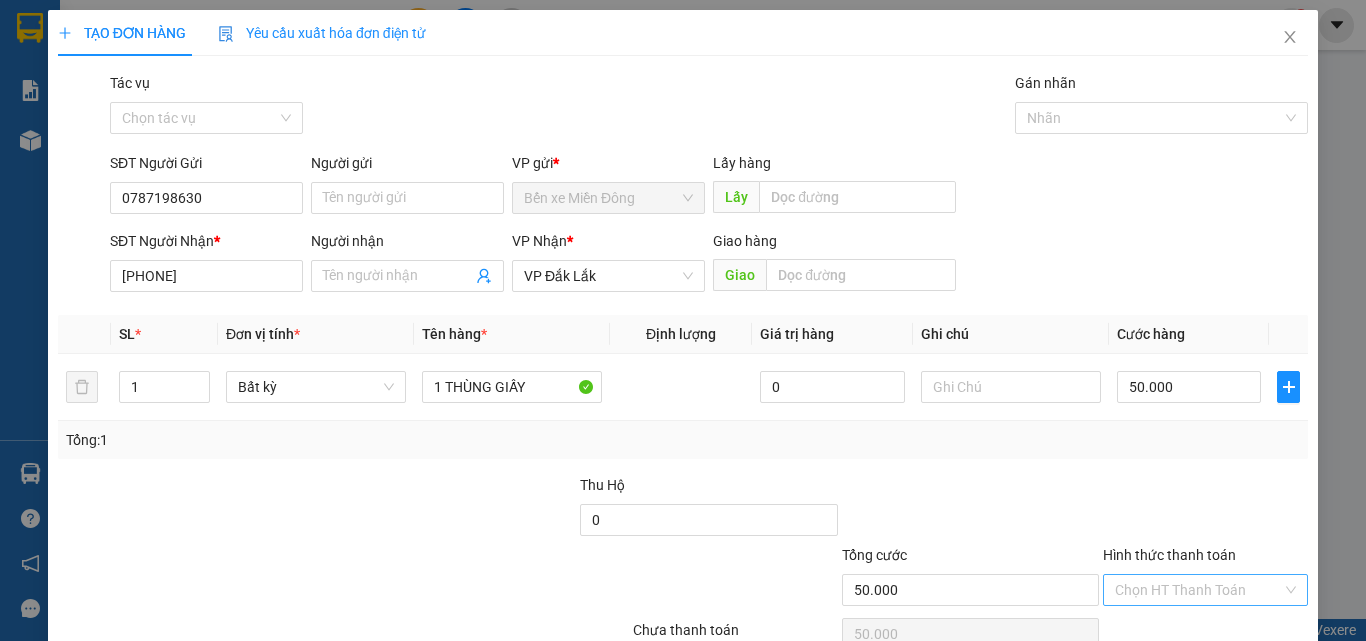click on "Hình thức thanh toán" at bounding box center [1198, 590] 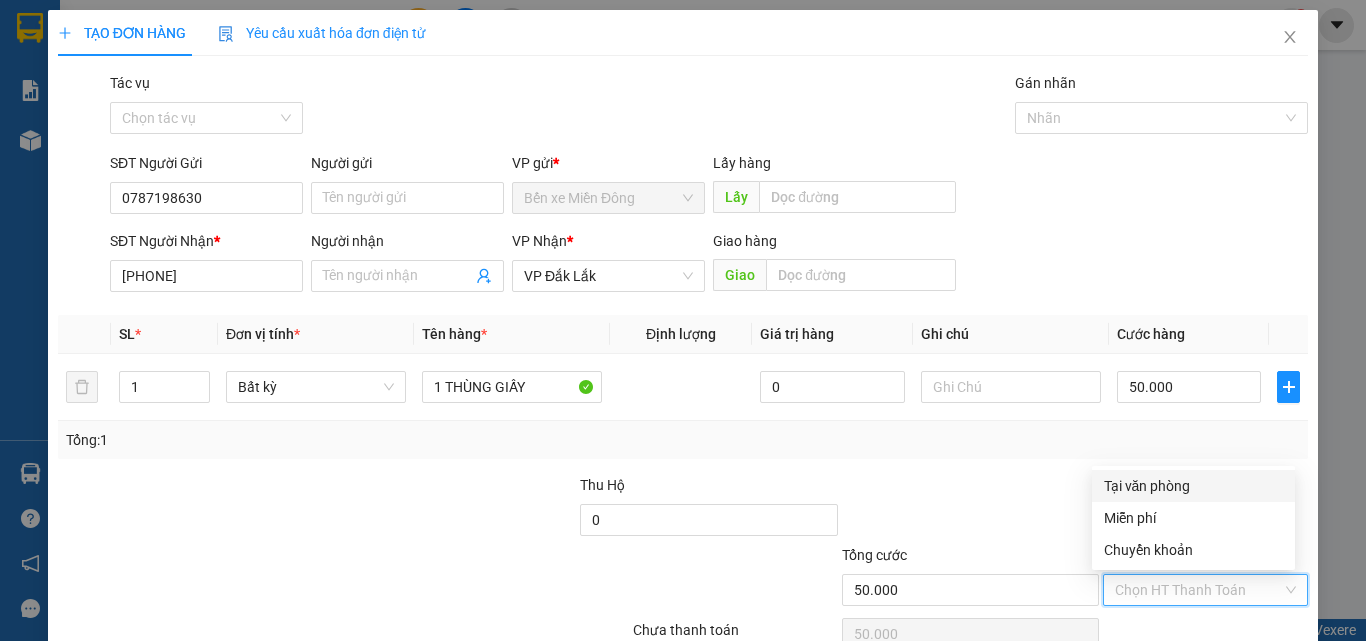 click on "Tại văn phòng" at bounding box center (1193, 486) 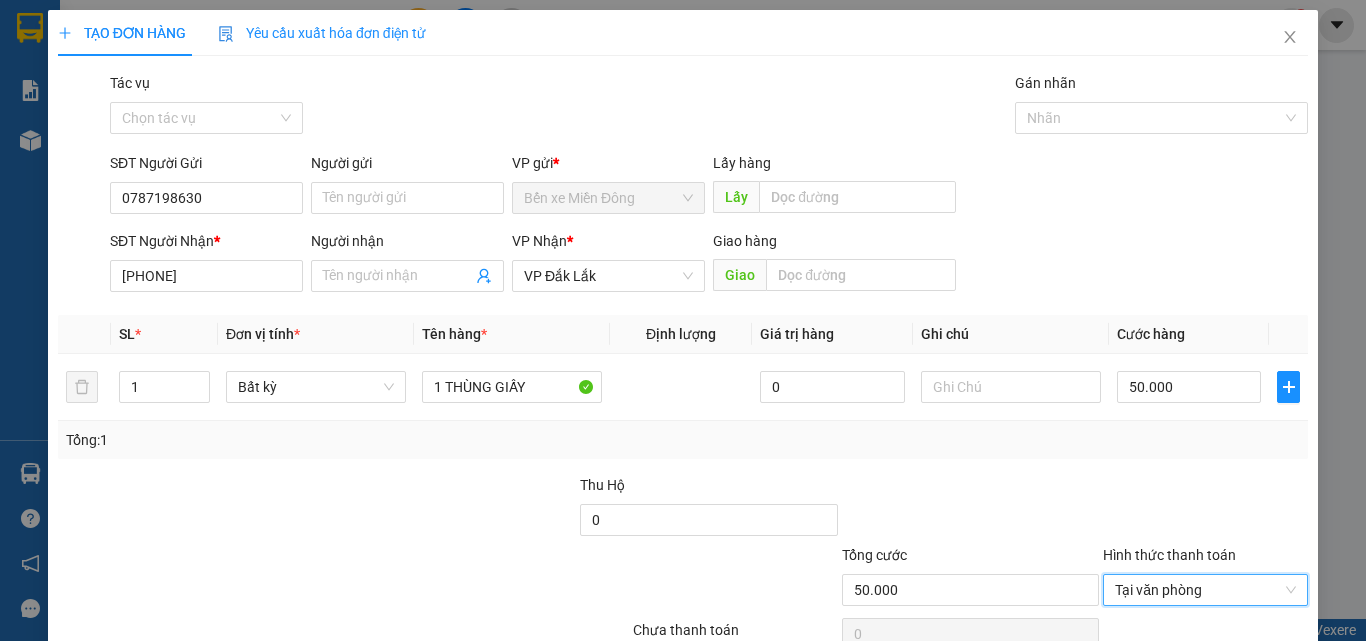 scroll, scrollTop: 99, scrollLeft: 0, axis: vertical 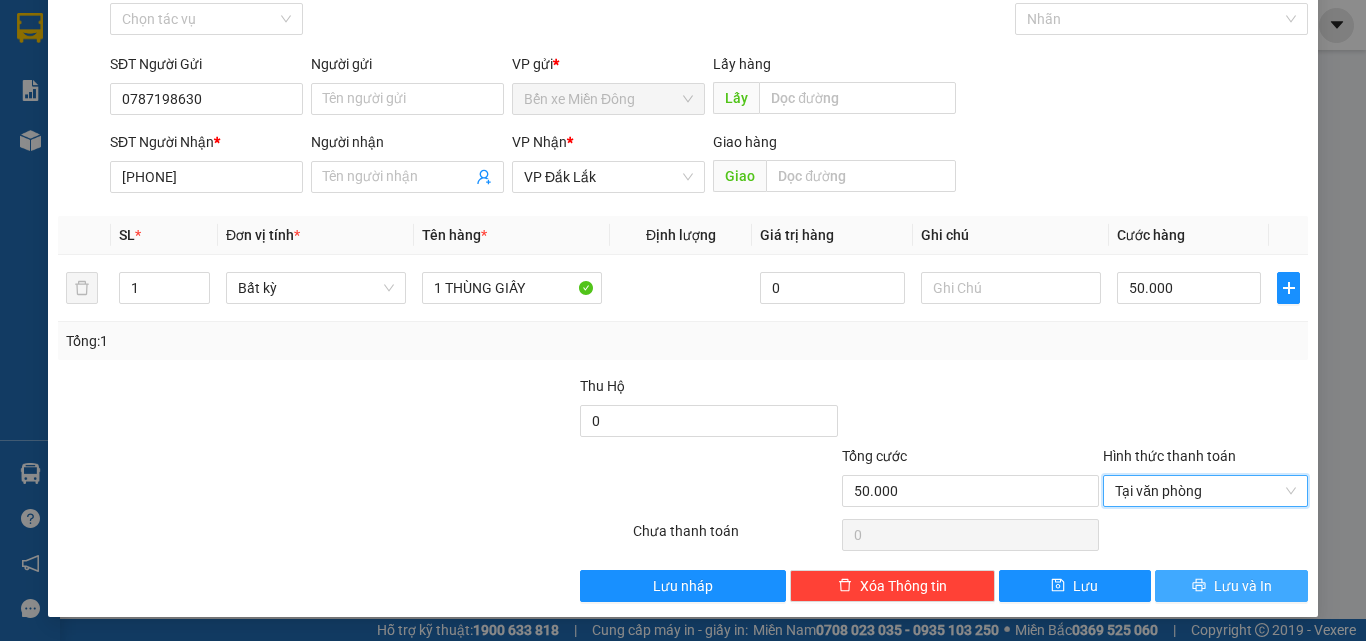 click on "Lưu và In" at bounding box center [1231, 586] 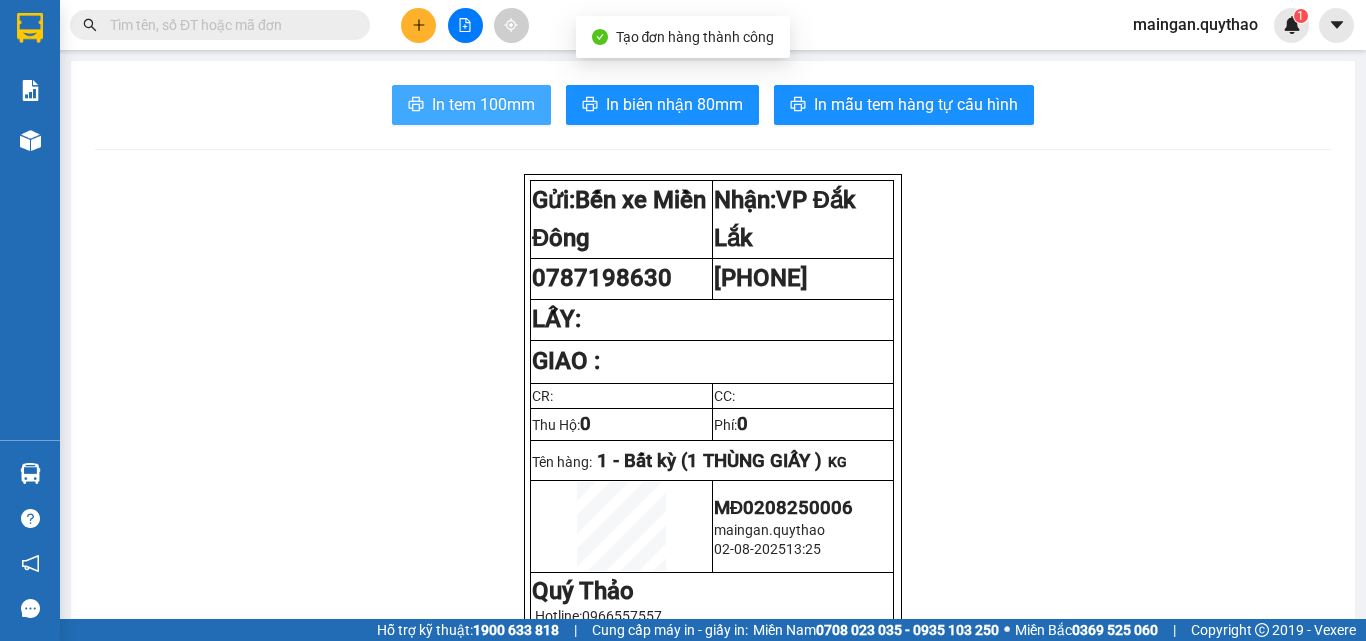 click on "In tem 100mm" at bounding box center [471, 105] 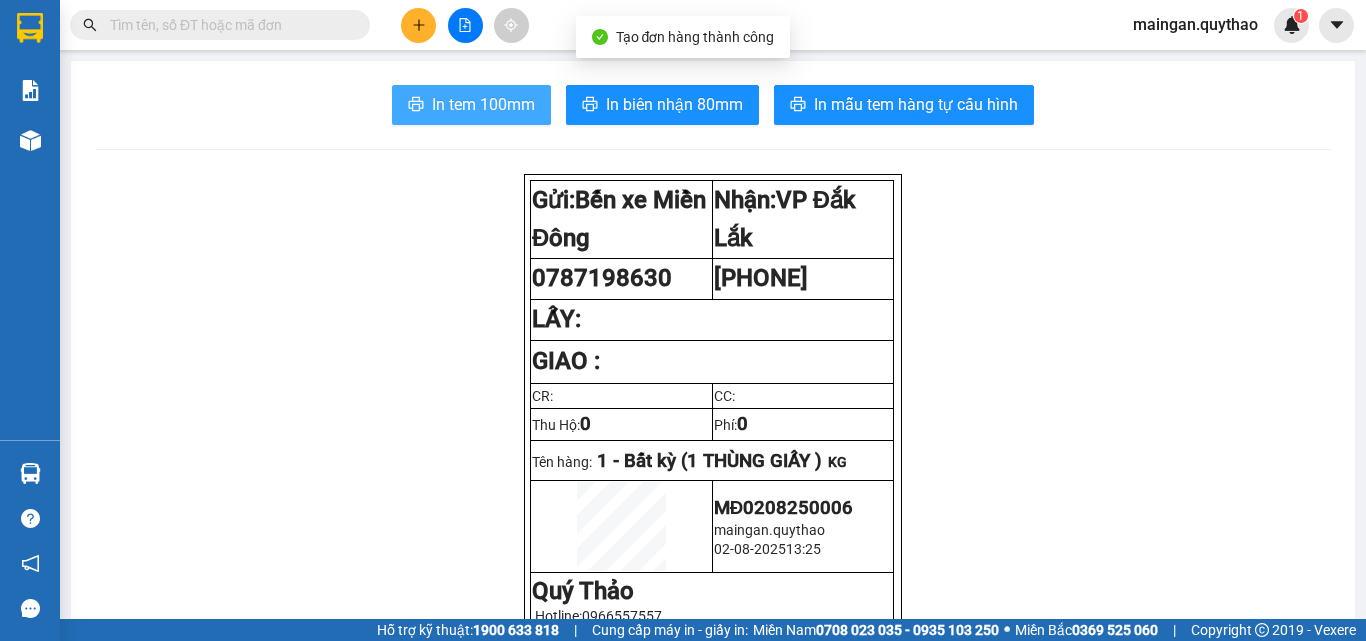 scroll, scrollTop: 0, scrollLeft: 0, axis: both 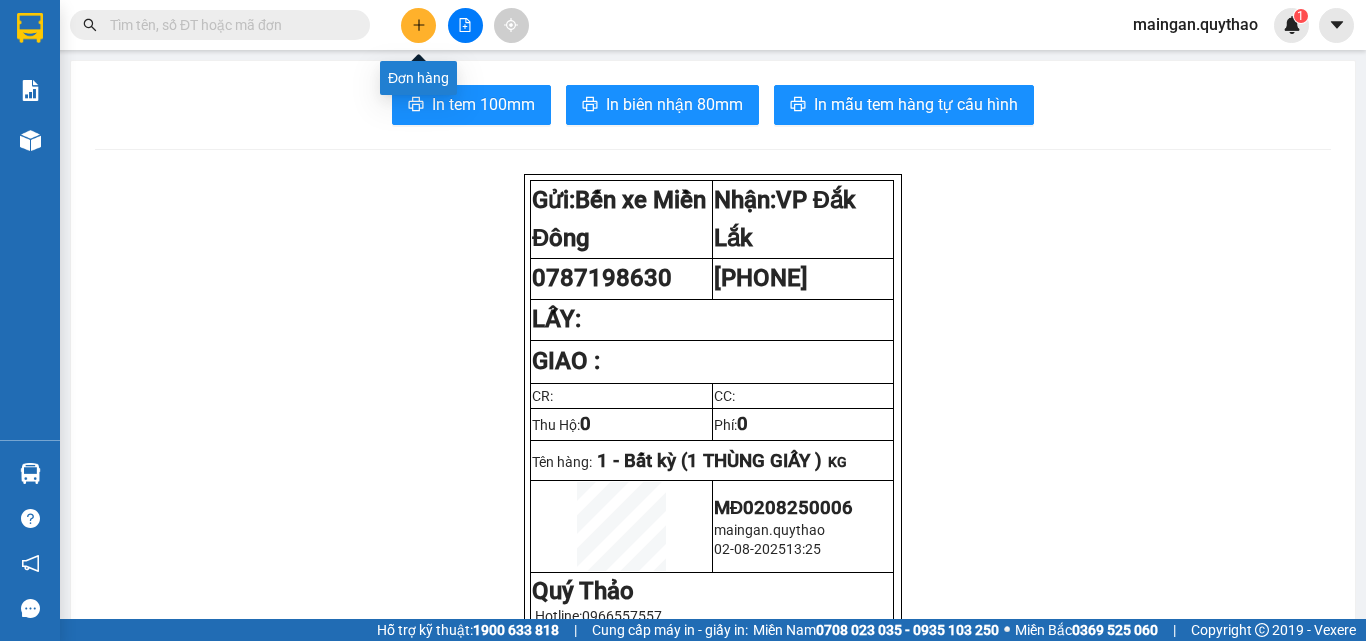 click 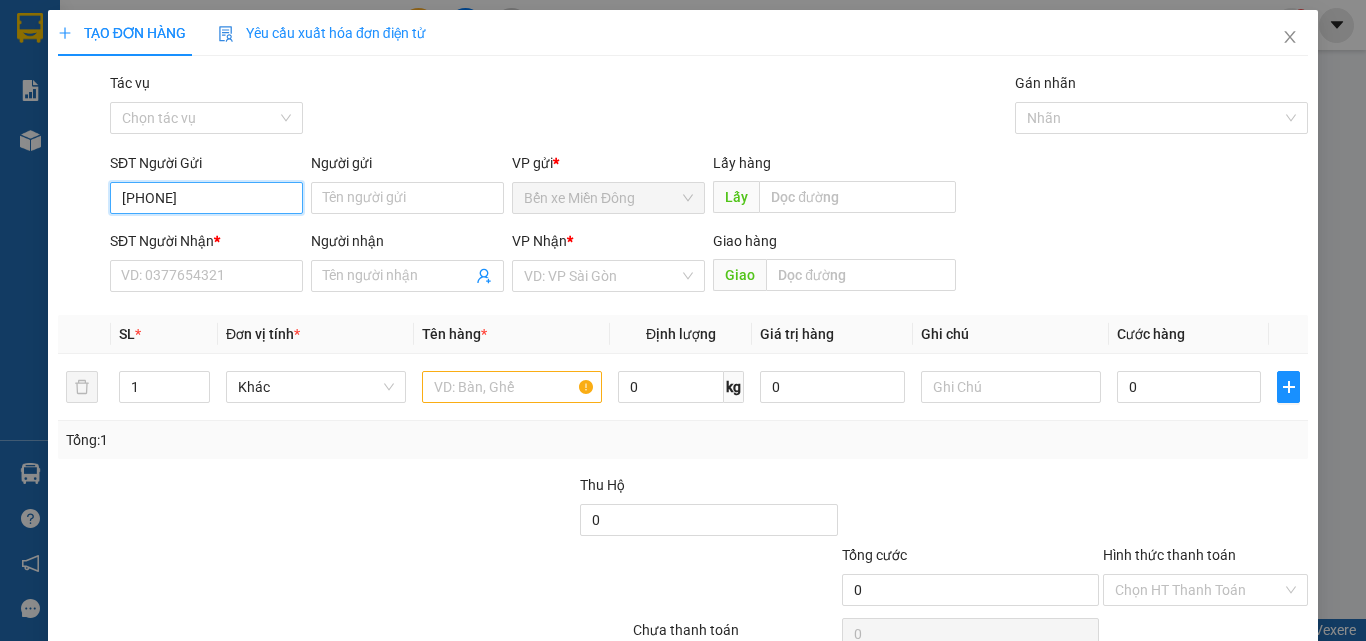 type on "[PHONE]" 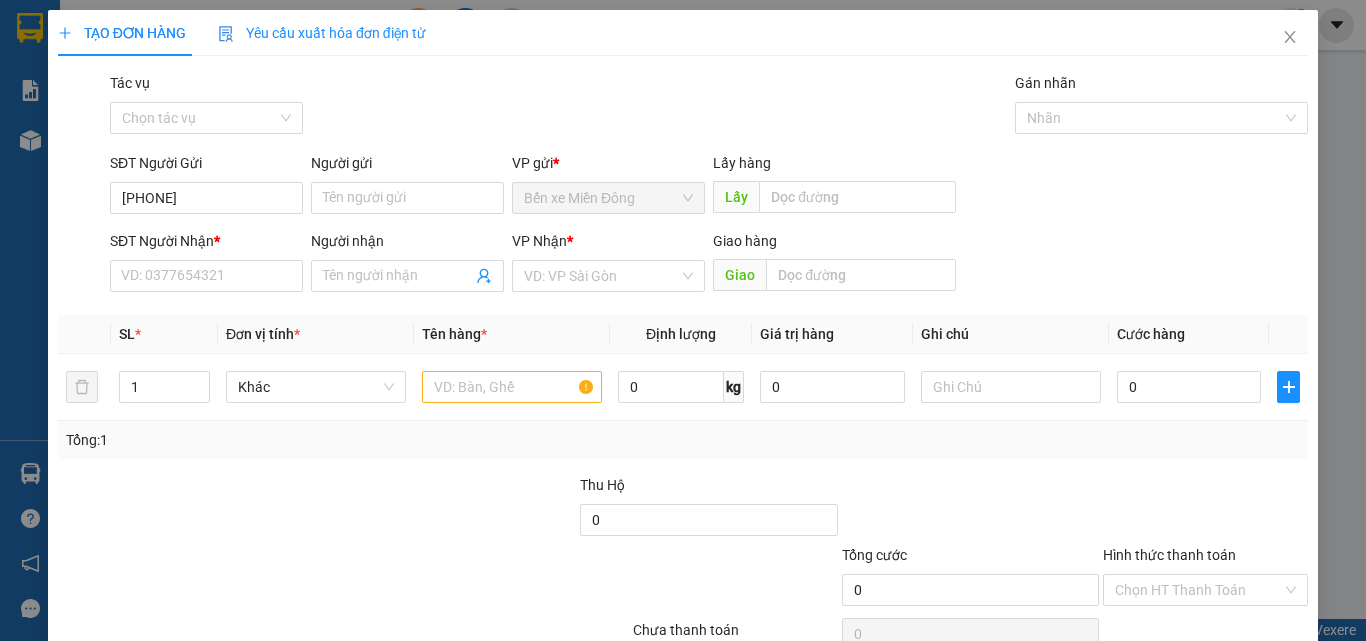 click on "Transit Pickup Surcharge Ids Transit Deliver Surcharge Ids Transit Deliver Surcharge Transit Deliver Surcharge Gói vận chuyển  * Tiêu chuẩn Tác vụ Chọn tác vụ Gán nhãn   Nhãn SĐT Người Gửi [PHONE] Người gửi Tên người gửi VP gửi  * Bến xe Miền Đông Lấy hàng Lấy SĐT Người Nhận  * VD: [PHONE] Người nhận Tên người nhận VP Nhận  * VD: VP Sài Gòn Giao hàng Giao SL  * Đơn vị tính  * Tên hàng  * Định lượng Giá trị hàng Ghi chú Cước hàng                   1 Khác 0 kg 0 0 Tổng:  1 Thu Hộ 0 Tổng cước 0 Hình thức thanh toán Chọn HT Thanh Toán Số tiền thu trước 0 Chưa thanh toán 0 Chọn HT Thanh Toán Lưu nháp Xóa Thông tin Lưu Lưu và In" at bounding box center (683, 386) 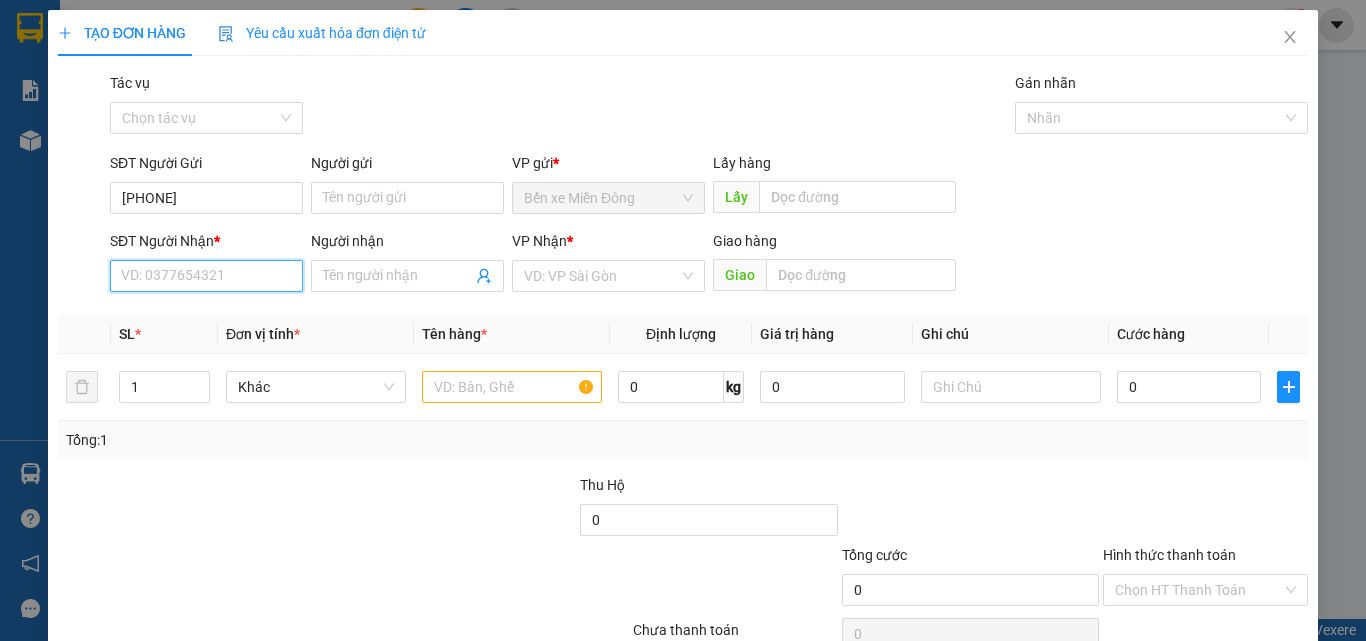 click on "SĐT Người Nhận  *" at bounding box center [206, 276] 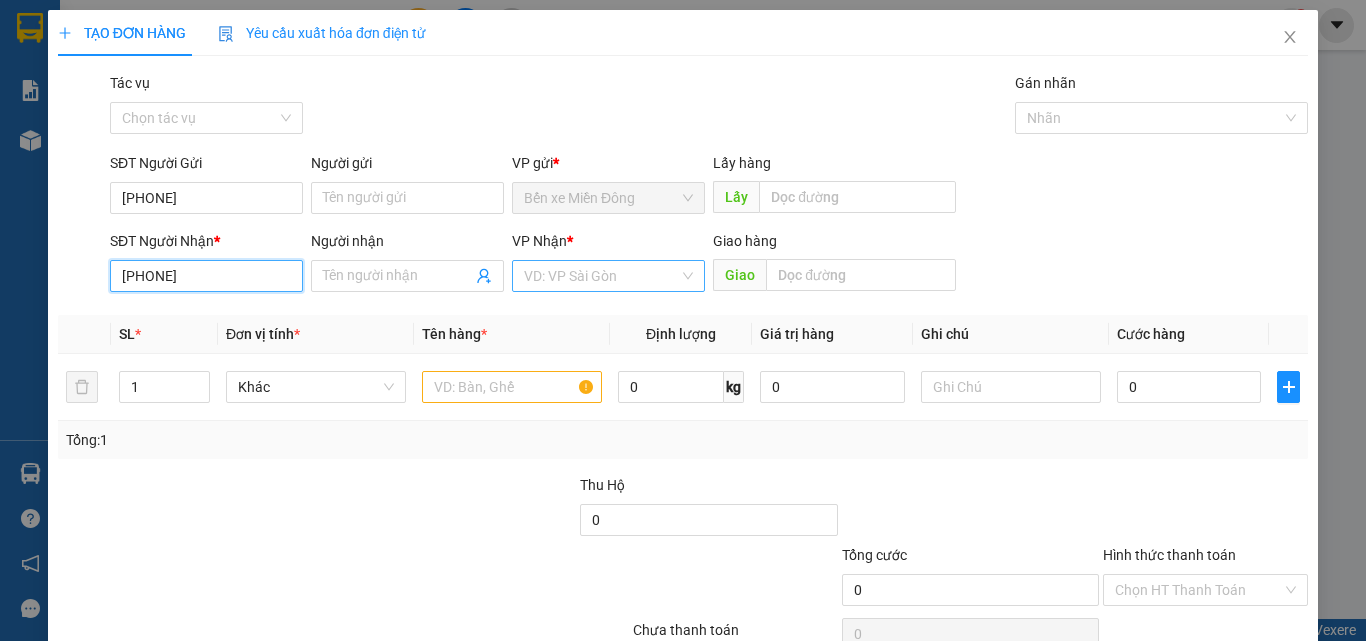 type on "[PHONE]" 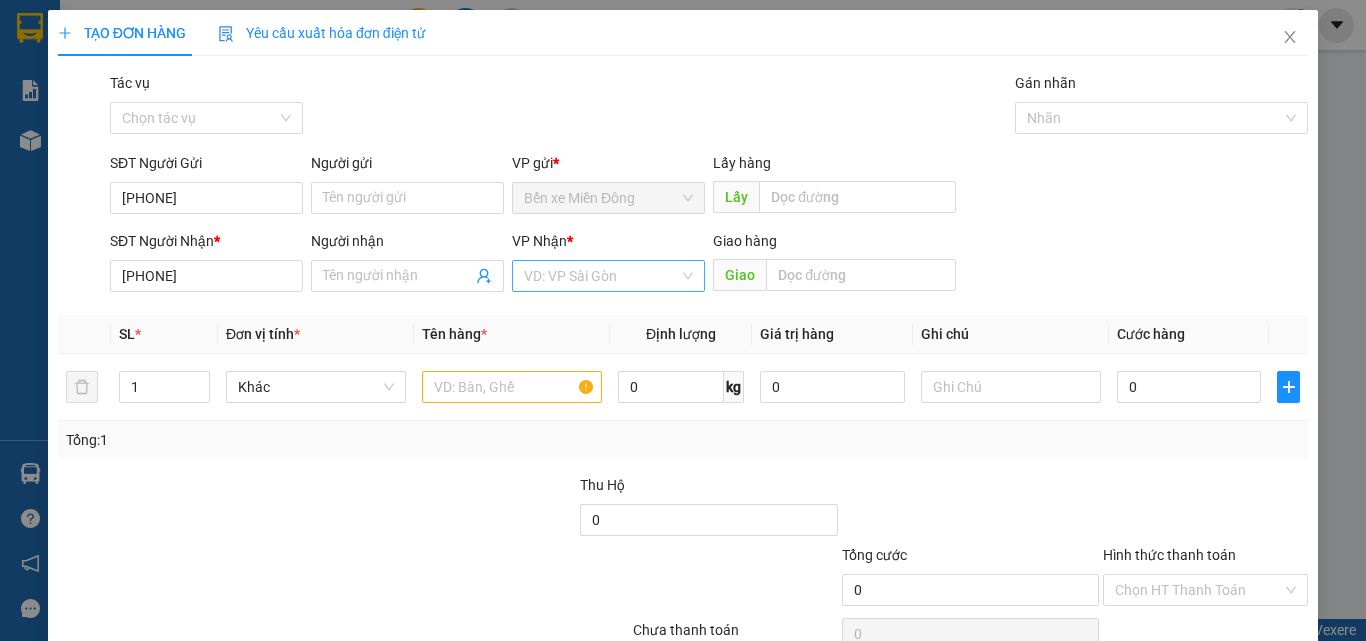 click at bounding box center (601, 276) 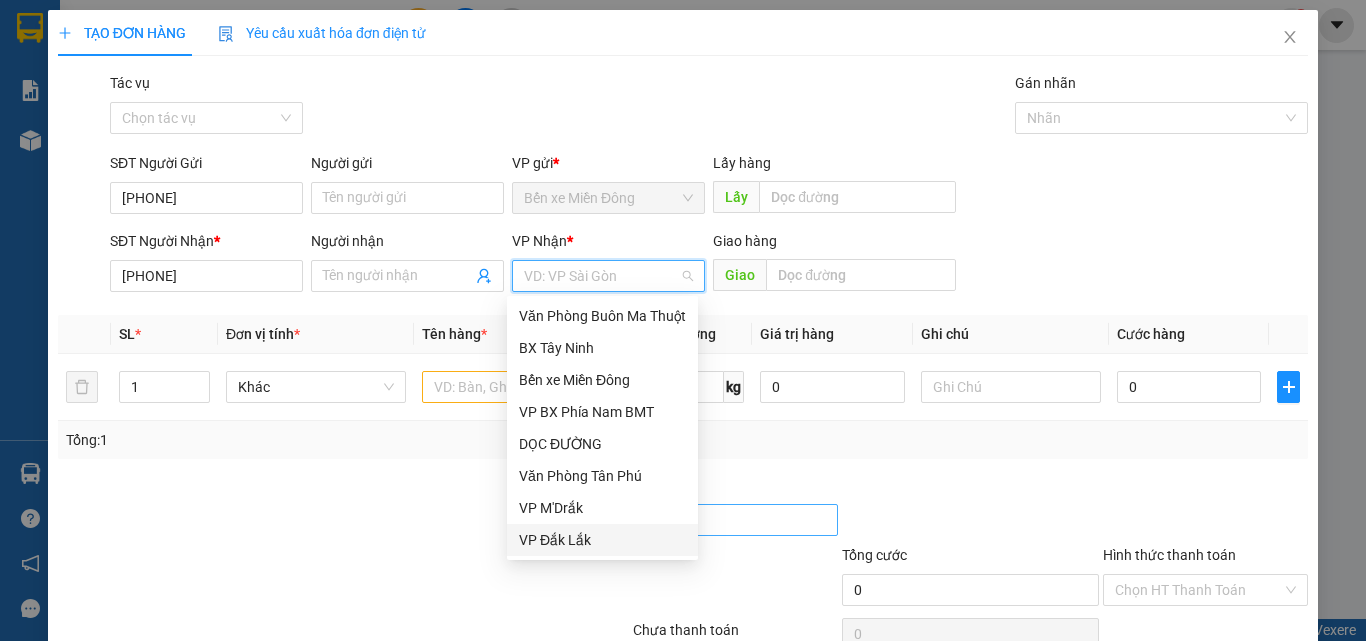 drag, startPoint x: 573, startPoint y: 548, endPoint x: 603, endPoint y: 521, distance: 40.36087 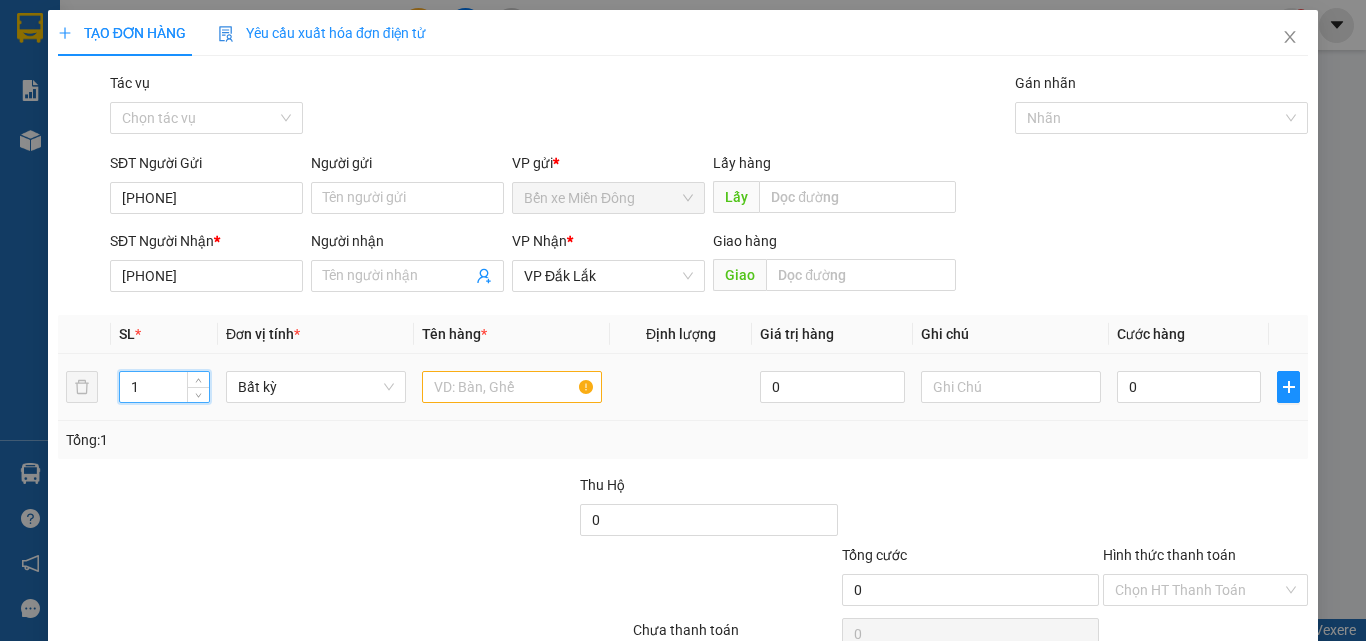 click on "1" at bounding box center (164, 387) 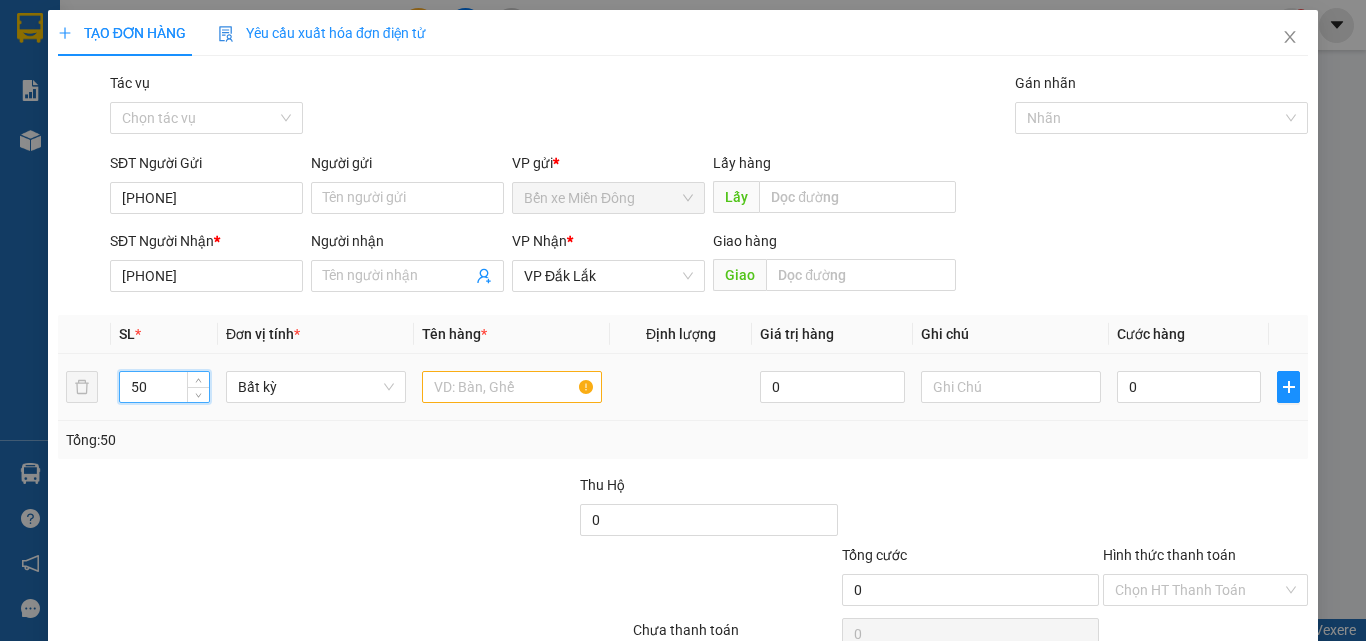 type on "50" 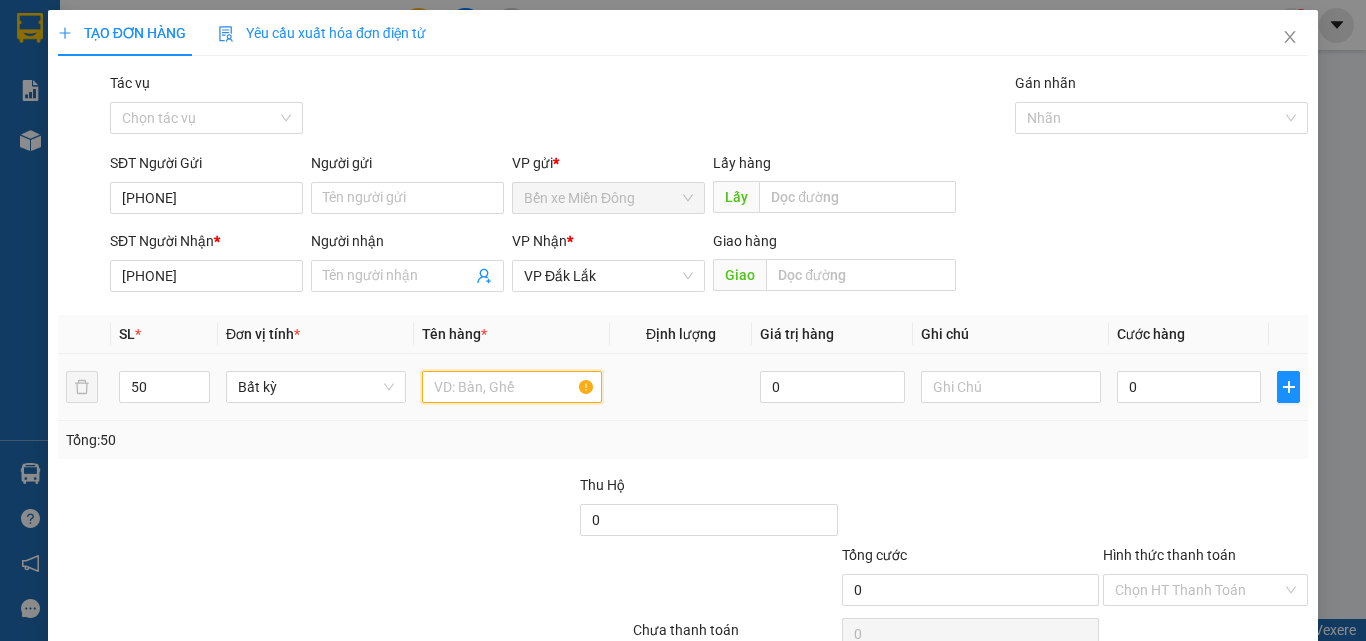 click at bounding box center [512, 387] 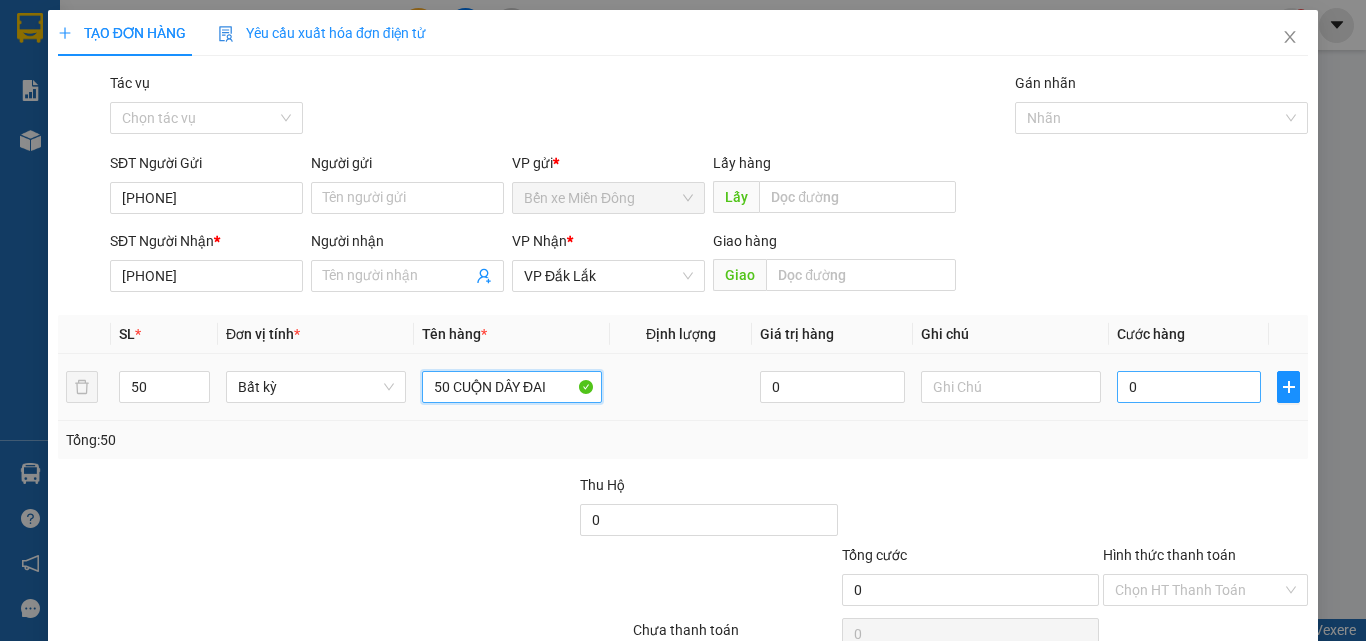 type on "50 CUỘN DÂY ĐAI" 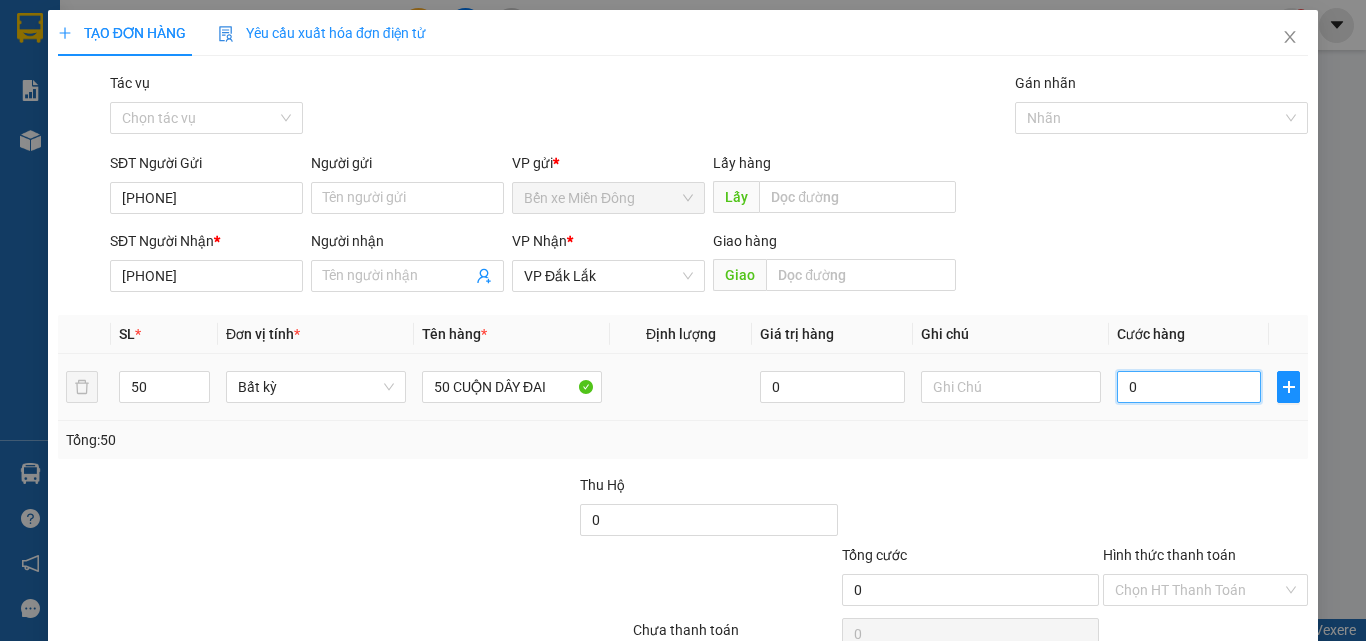 click on "0" at bounding box center (1189, 387) 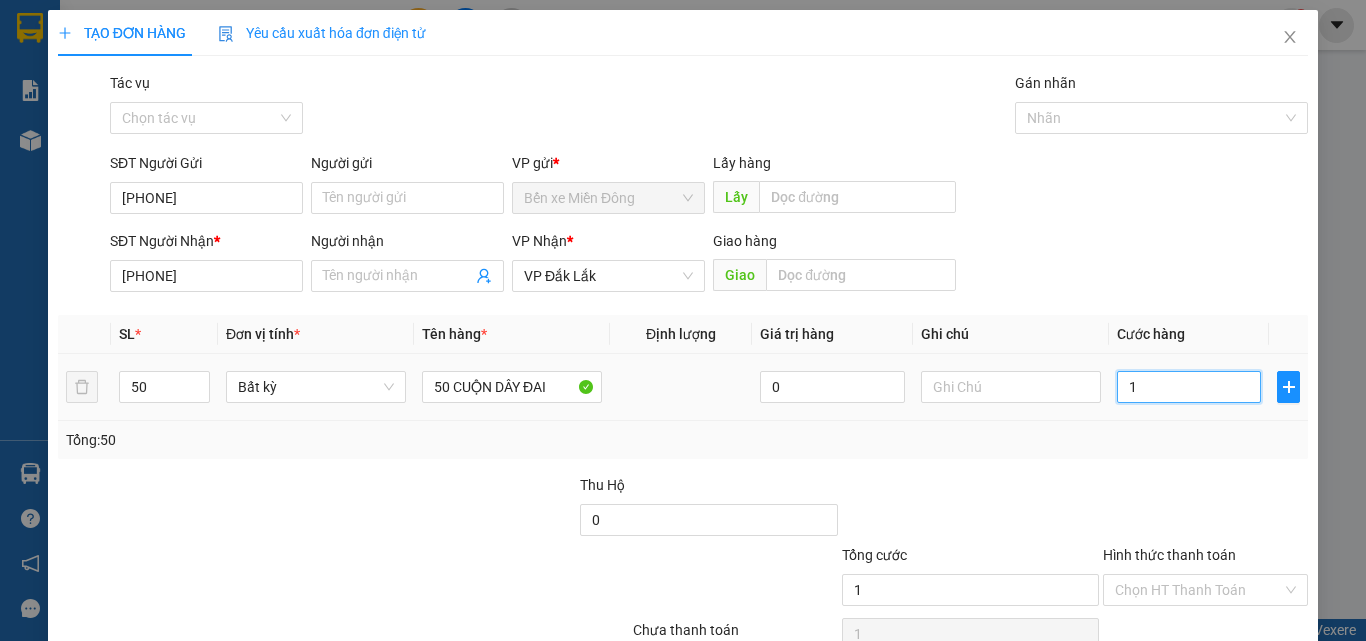type on "15" 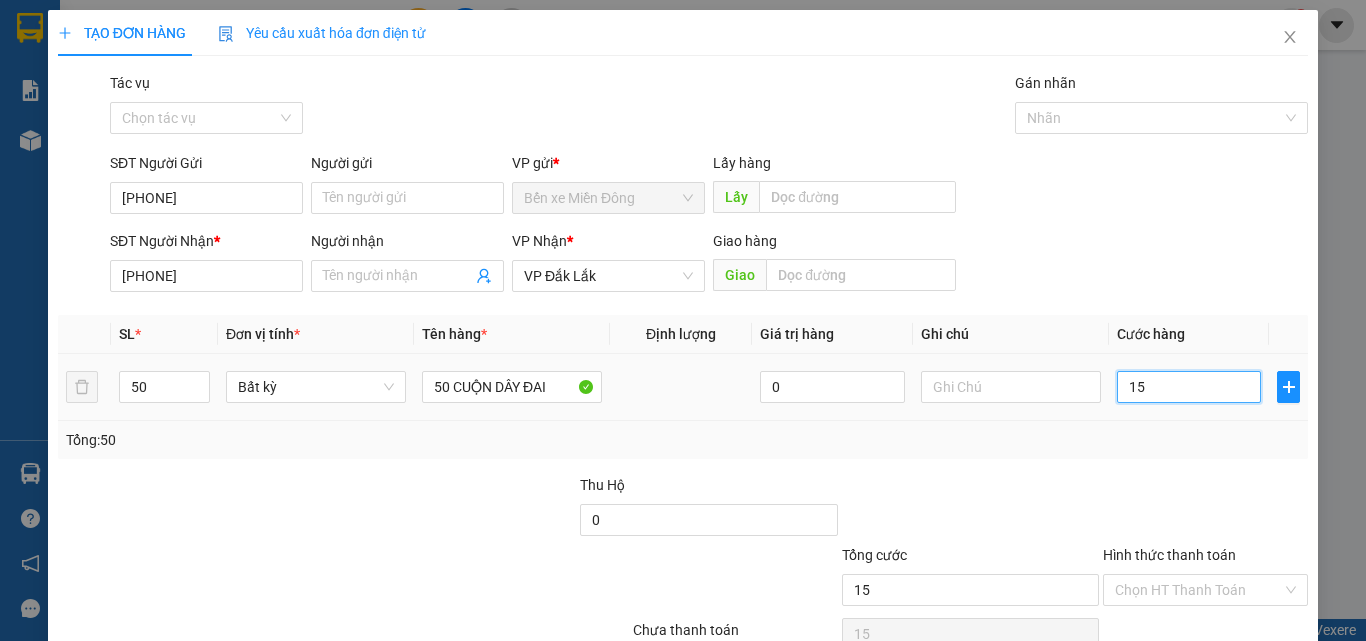 type on "150" 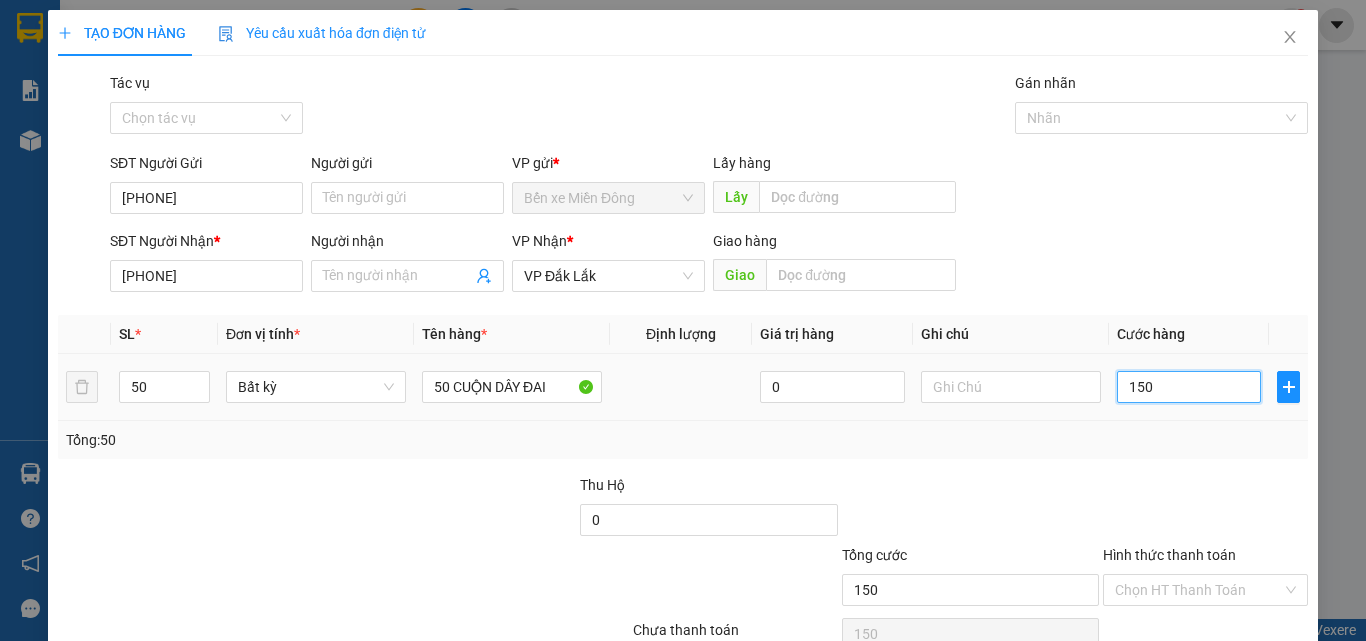 type on "1.500" 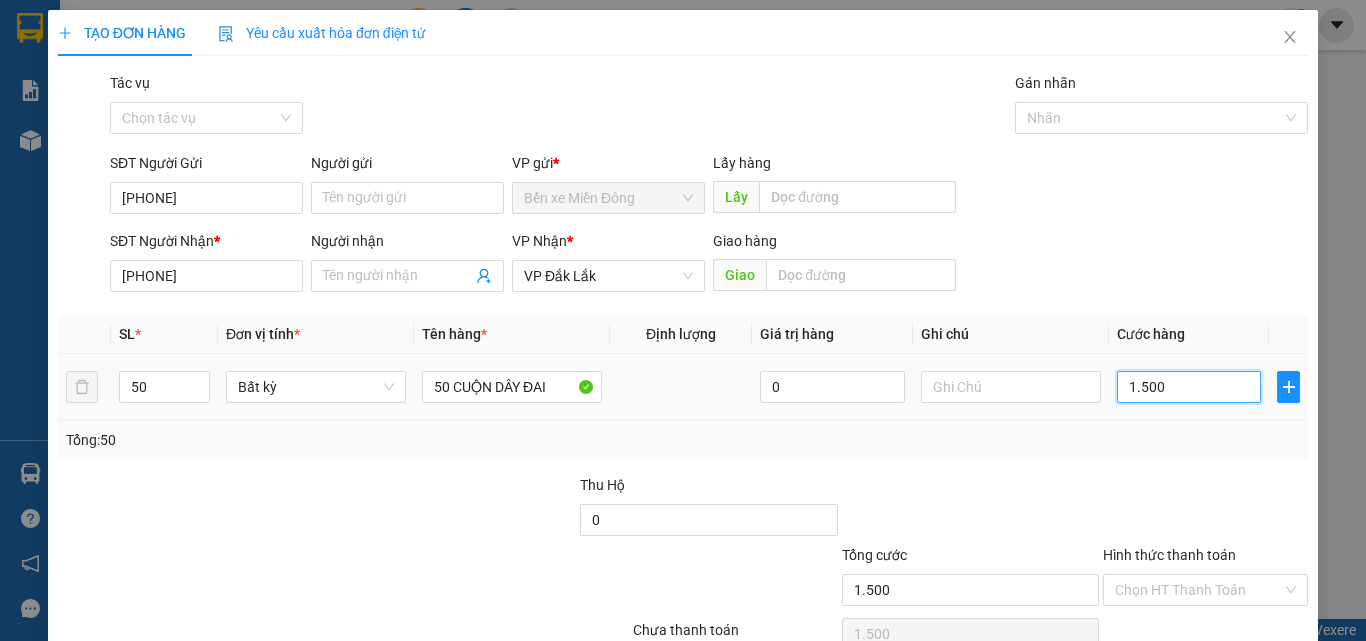 type on "15.000" 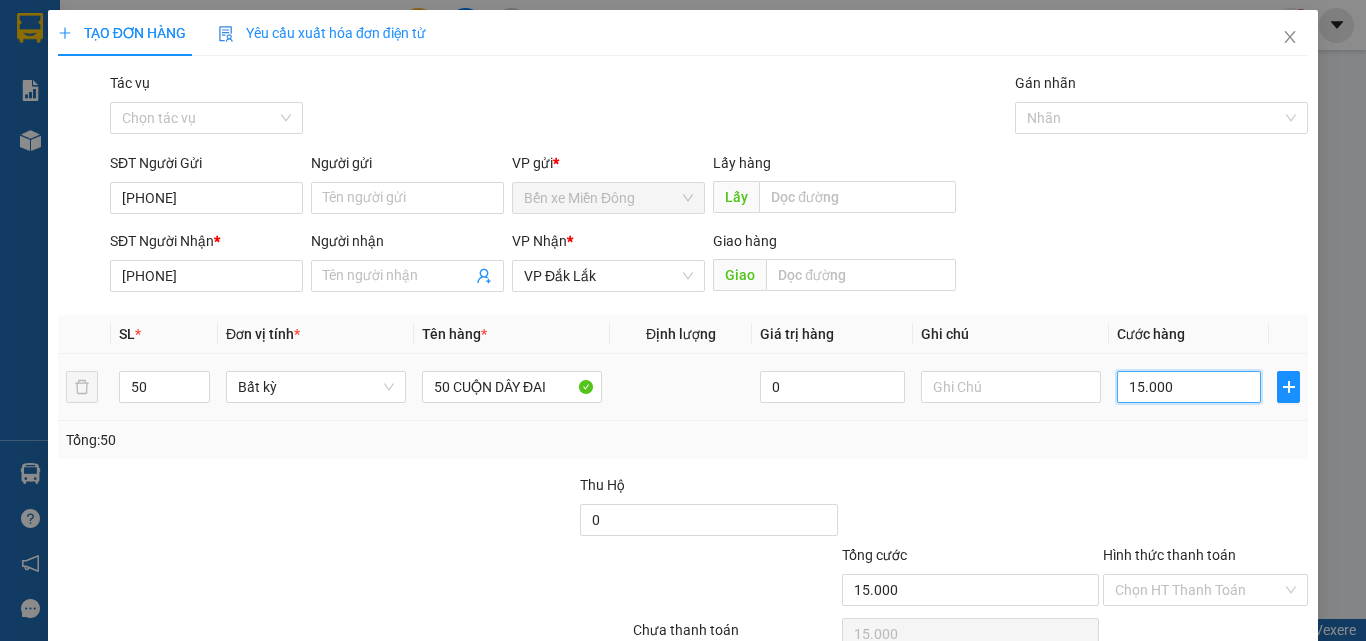 type on "150.000" 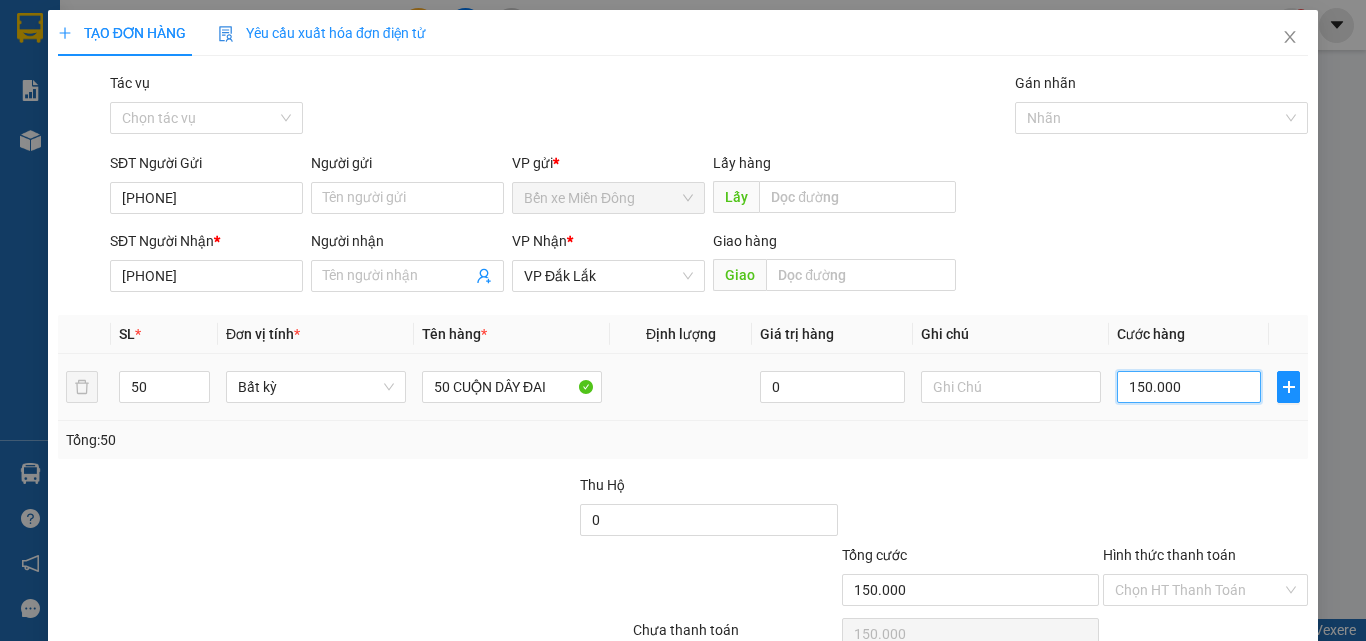type on "1.500.000" 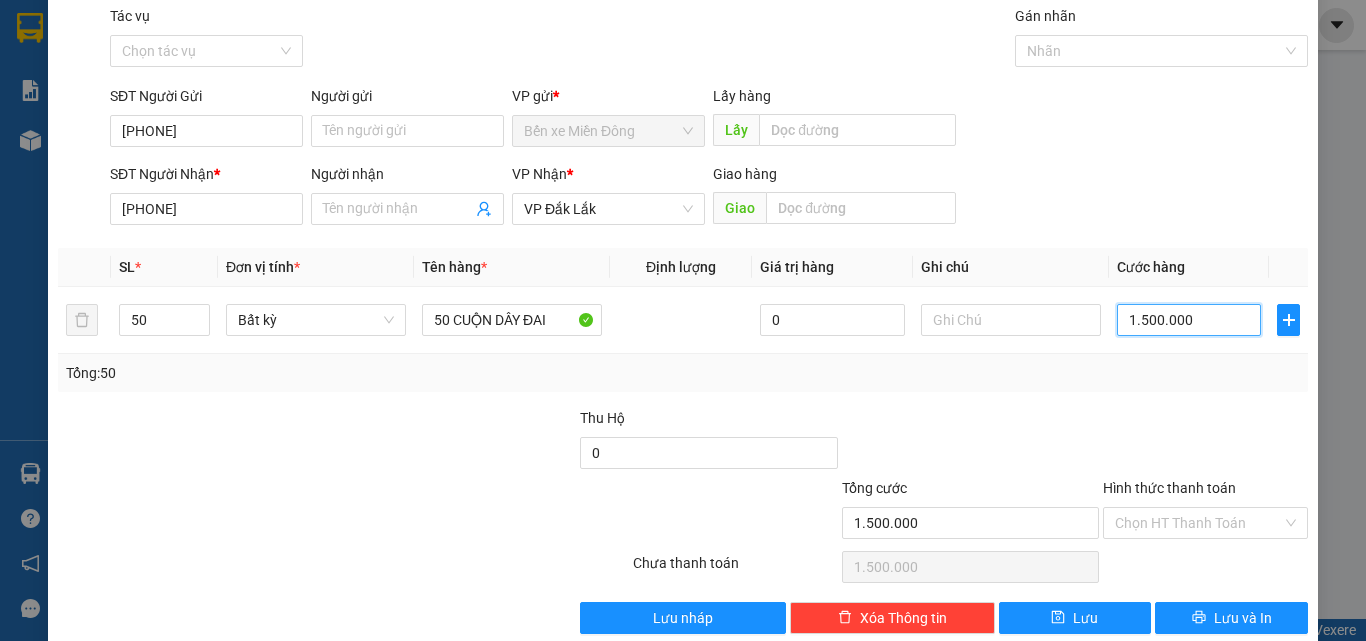 scroll, scrollTop: 99, scrollLeft: 0, axis: vertical 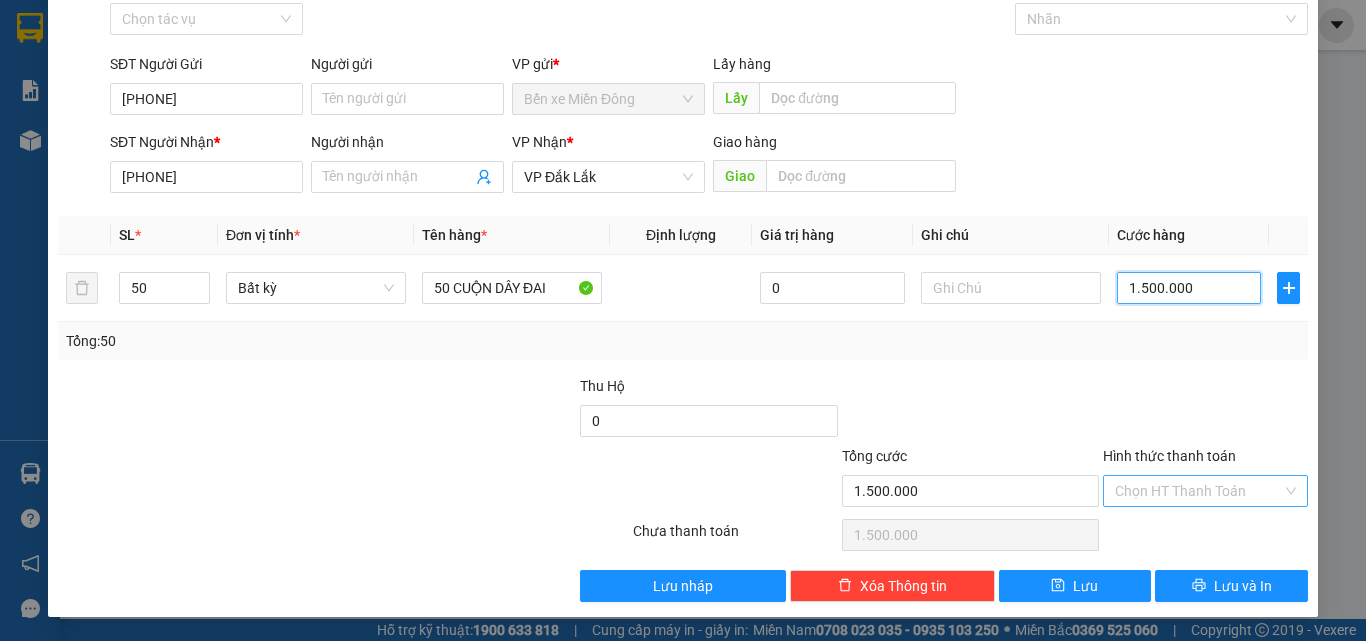 type on "1.500.000" 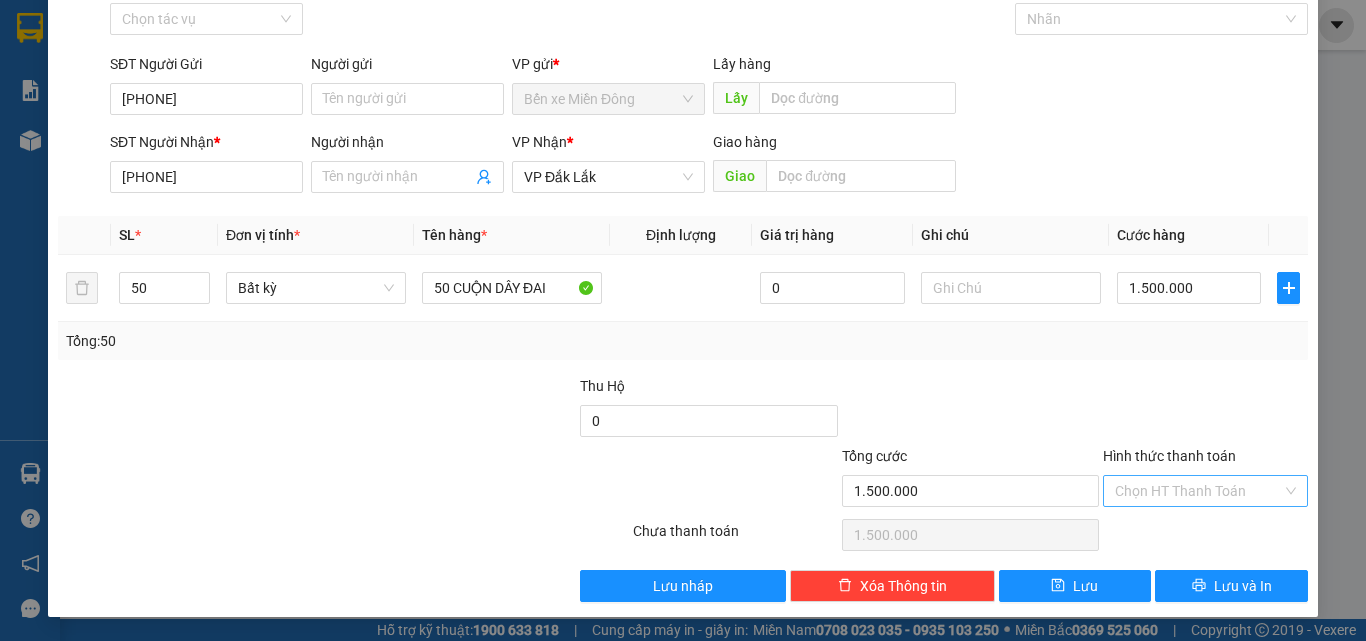 click on "Hình thức thanh toán" at bounding box center (1198, 491) 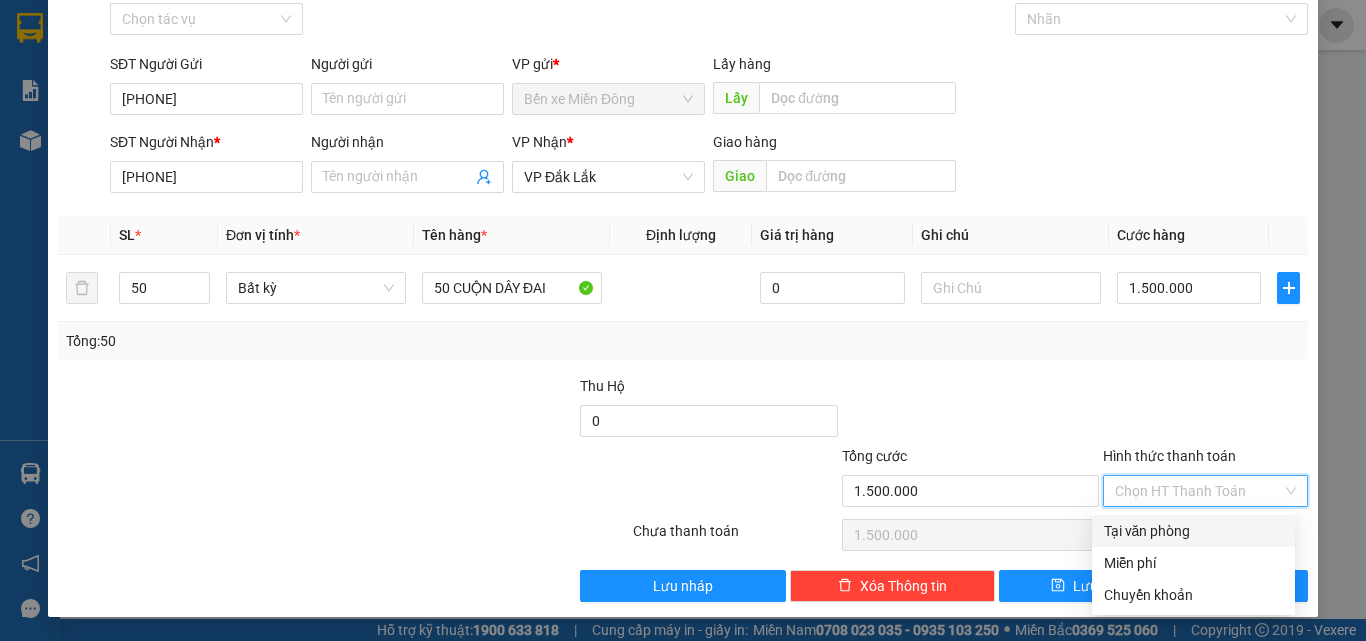 click on "Tại văn phòng" at bounding box center (1193, 531) 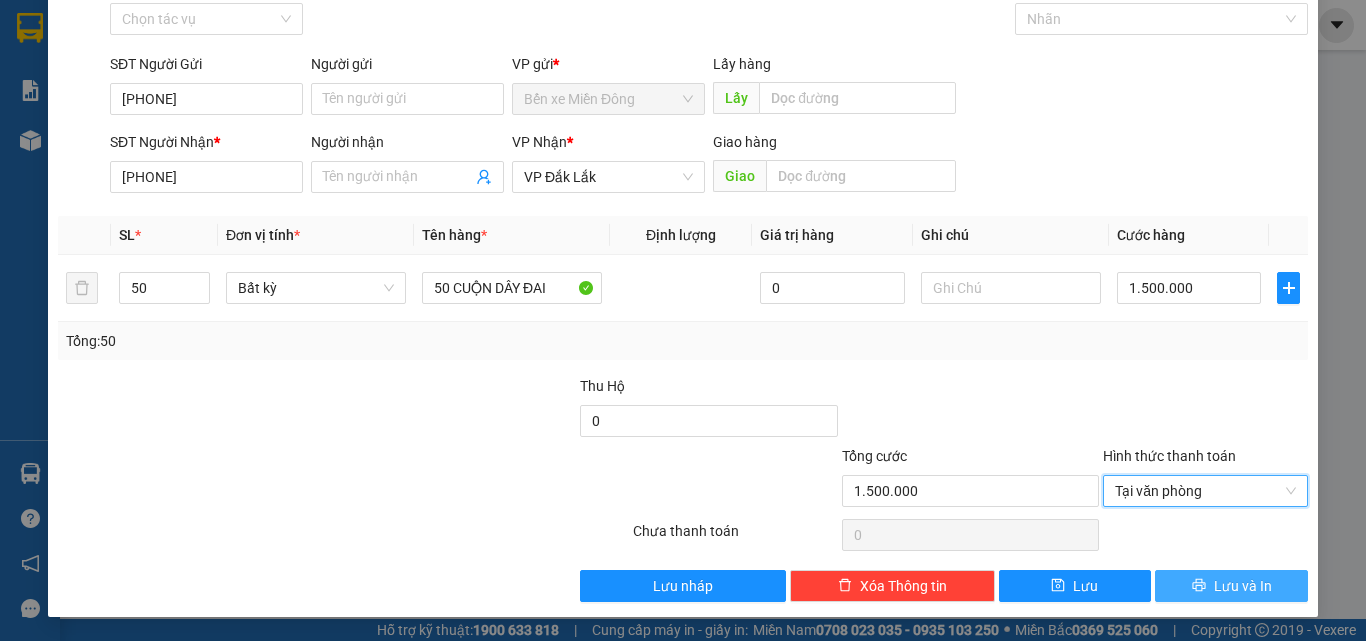 click on "Lưu và In" at bounding box center (1243, 586) 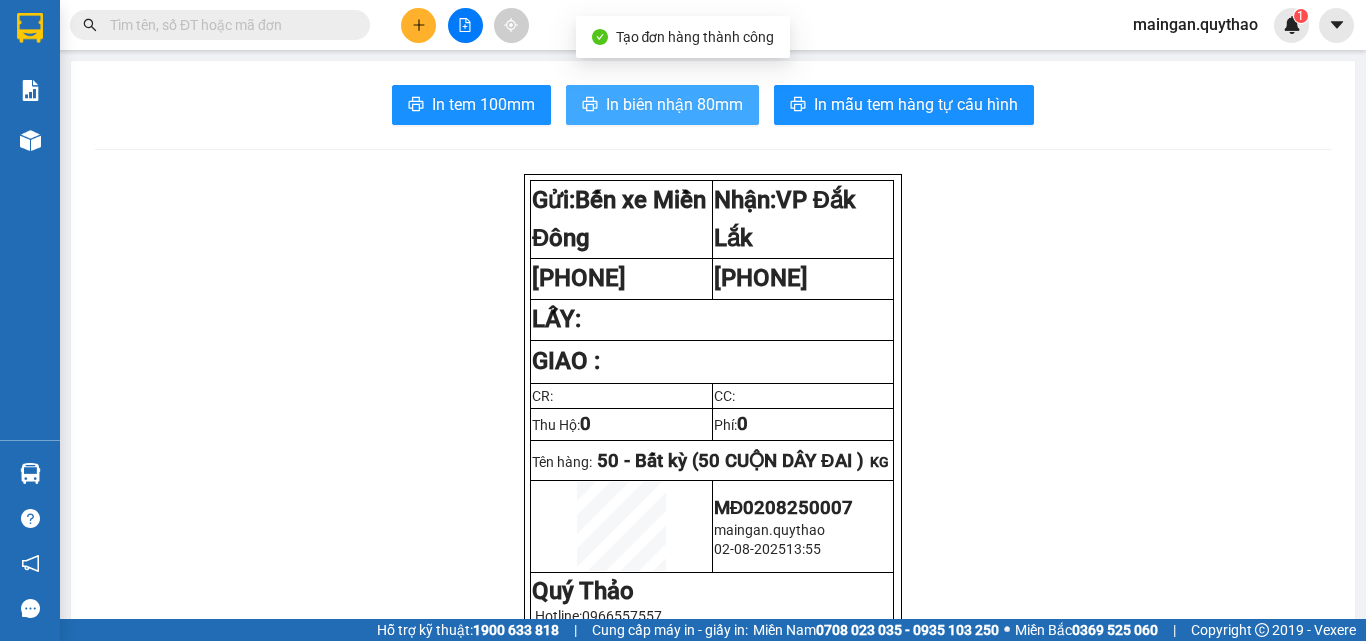 drag, startPoint x: 636, startPoint y: 99, endPoint x: 678, endPoint y: 124, distance: 48.8774 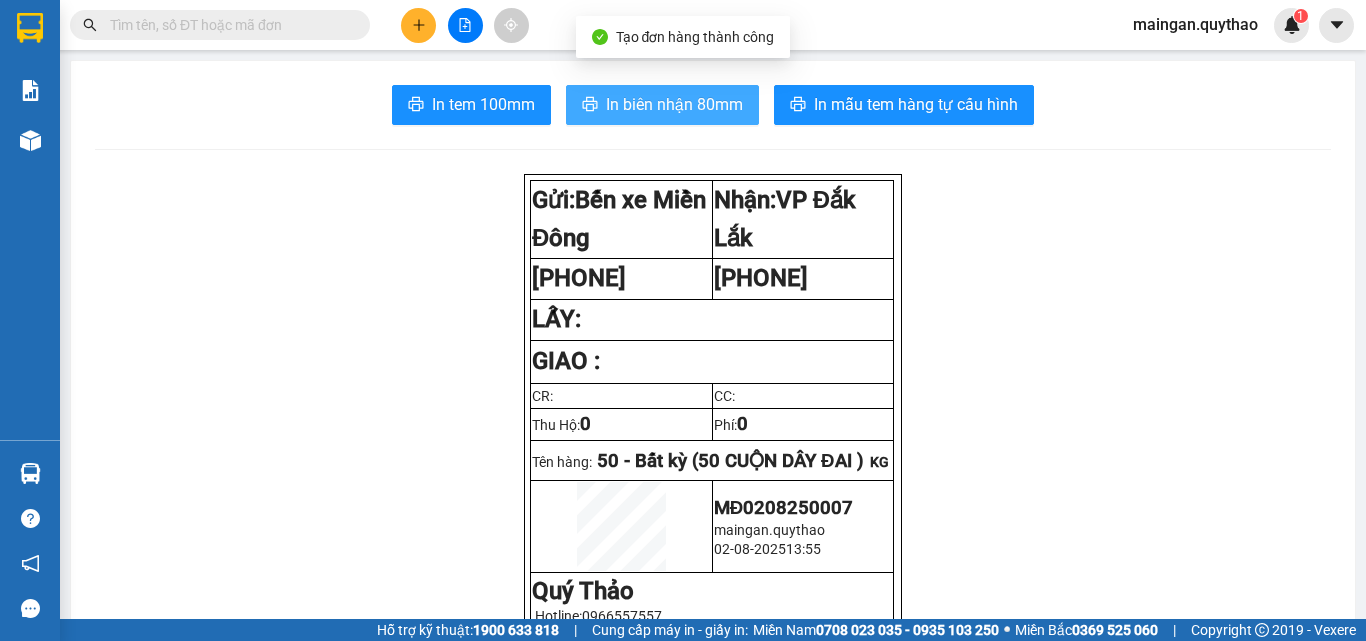 scroll, scrollTop: 0, scrollLeft: 0, axis: both 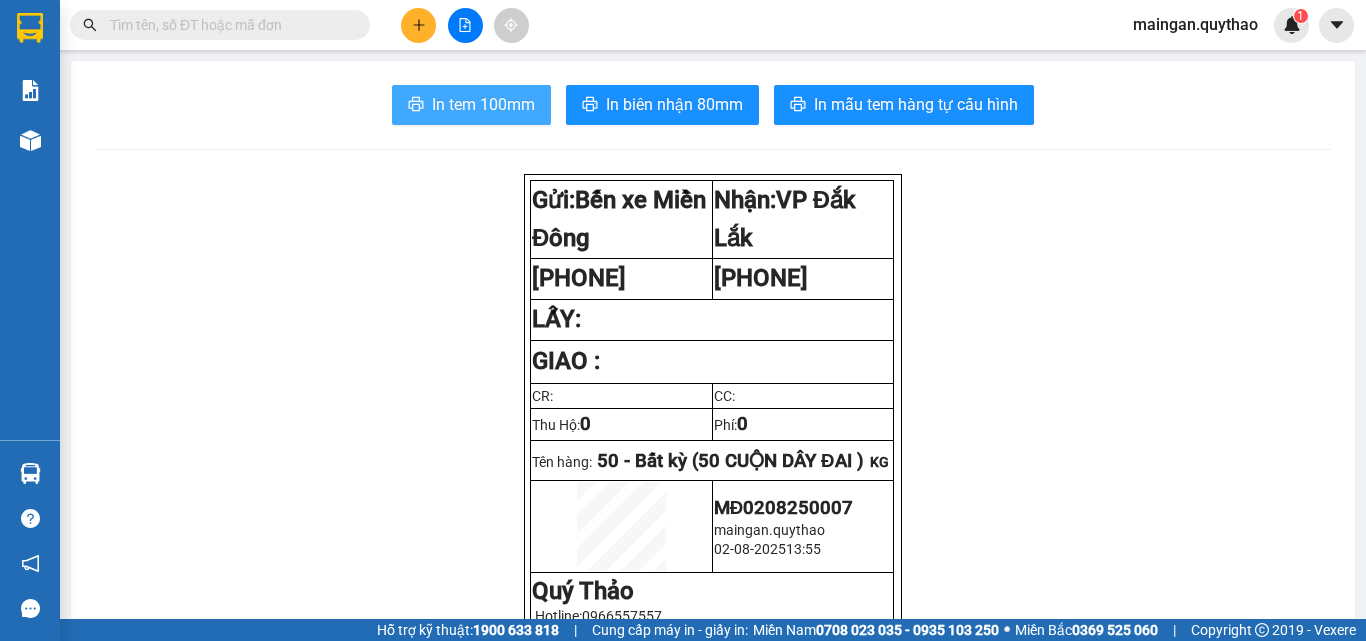 click on "In tem 100mm" at bounding box center [483, 104] 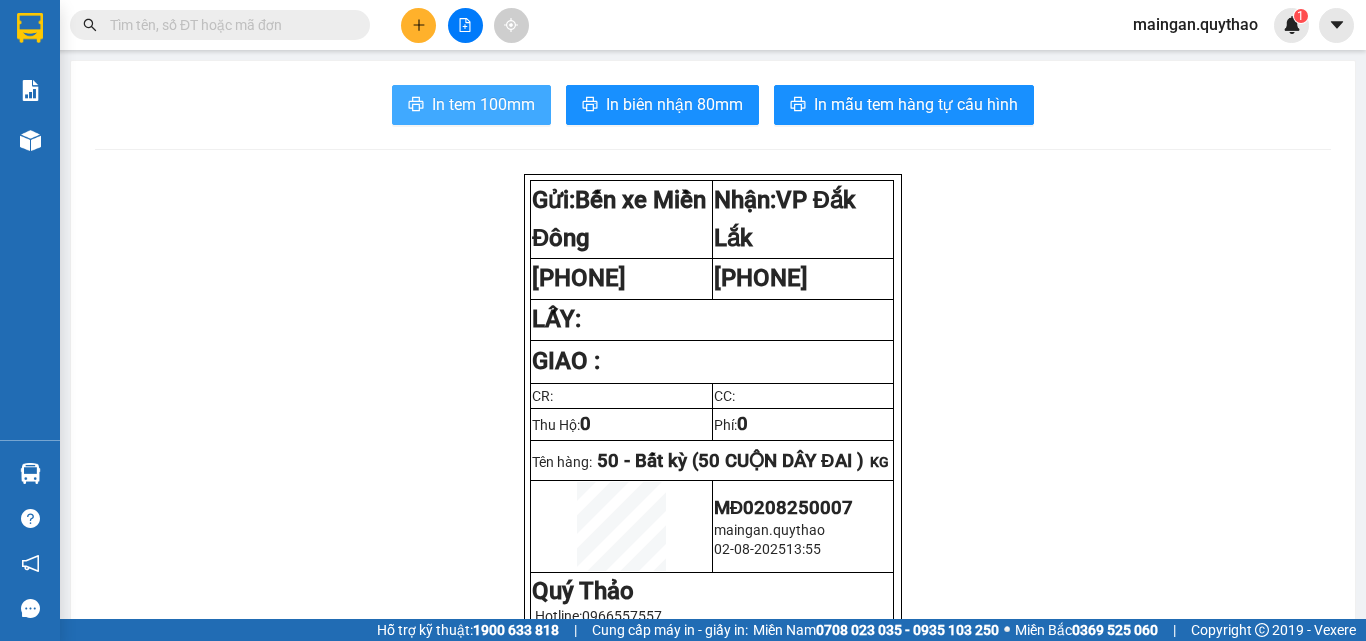 scroll, scrollTop: 0, scrollLeft: 0, axis: both 